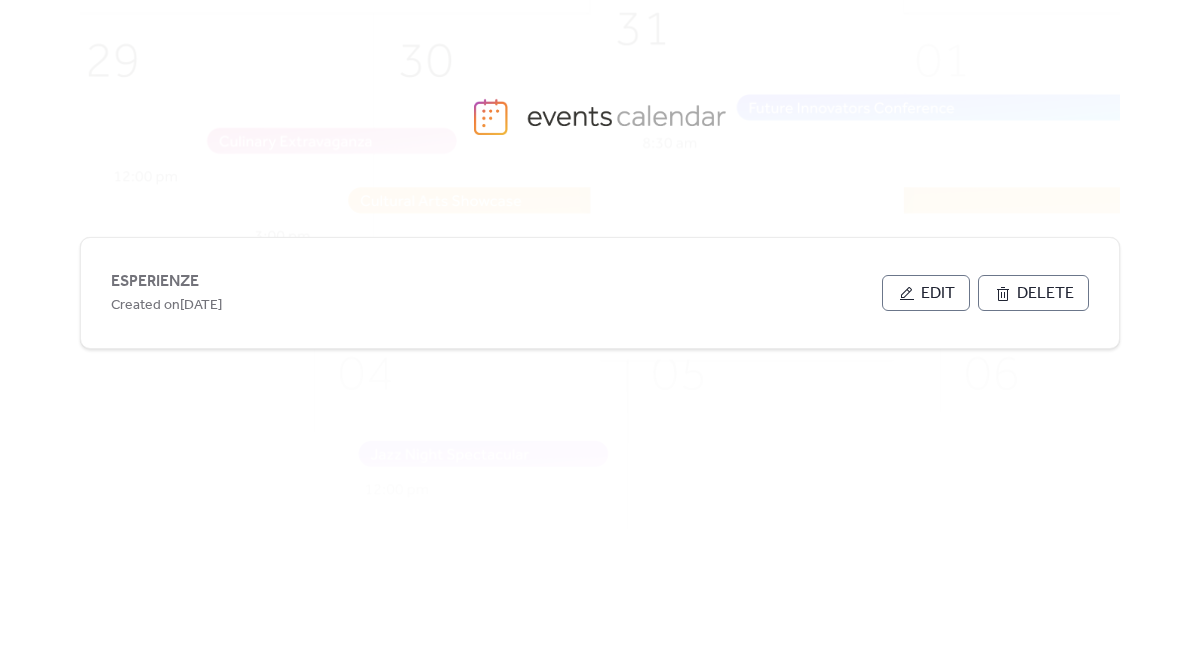 scroll, scrollTop: 0, scrollLeft: 0, axis: both 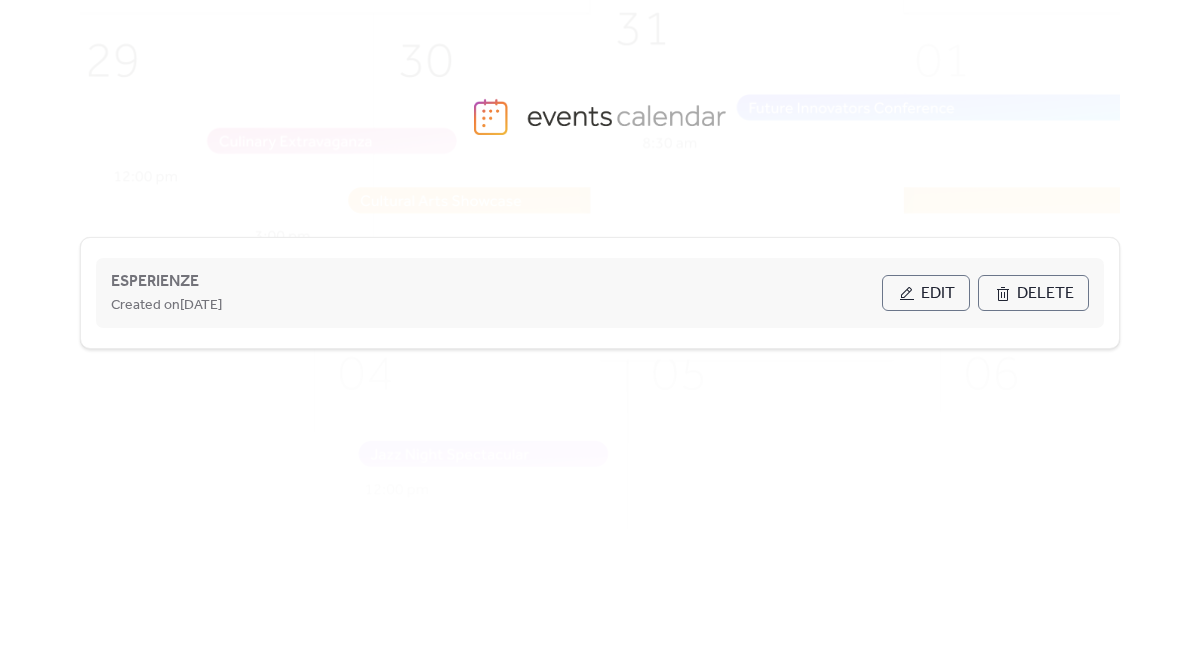 click on "Edit" at bounding box center (938, 294) 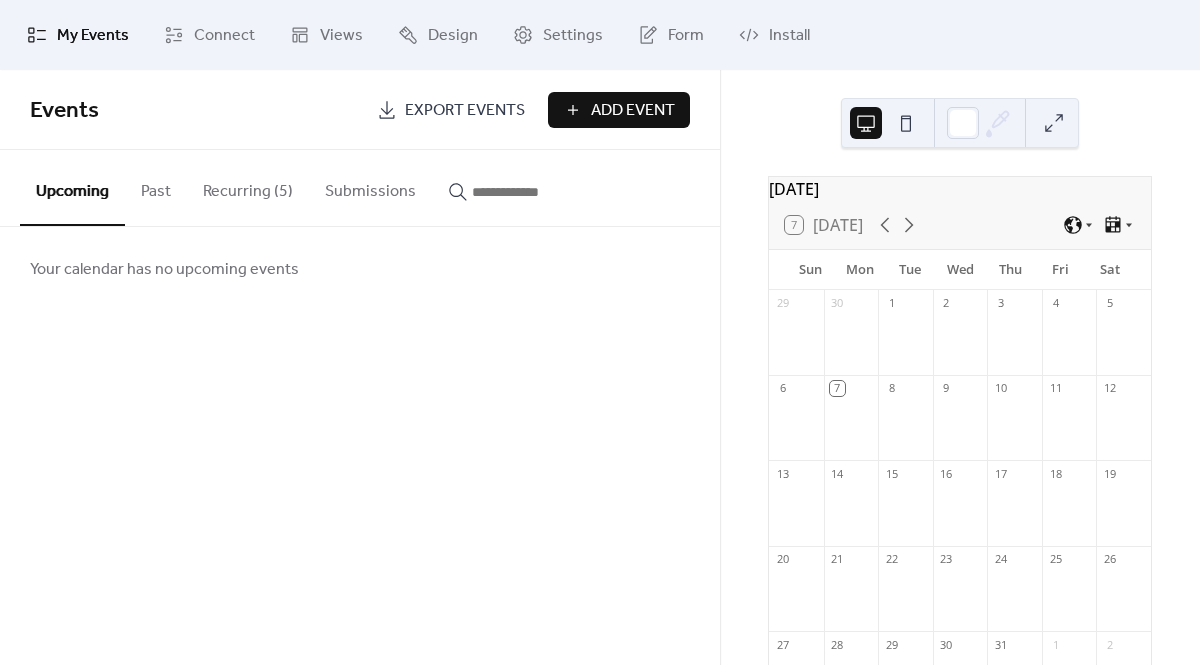 click on "Add Event" at bounding box center [633, 111] 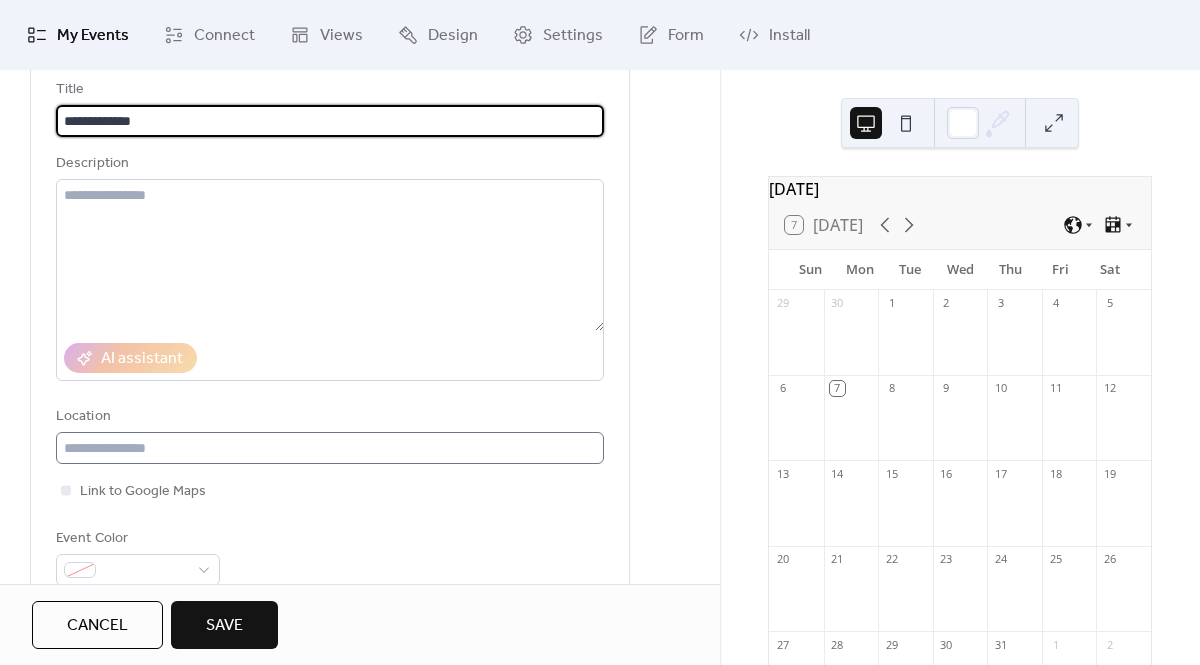 scroll, scrollTop: 132, scrollLeft: 0, axis: vertical 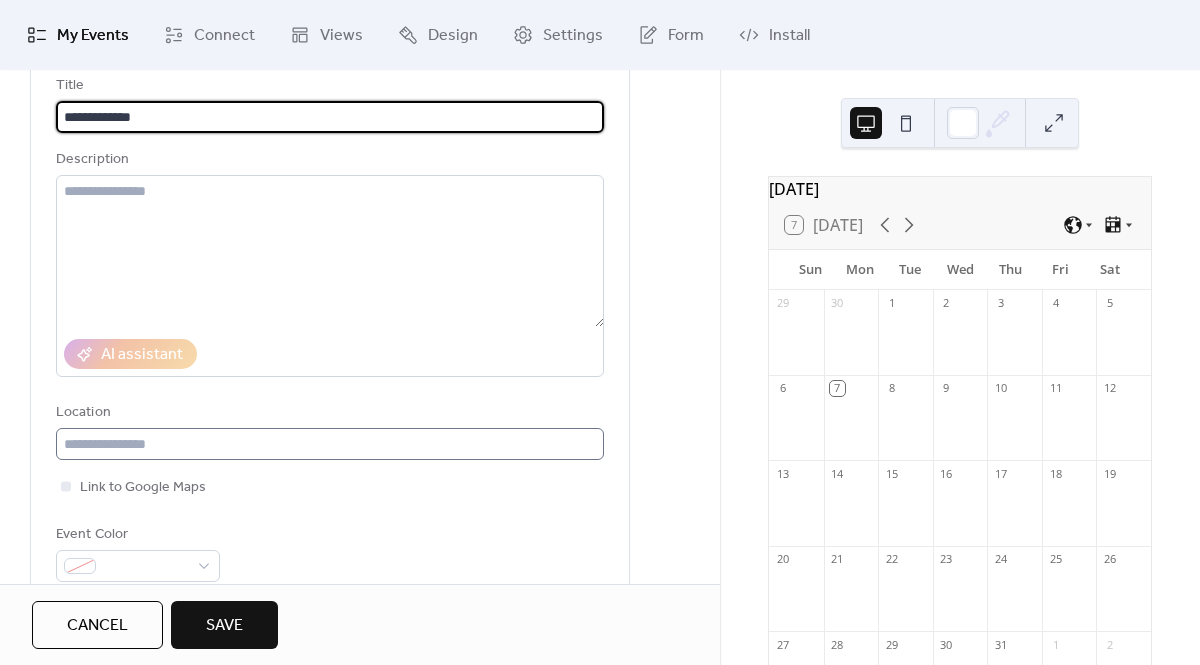 type on "**********" 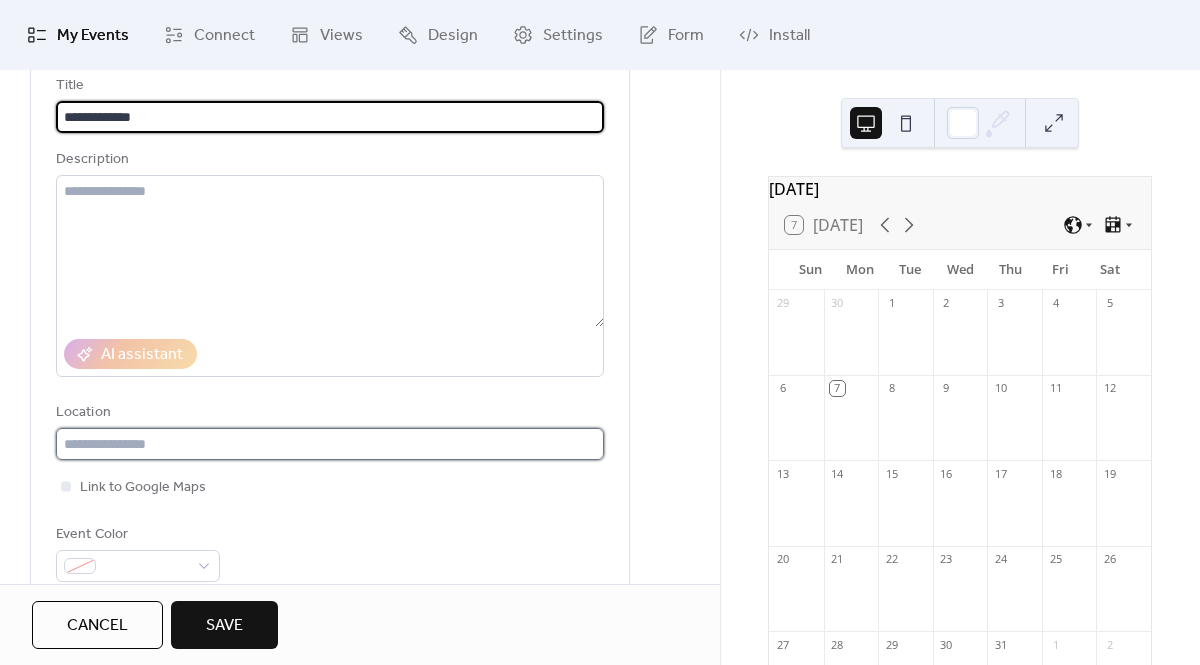 click at bounding box center [330, 444] 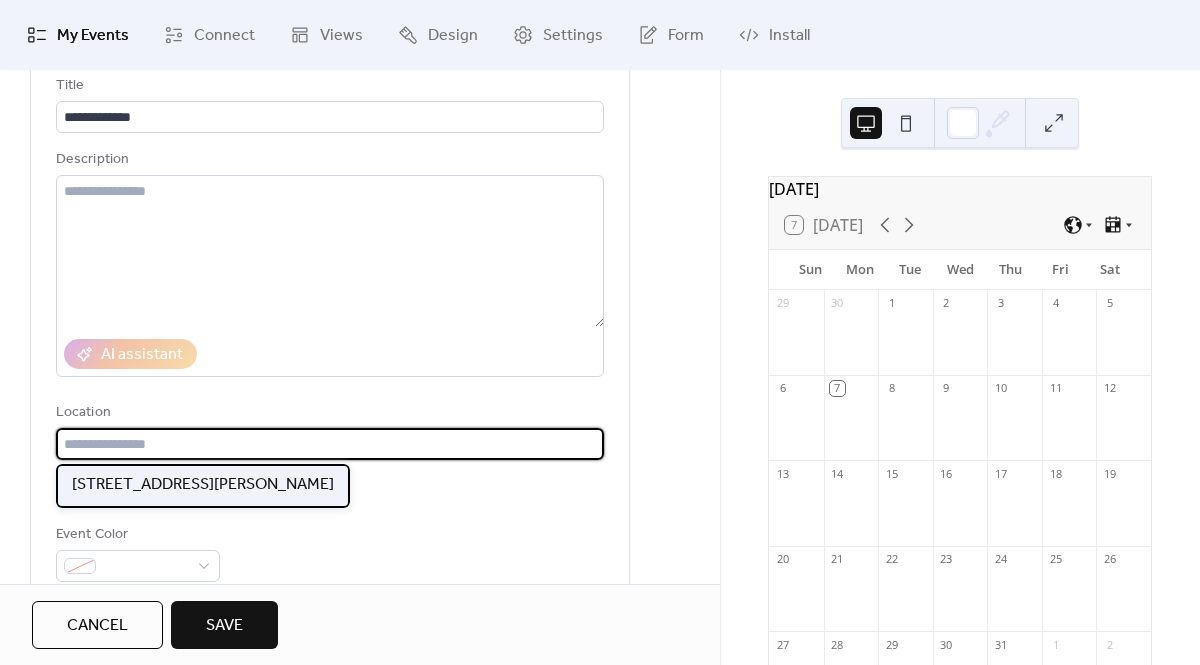 click on "[STREET_ADDRESS][PERSON_NAME]" at bounding box center [203, 485] 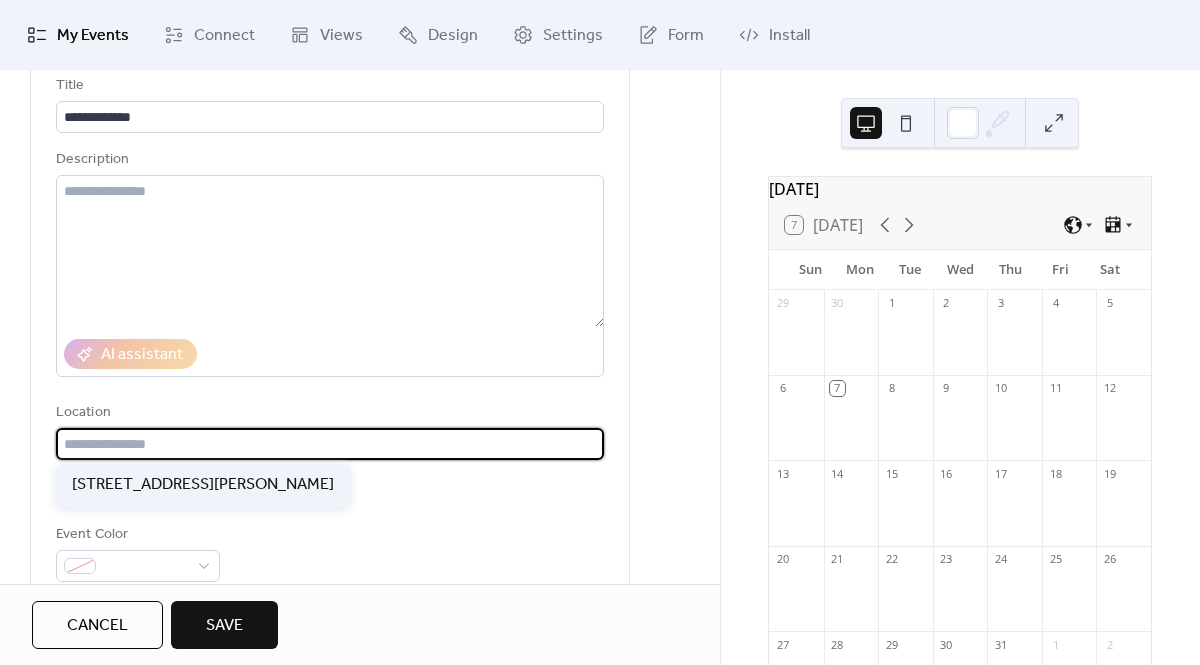 type on "**********" 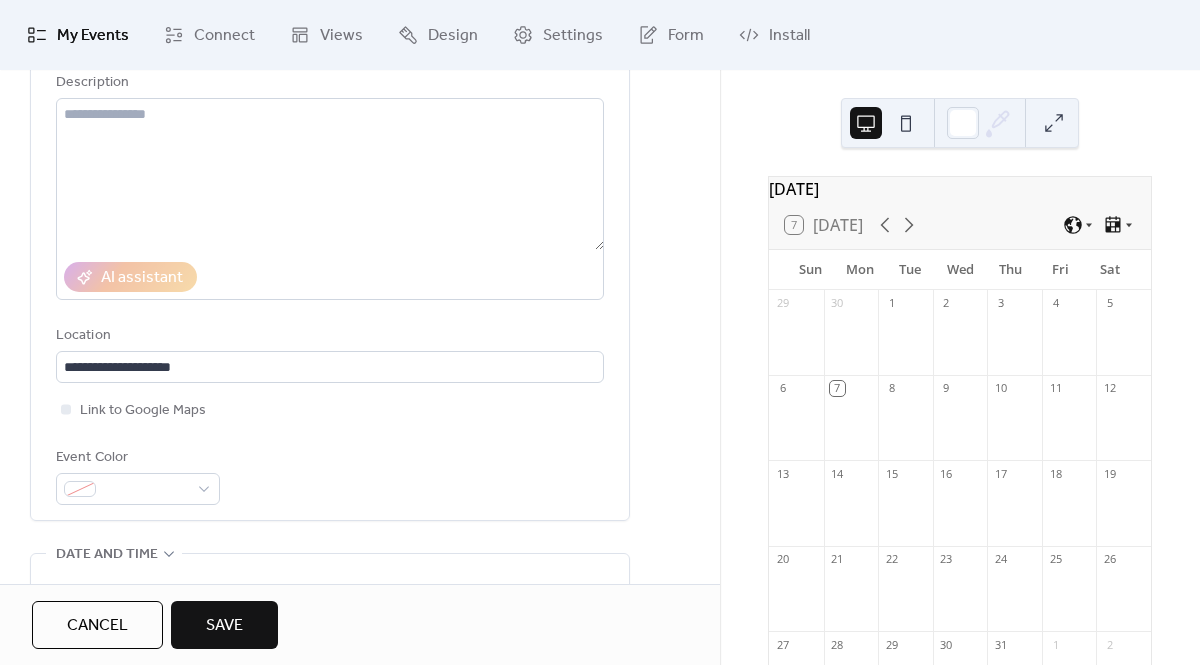 scroll, scrollTop: 234, scrollLeft: 0, axis: vertical 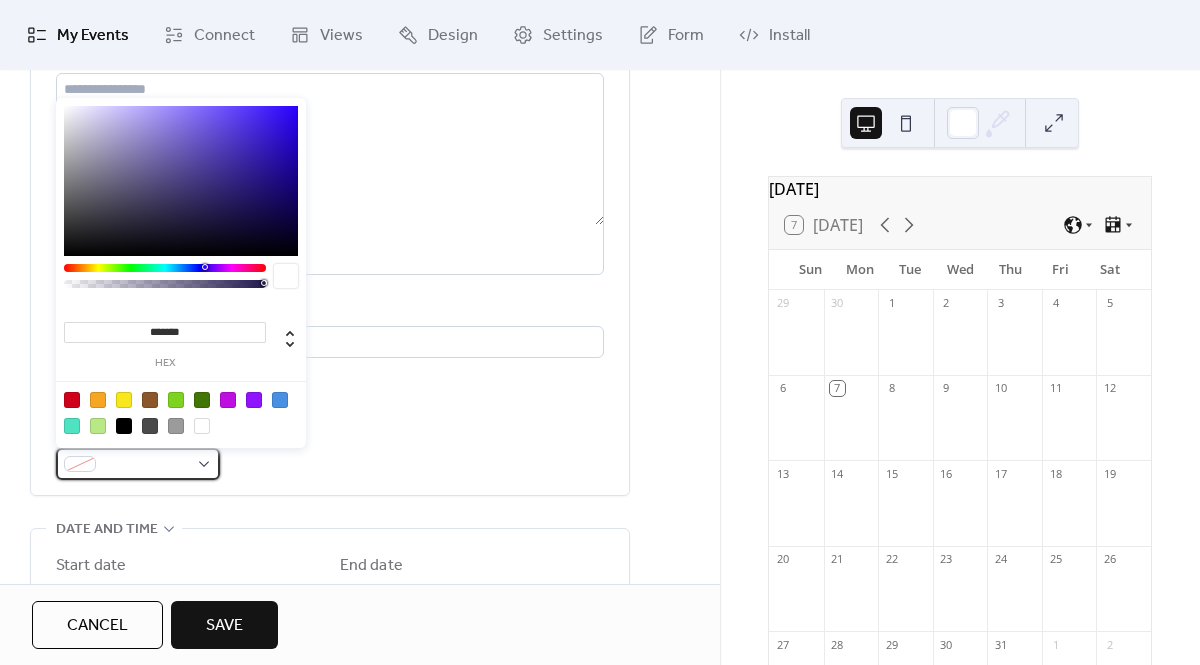 click at bounding box center (146, 465) 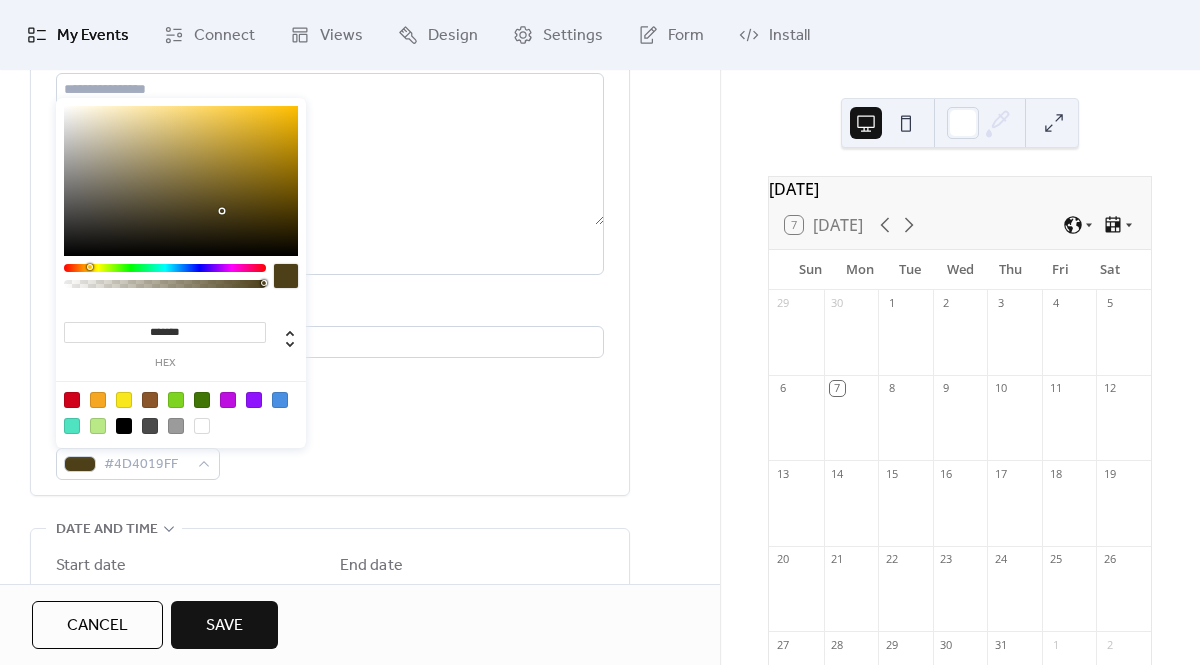 drag, startPoint x: 206, startPoint y: 267, endPoint x: 89, endPoint y: 269, distance: 117.01709 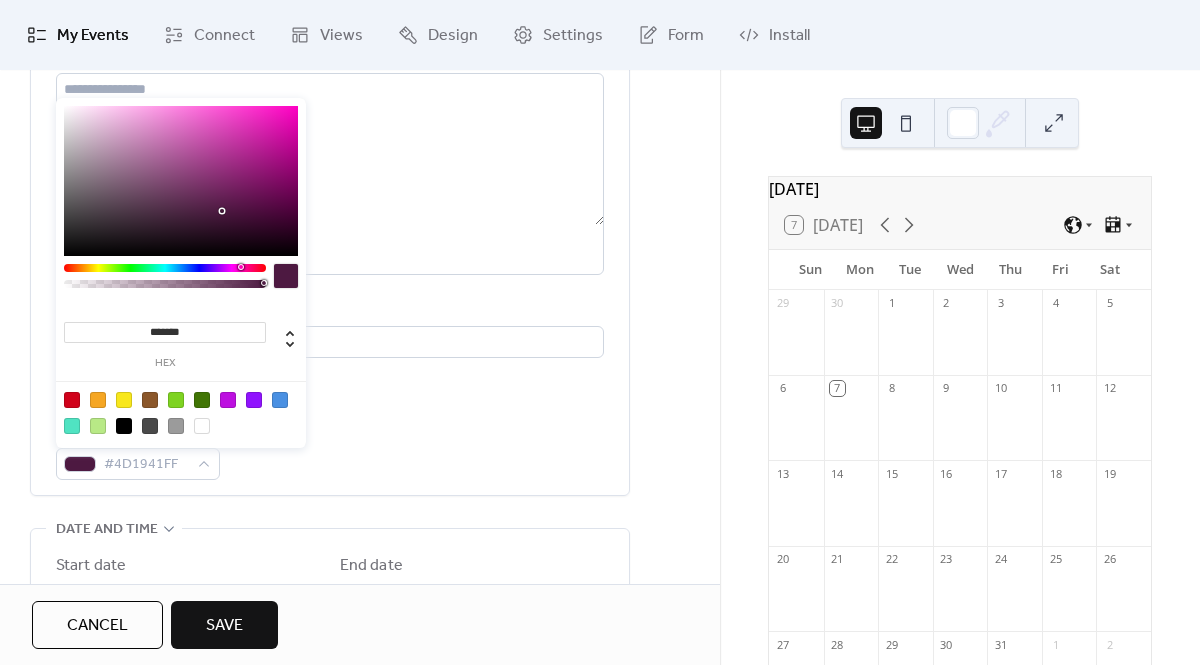 drag, startPoint x: 90, startPoint y: 268, endPoint x: 236, endPoint y: 278, distance: 146.34207 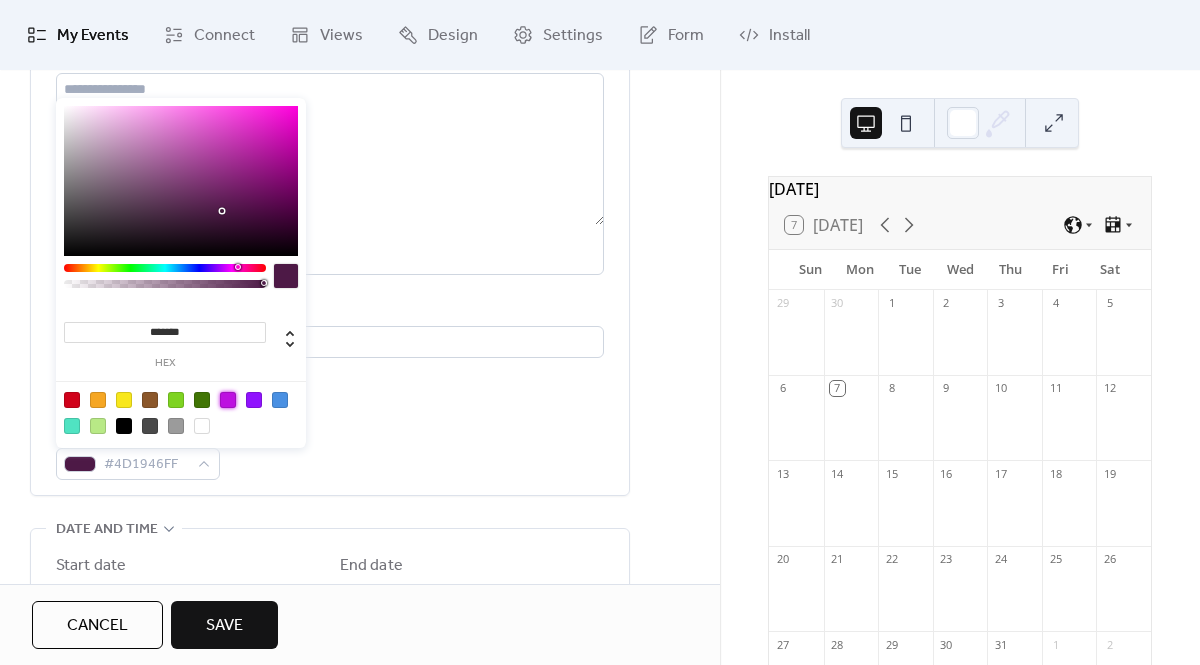 click at bounding box center (228, 400) 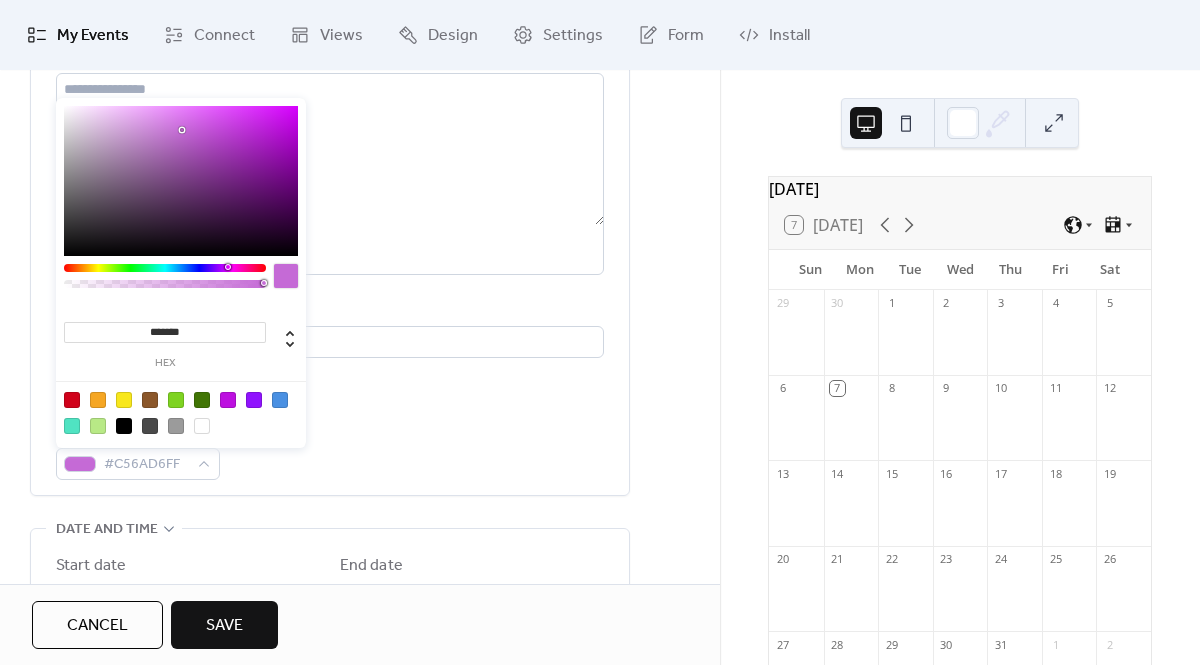 type on "*******" 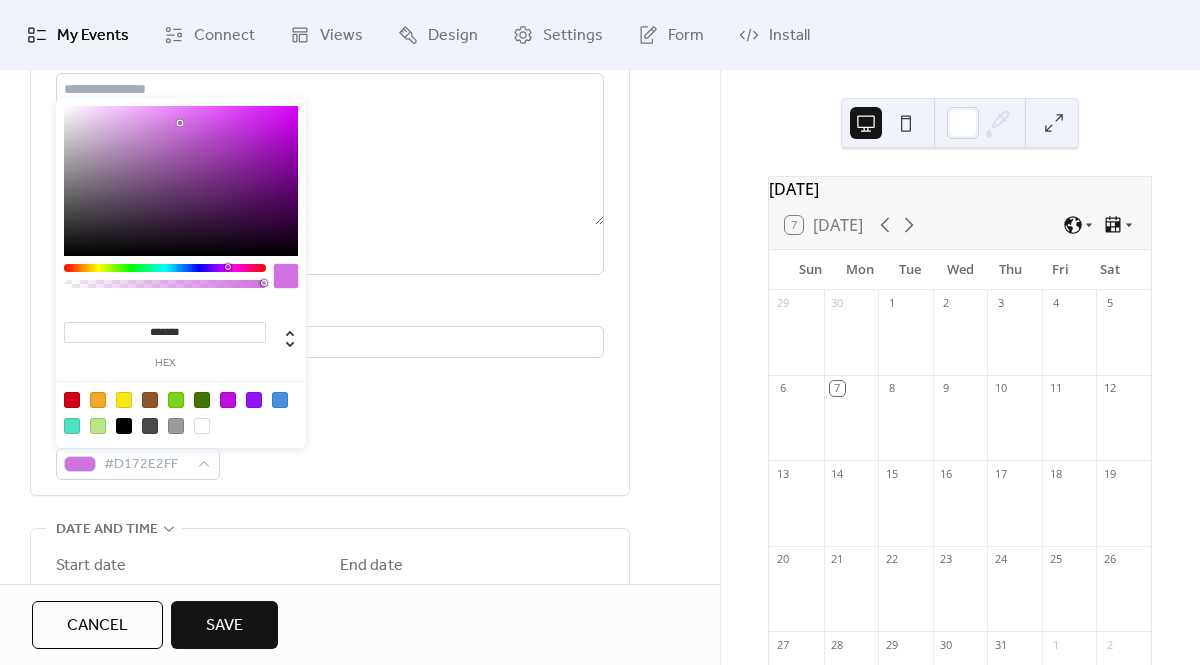 drag, startPoint x: 286, startPoint y: 125, endPoint x: 180, endPoint y: 123, distance: 106.01887 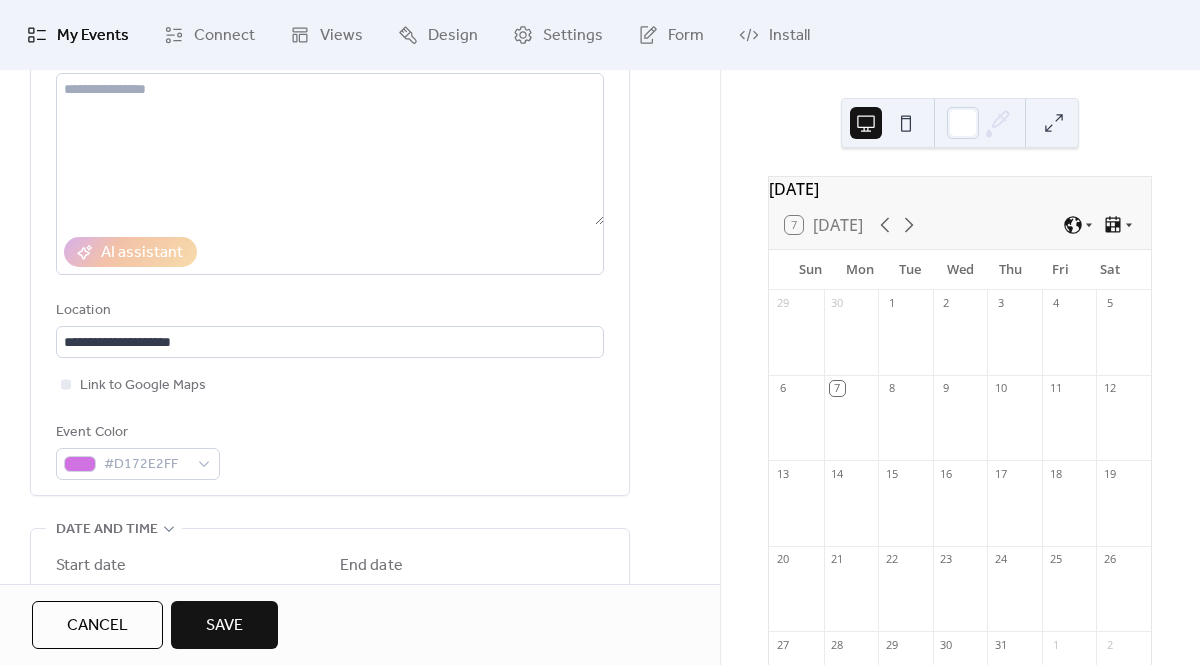click on "Cancel Save" at bounding box center [360, 625] 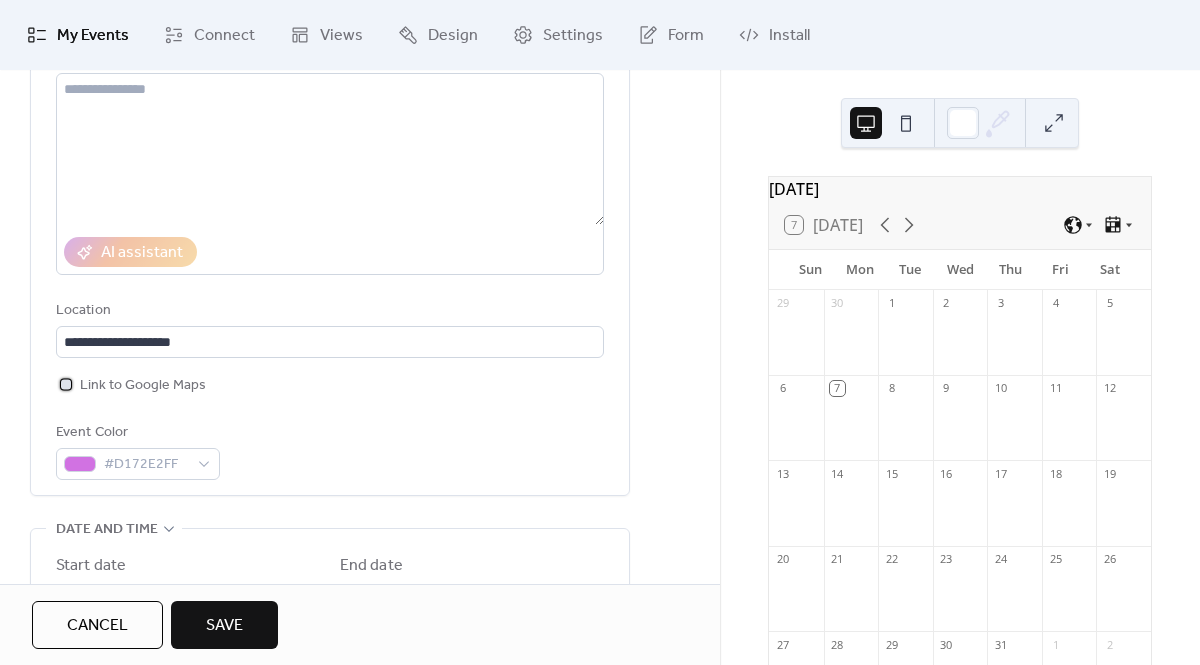 click at bounding box center (66, 384) 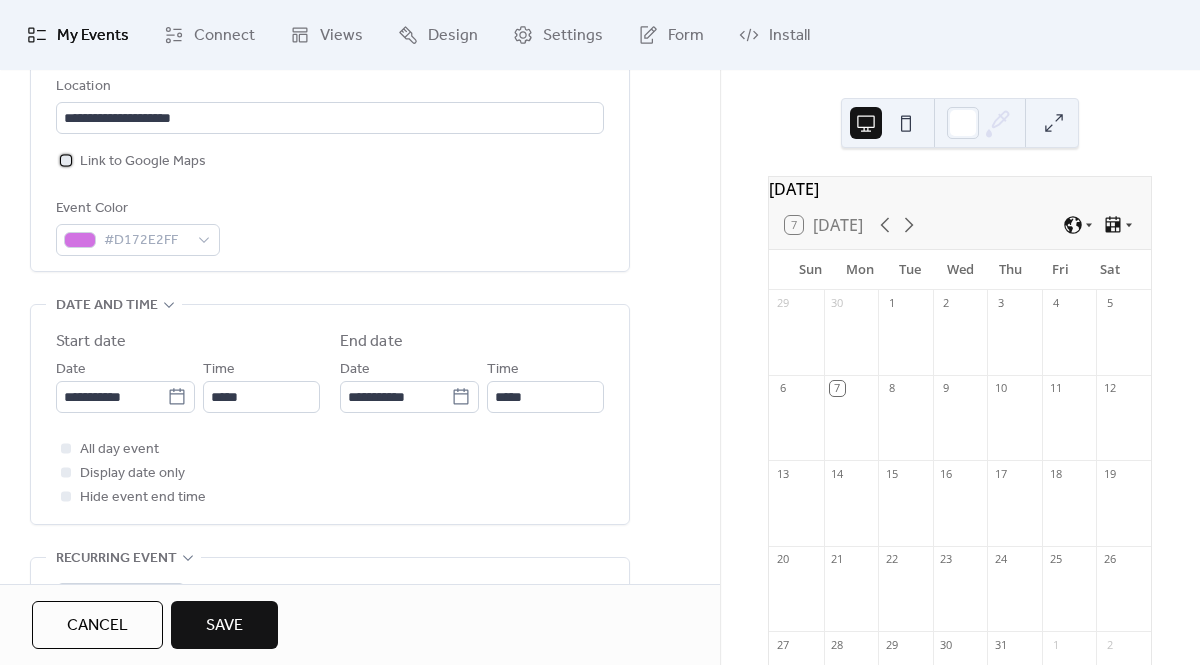 scroll, scrollTop: 463, scrollLeft: 0, axis: vertical 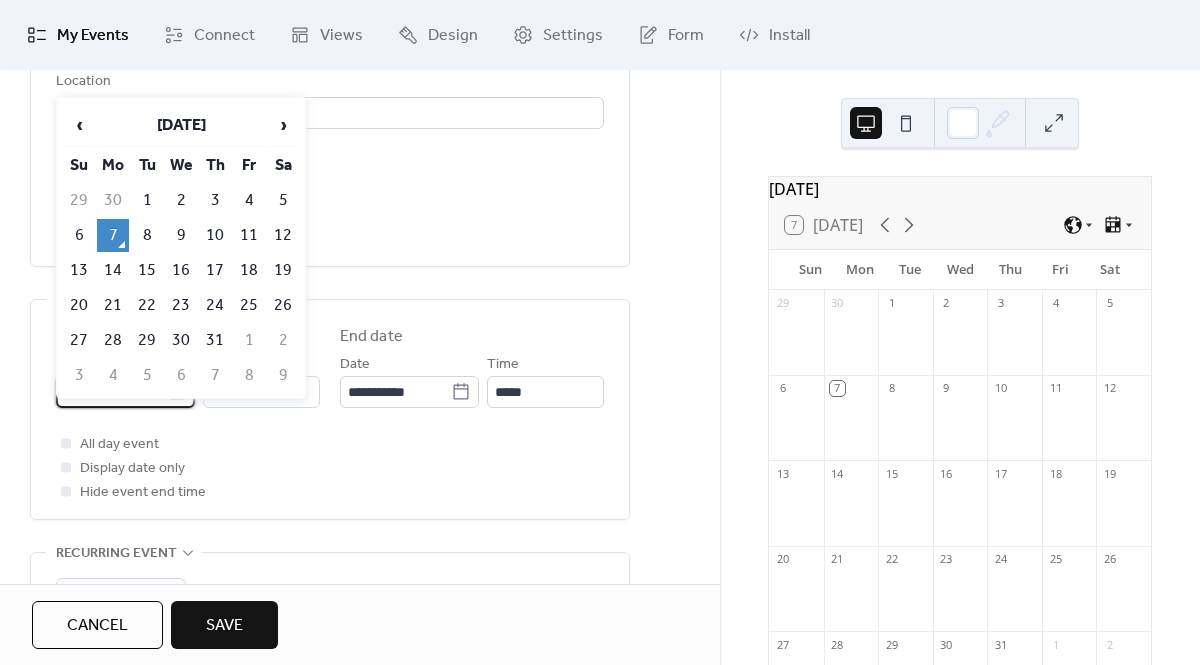 click on "**********" at bounding box center [600, 332] 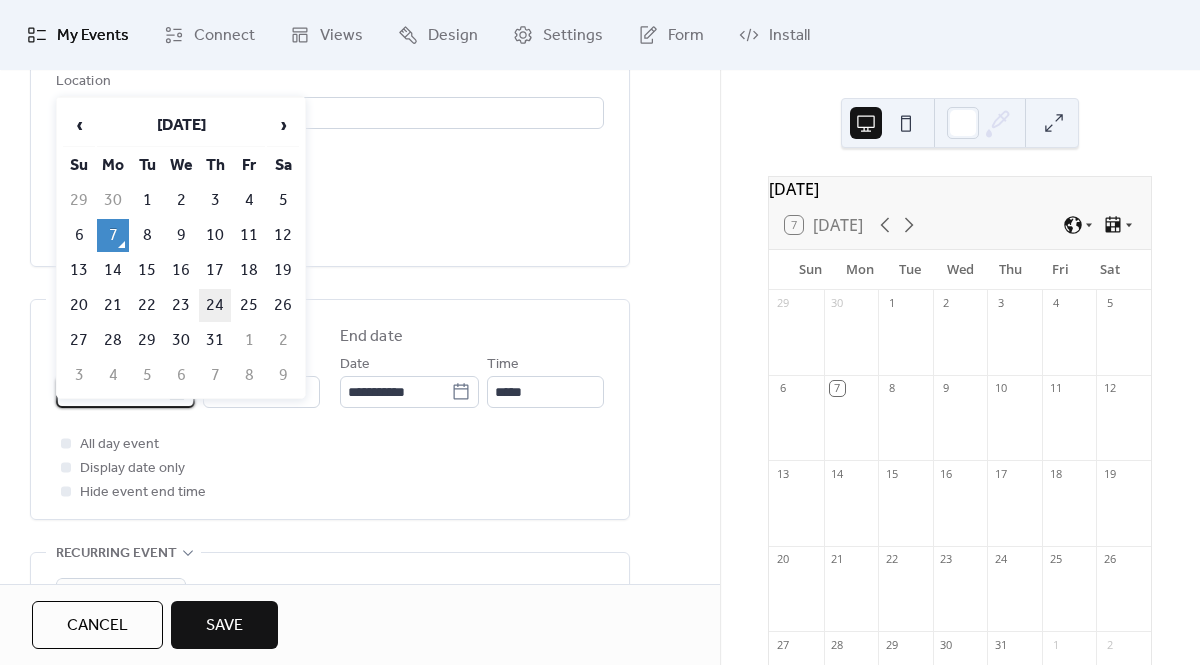 click on "24" at bounding box center (215, 305) 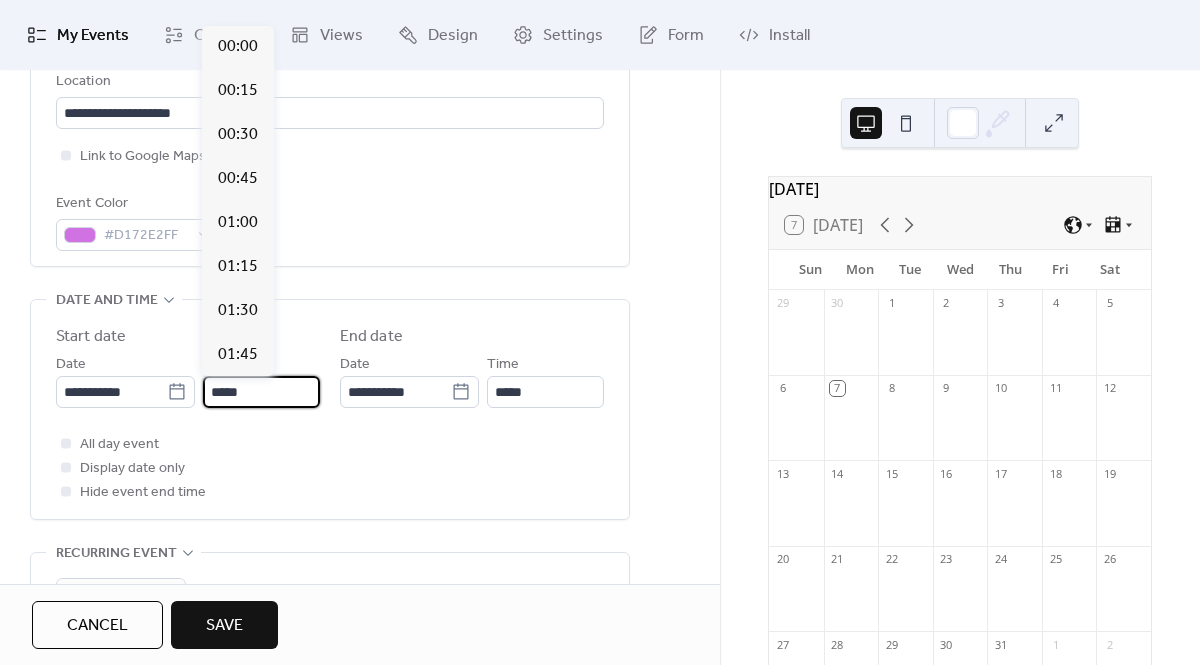 click on "*****" at bounding box center [261, 392] 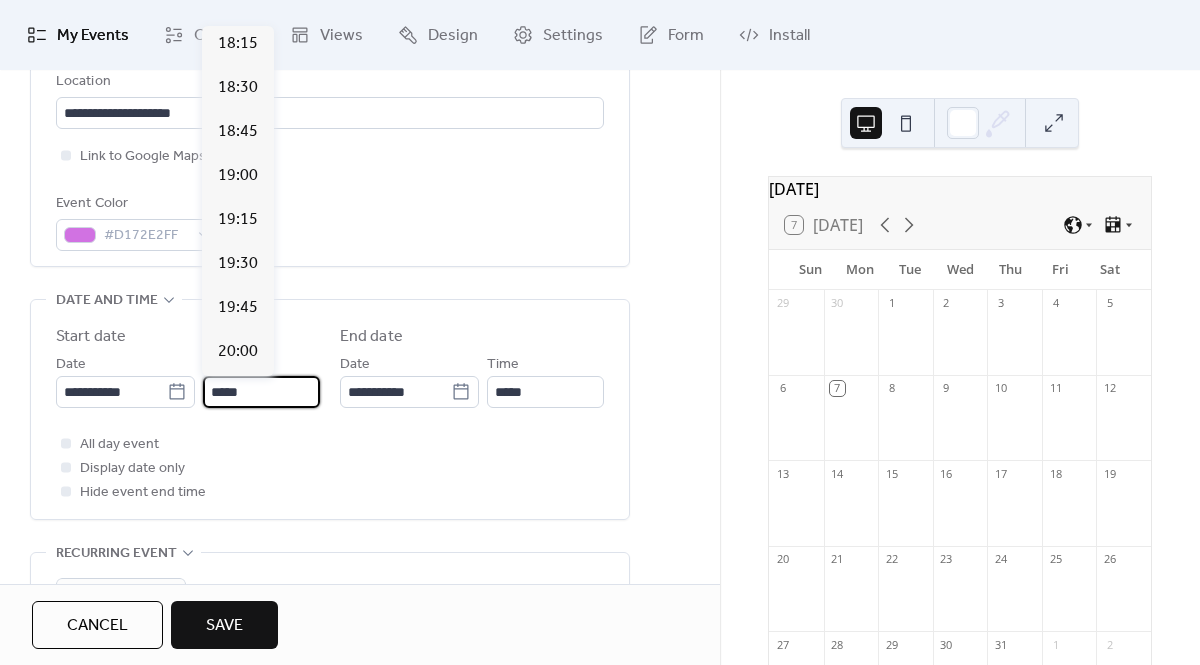 scroll, scrollTop: 3222, scrollLeft: 0, axis: vertical 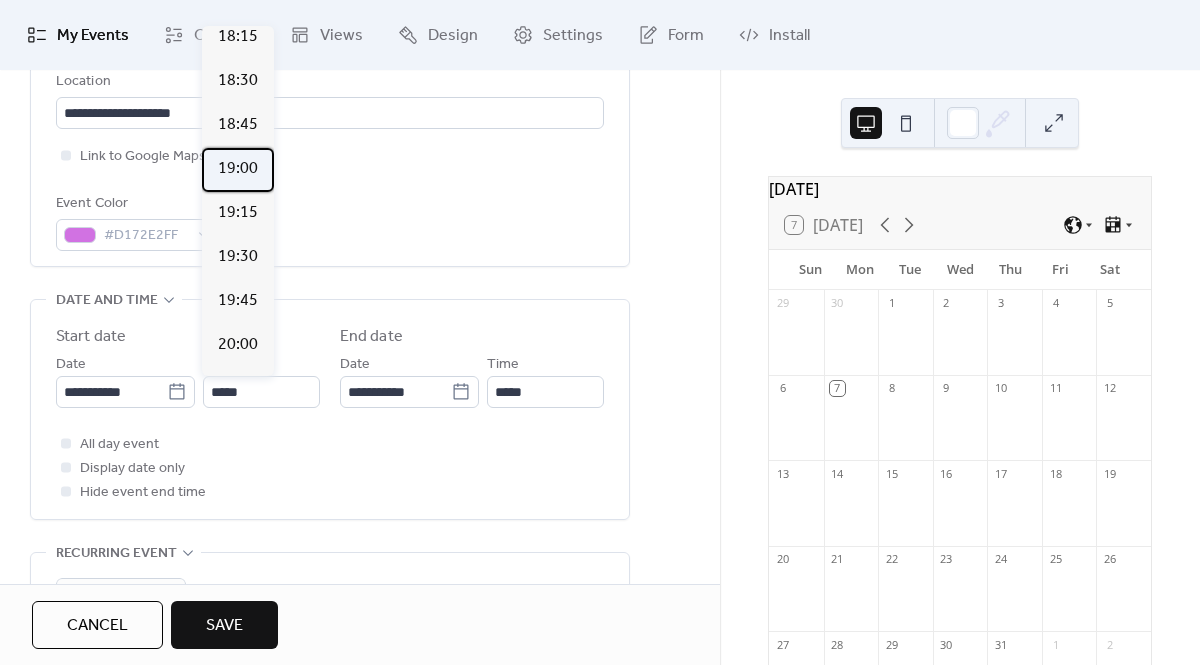 click on "19:00" at bounding box center (238, 169) 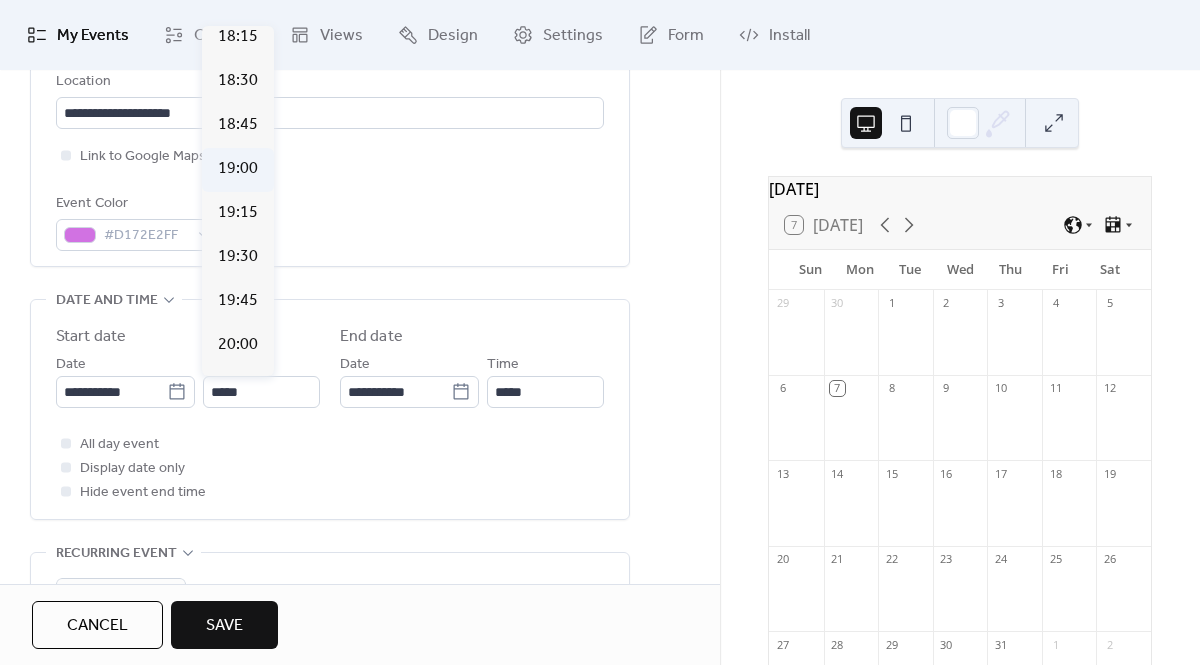 type on "*****" 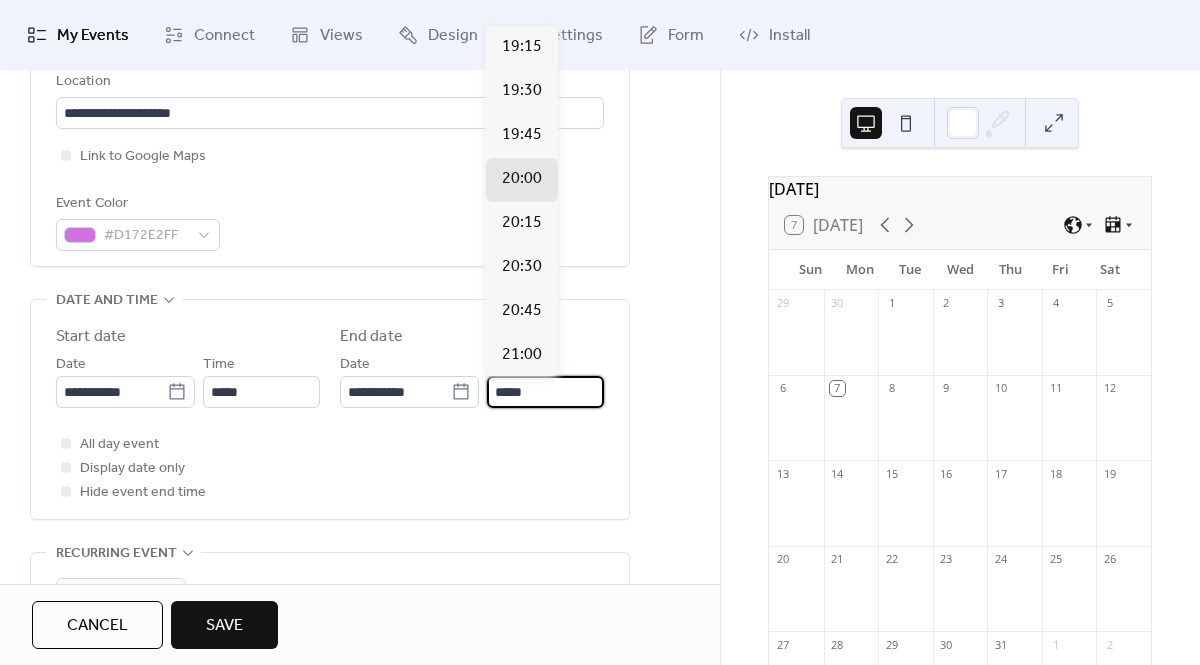 click on "*****" at bounding box center (545, 392) 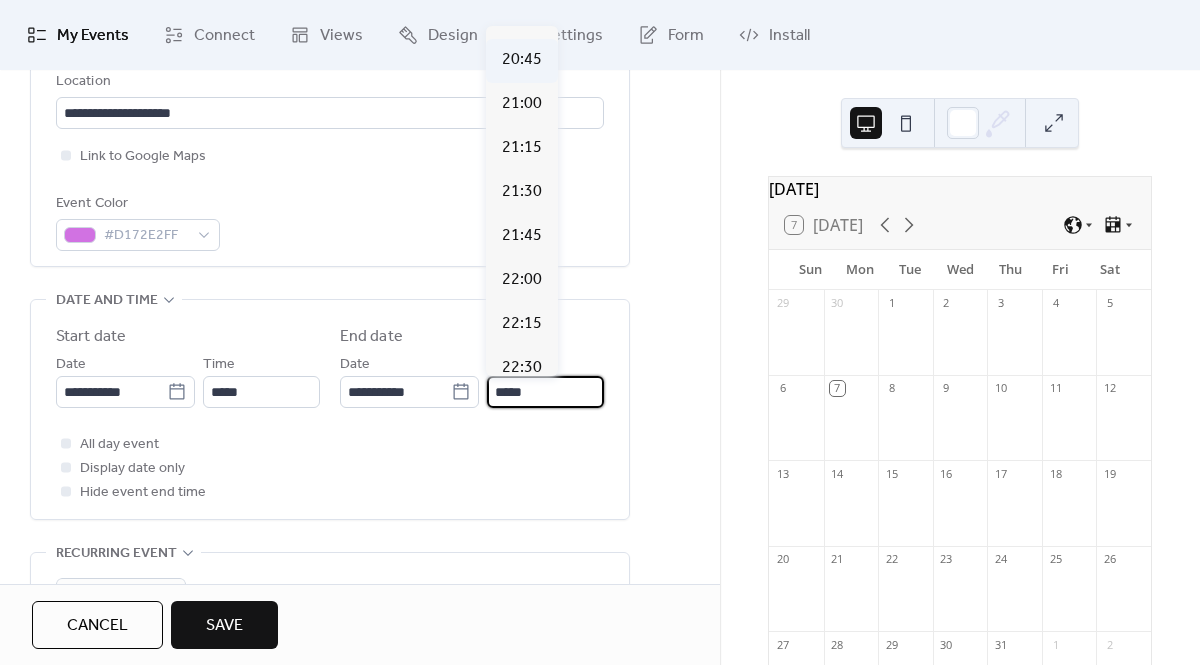 scroll, scrollTop: 264, scrollLeft: 0, axis: vertical 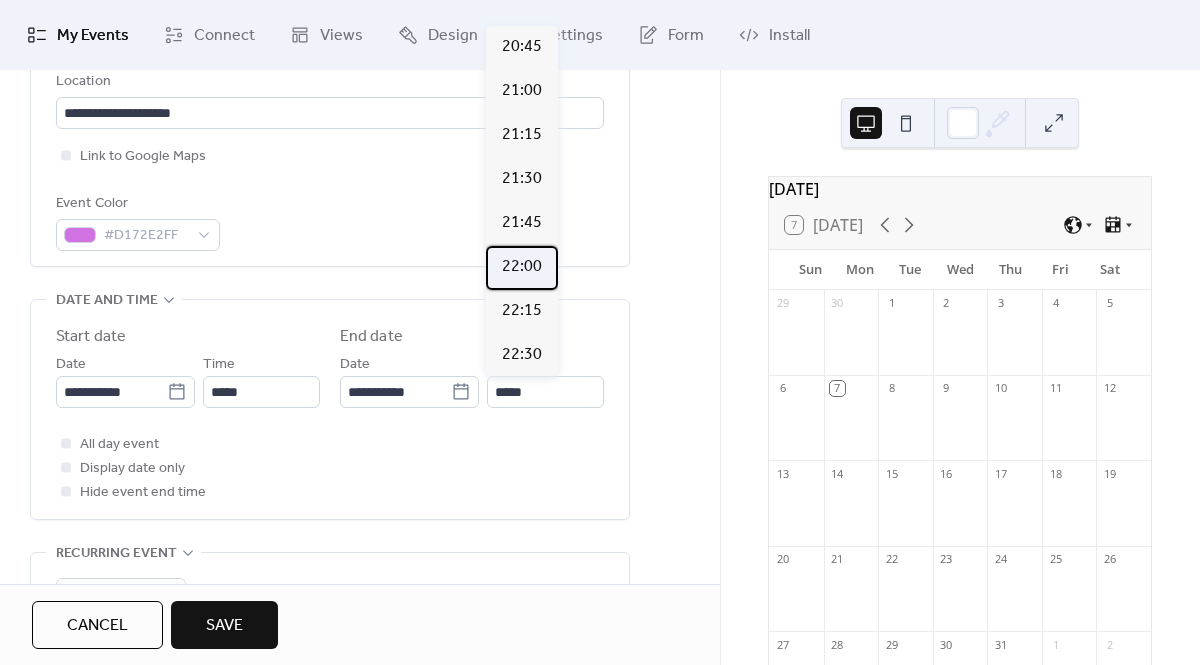click on "22:00" at bounding box center [522, 267] 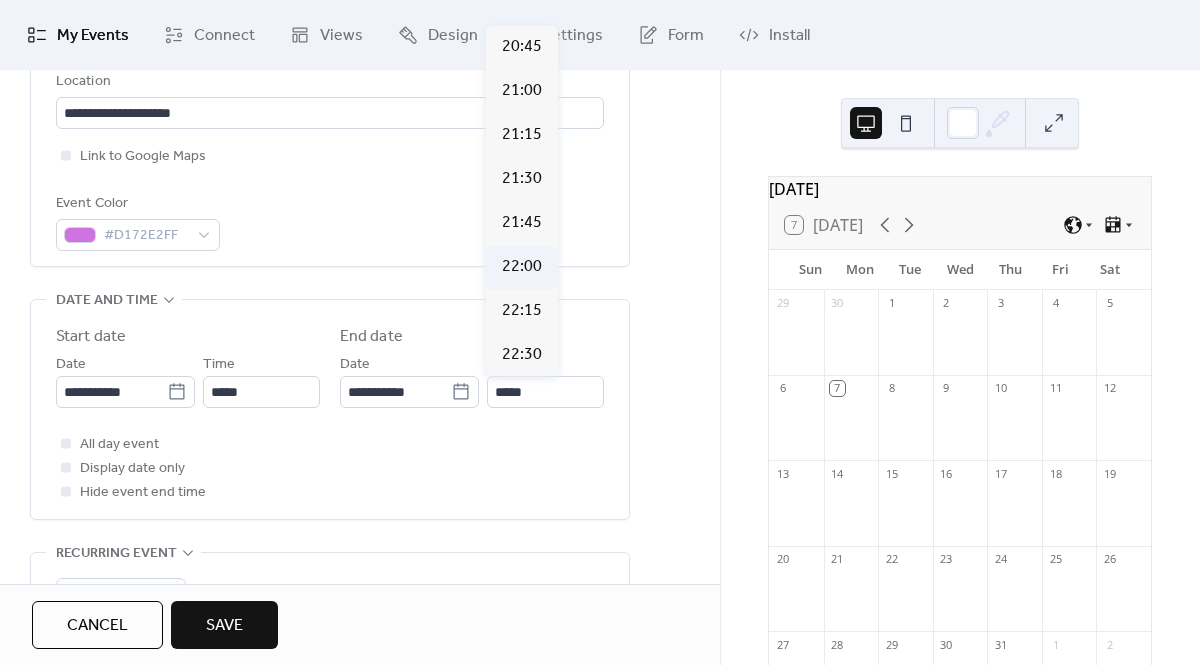 type on "*****" 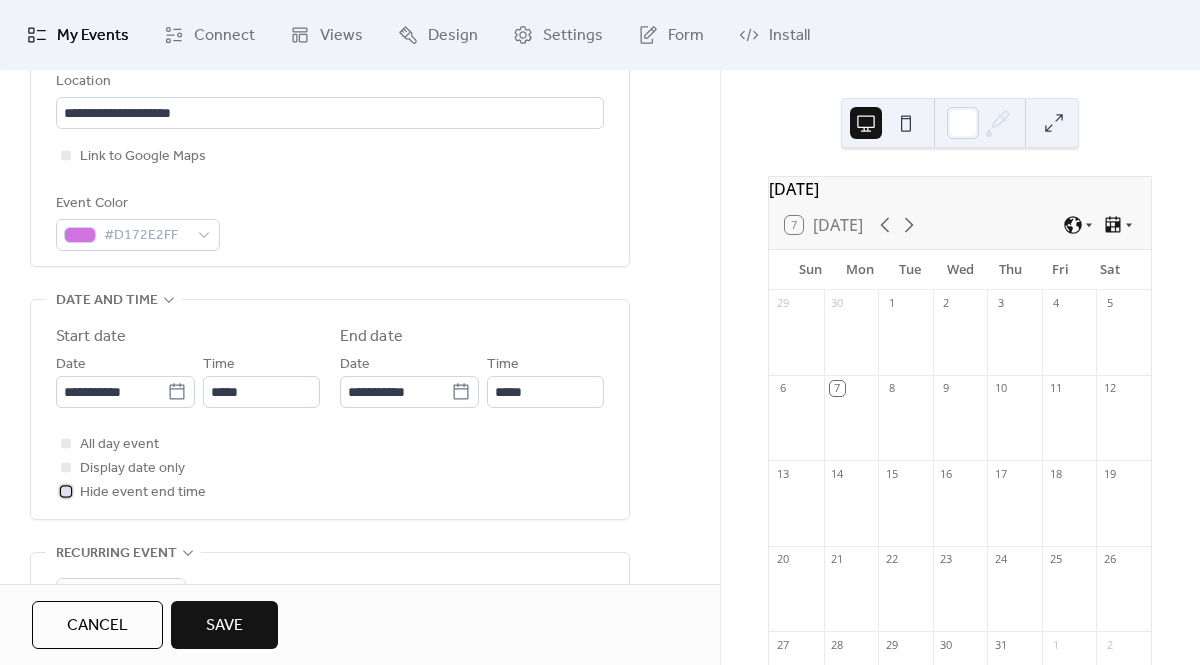 click at bounding box center [66, 491] 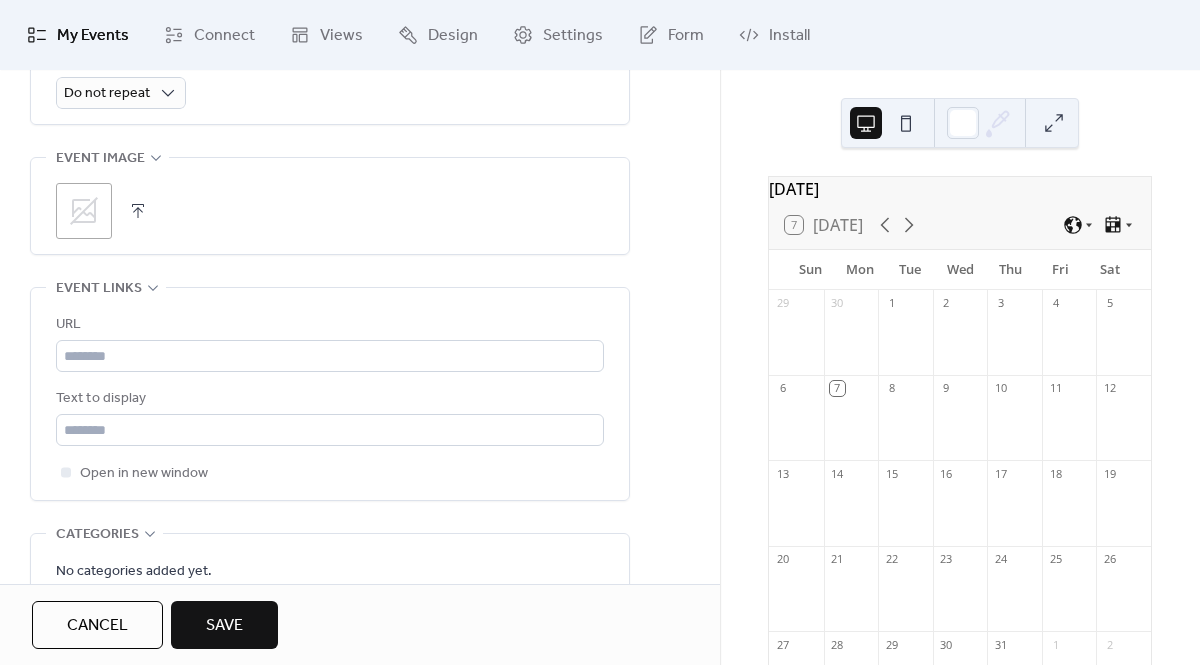 scroll, scrollTop: 983, scrollLeft: 0, axis: vertical 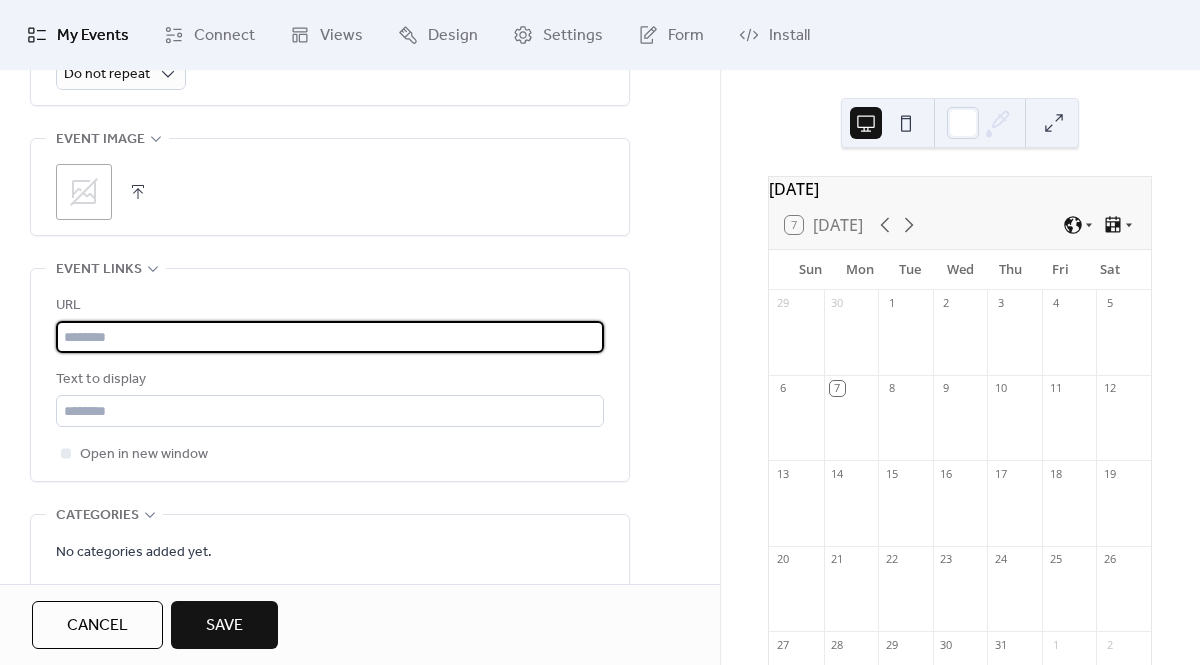 click at bounding box center [330, 337] 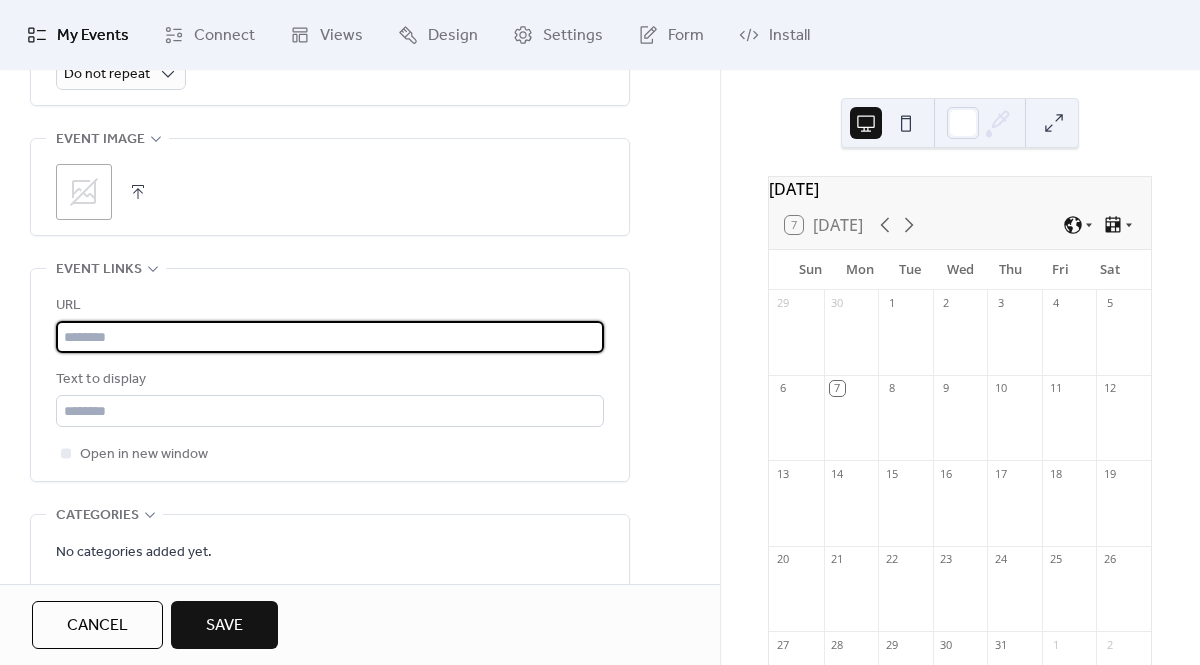 paste on "**********" 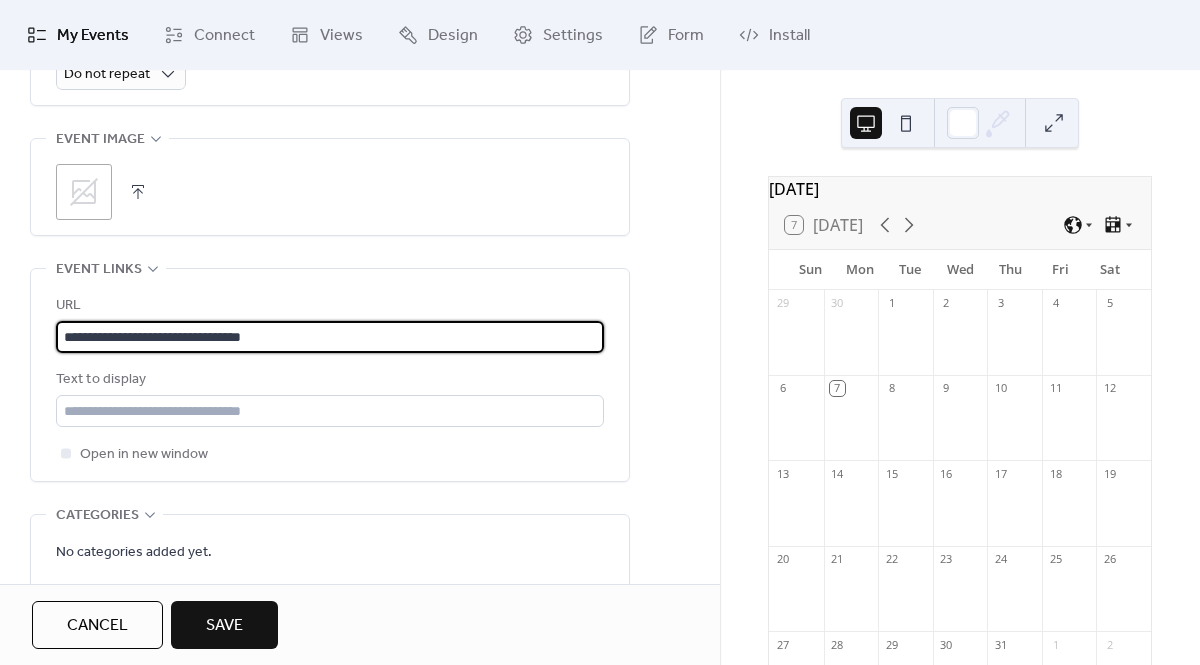 type on "**********" 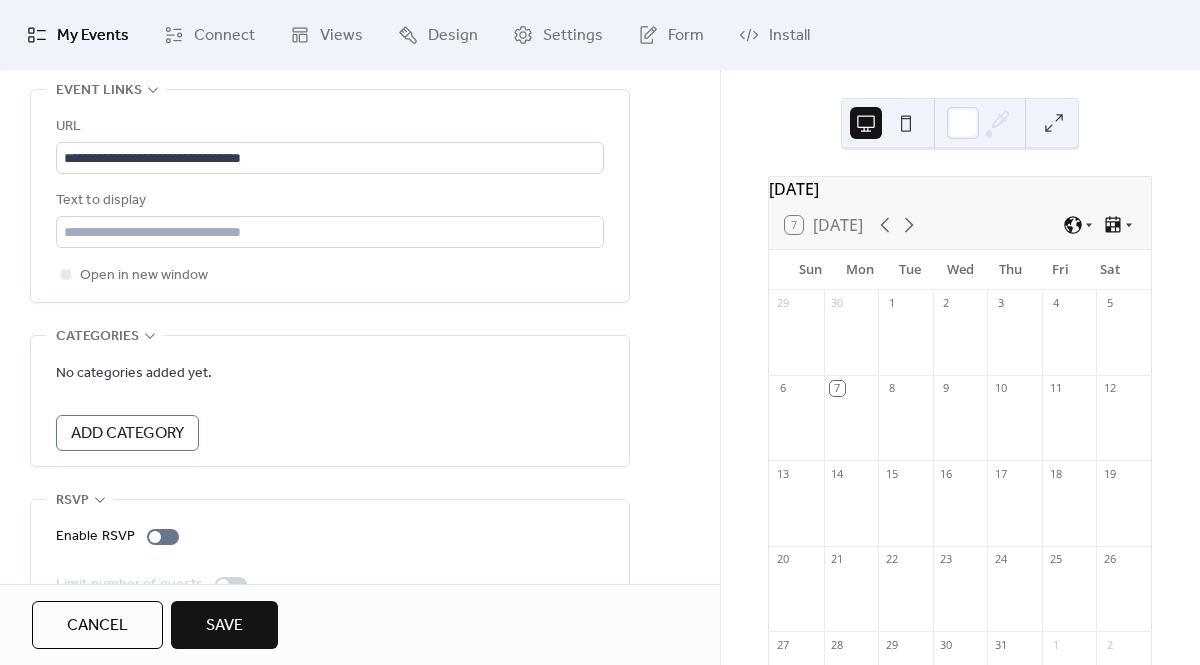 scroll, scrollTop: 1190, scrollLeft: 0, axis: vertical 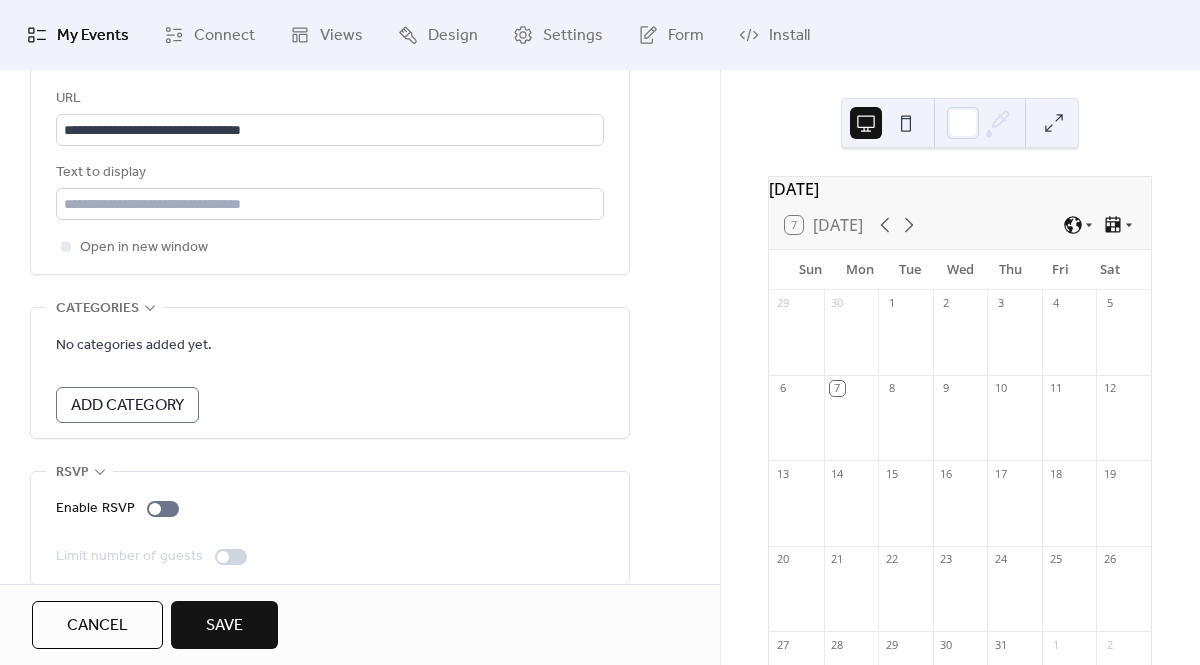 click on "Add Category" at bounding box center (127, 406) 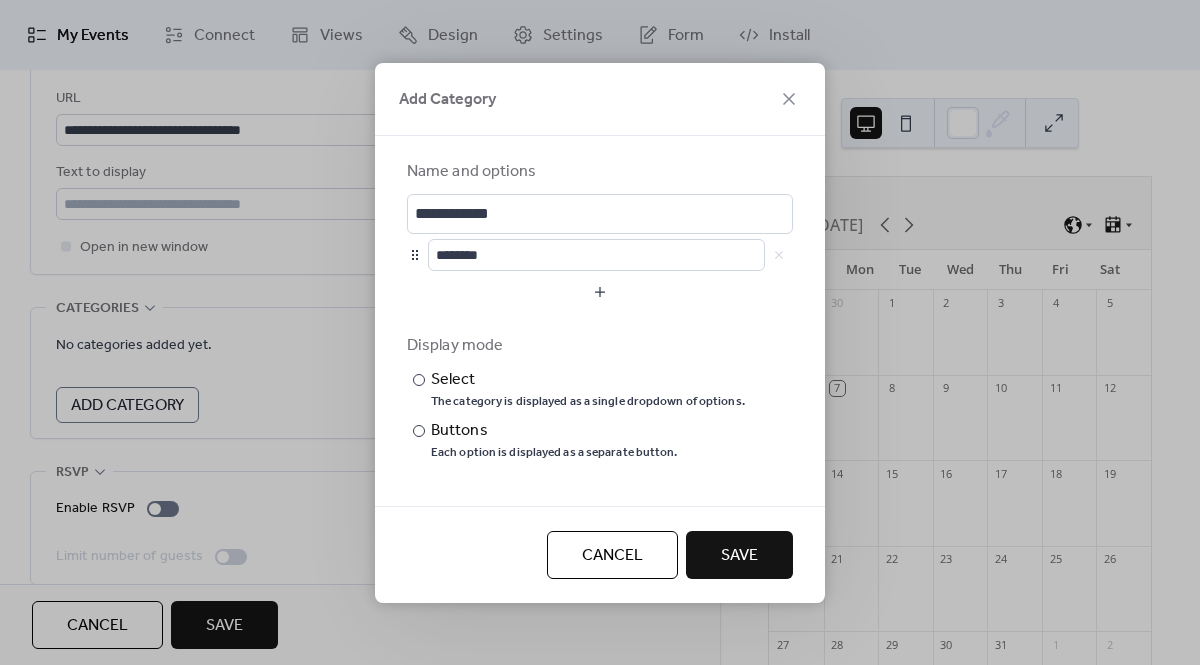 click on "**********" at bounding box center [600, 332] 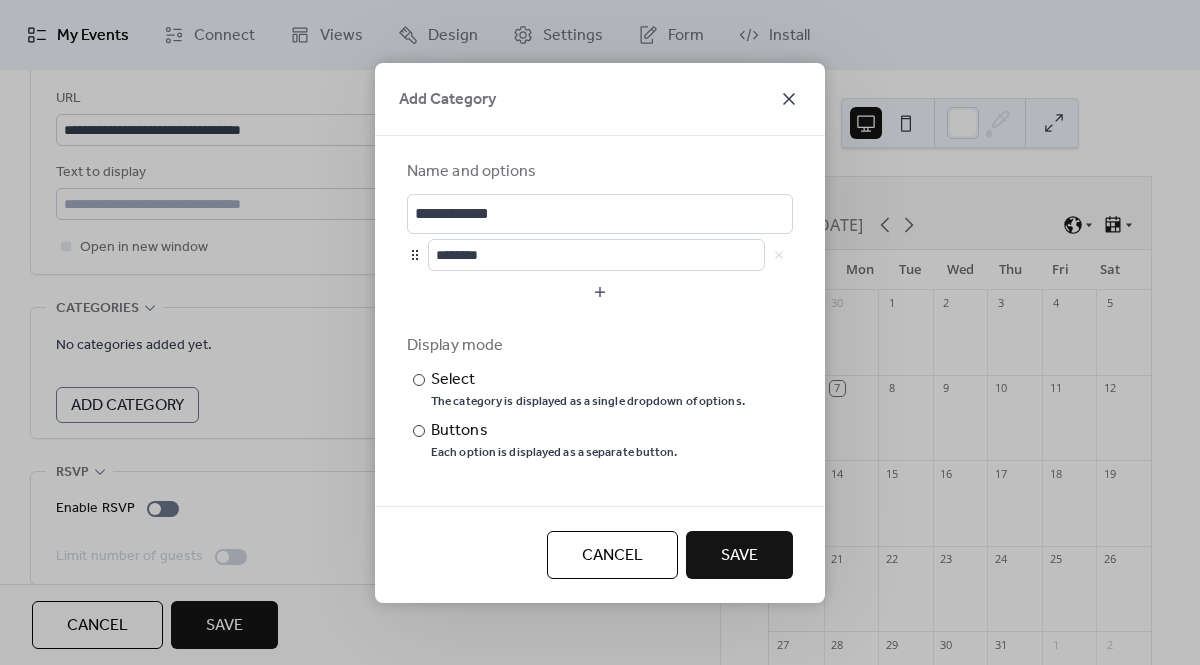 click 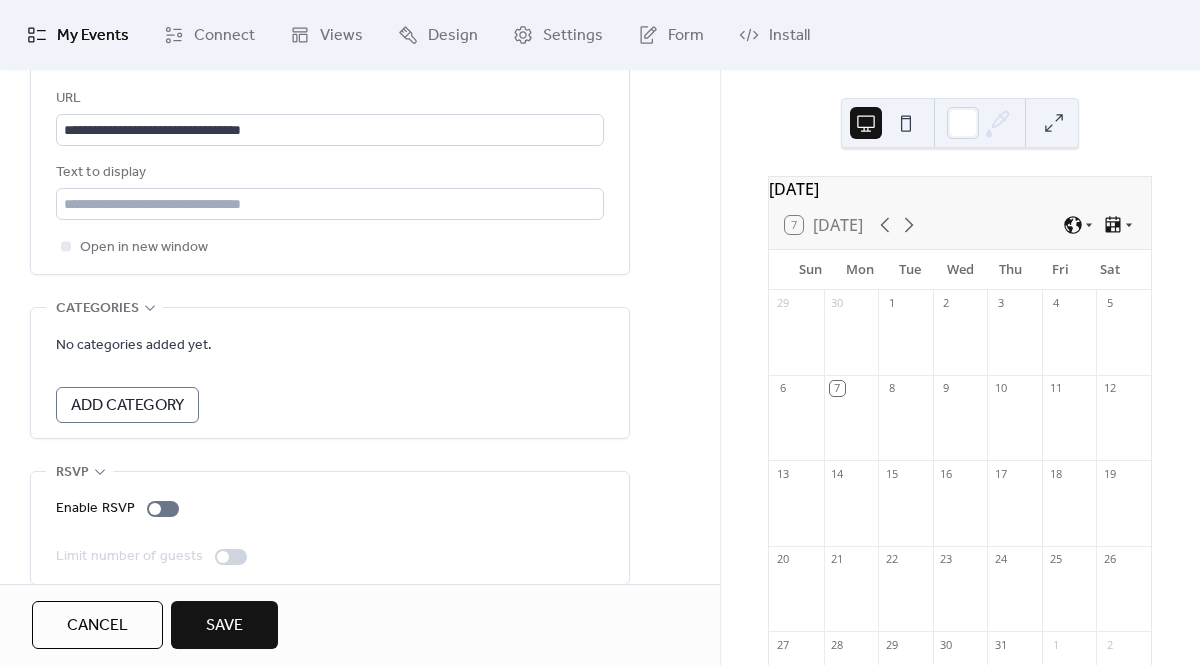 scroll, scrollTop: 1215, scrollLeft: 0, axis: vertical 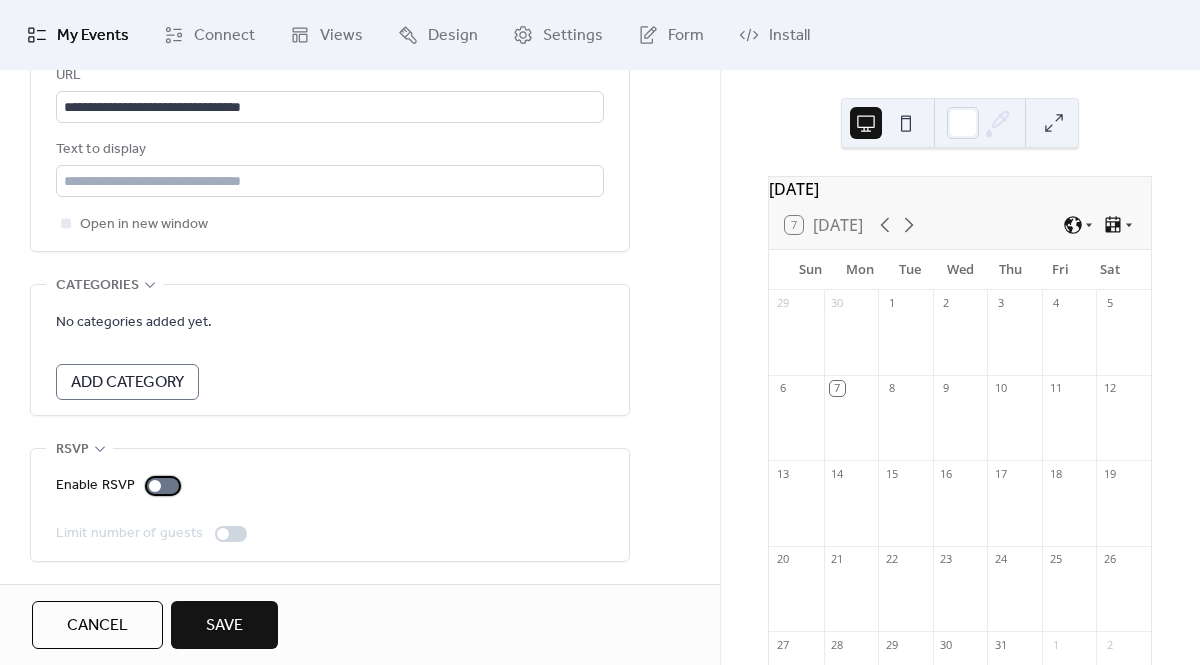 click at bounding box center [155, 486] 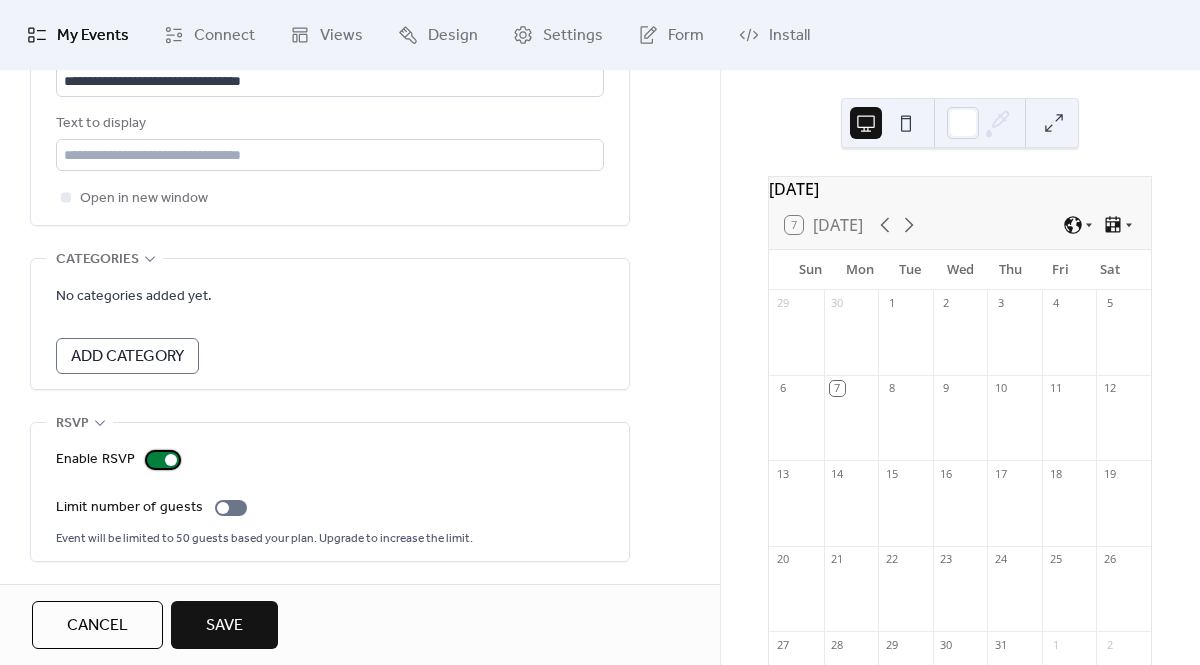 scroll, scrollTop: 1241, scrollLeft: 0, axis: vertical 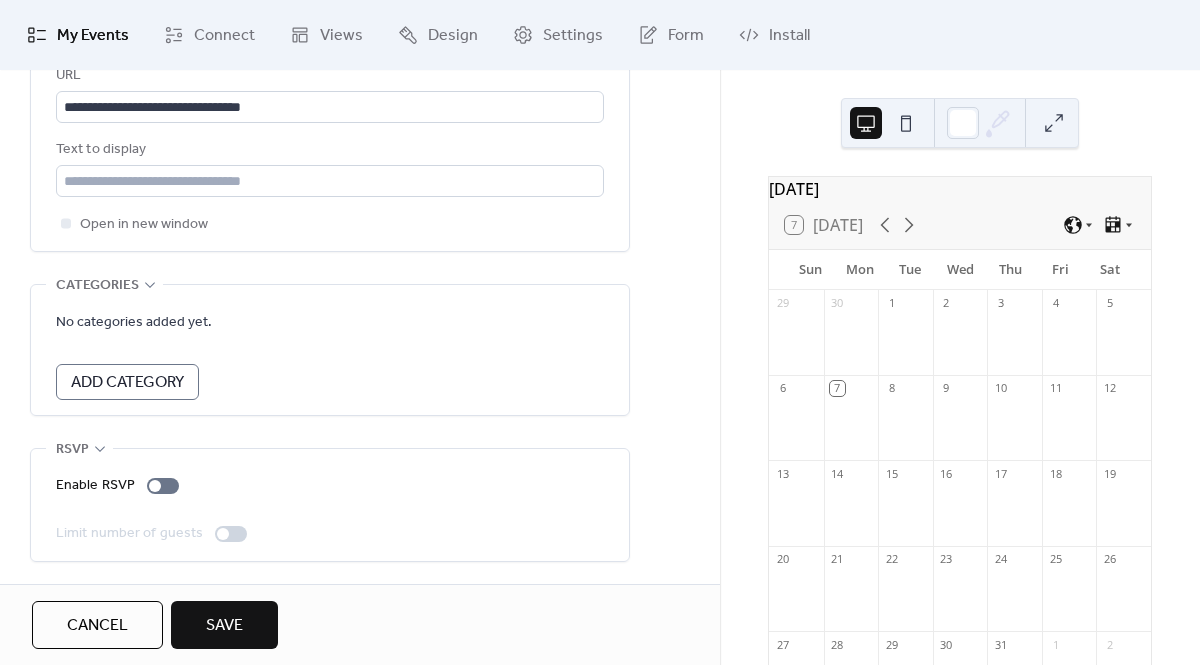 click on "Save" at bounding box center [224, 626] 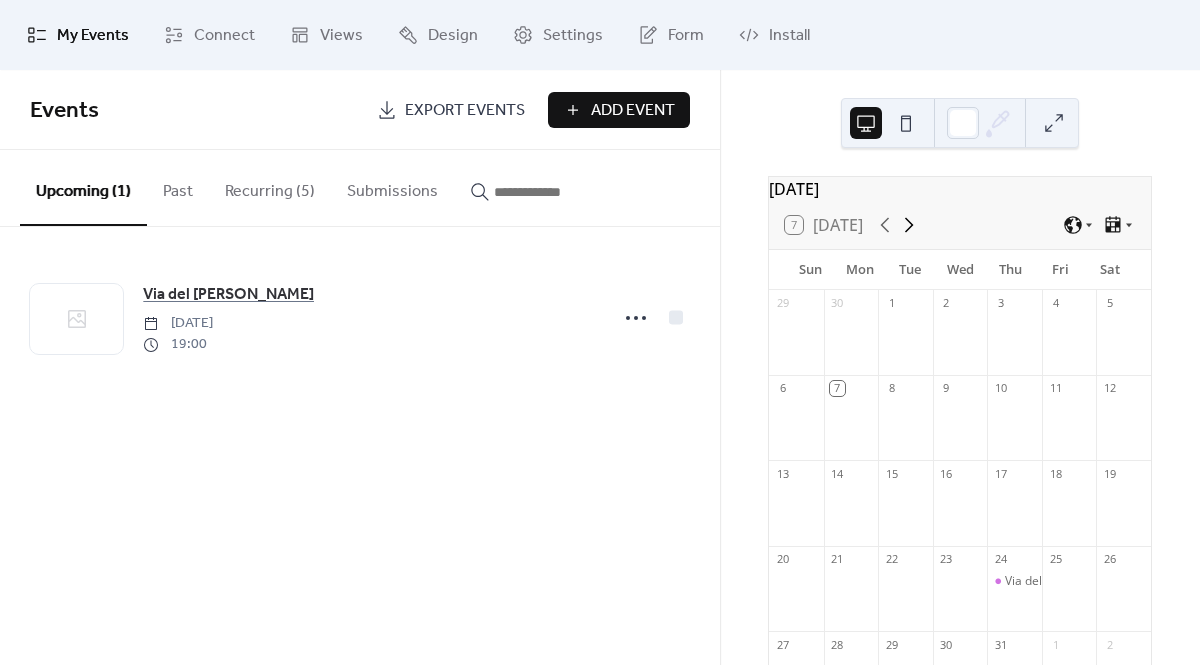 click 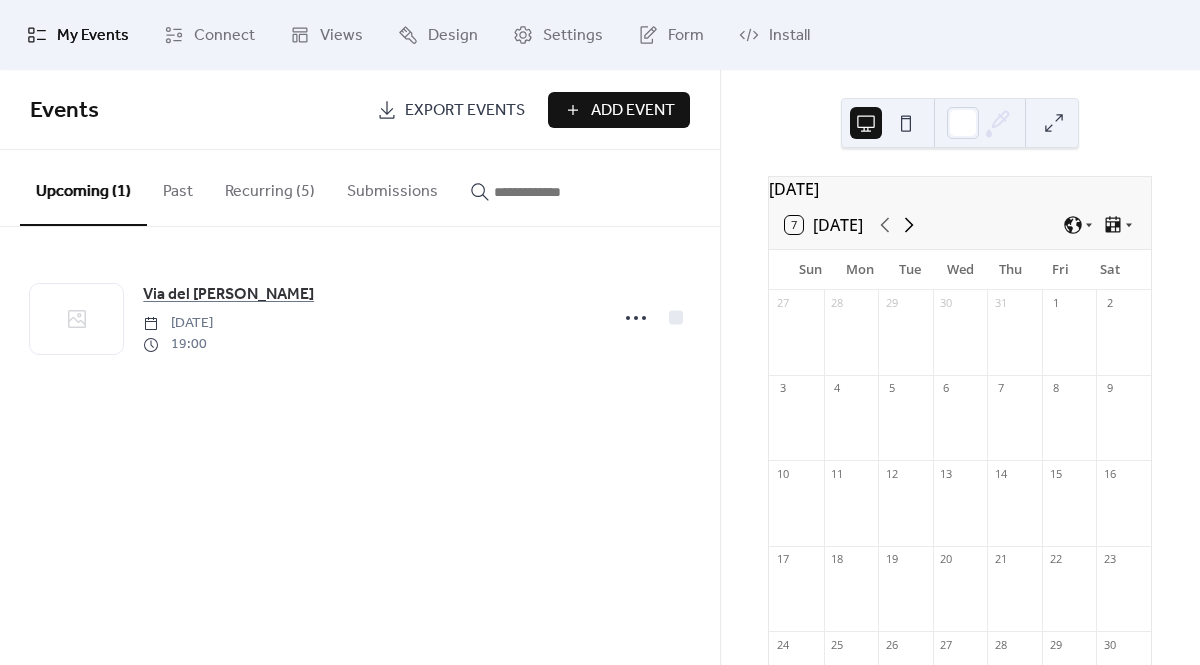 click 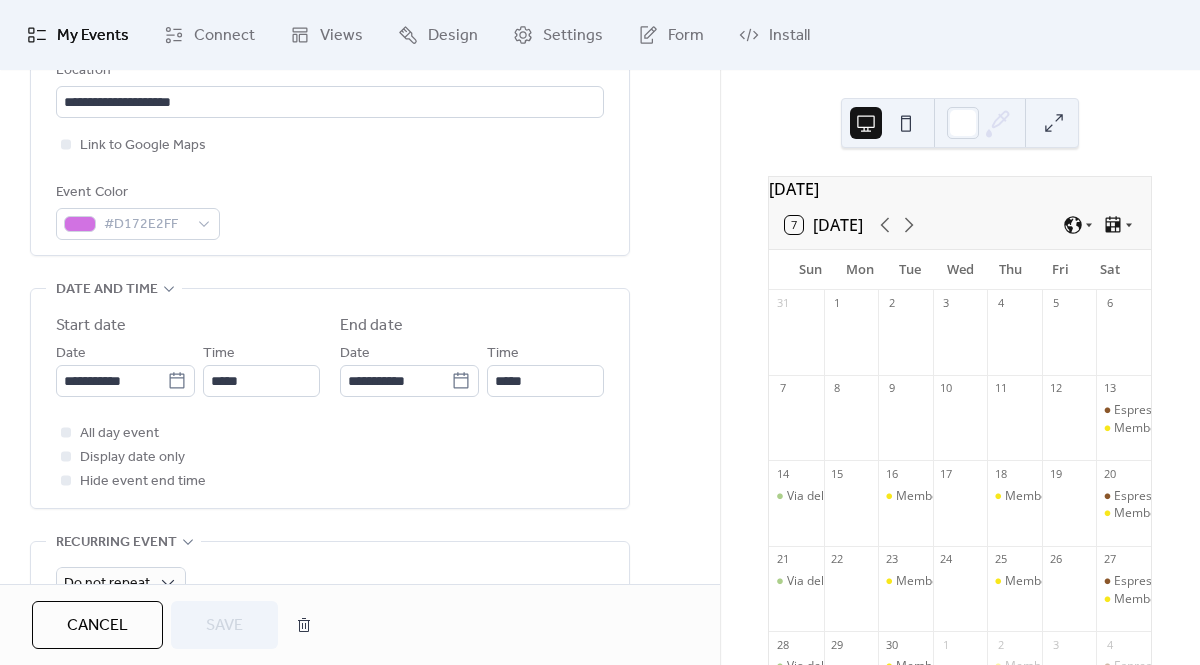 scroll, scrollTop: 484, scrollLeft: 0, axis: vertical 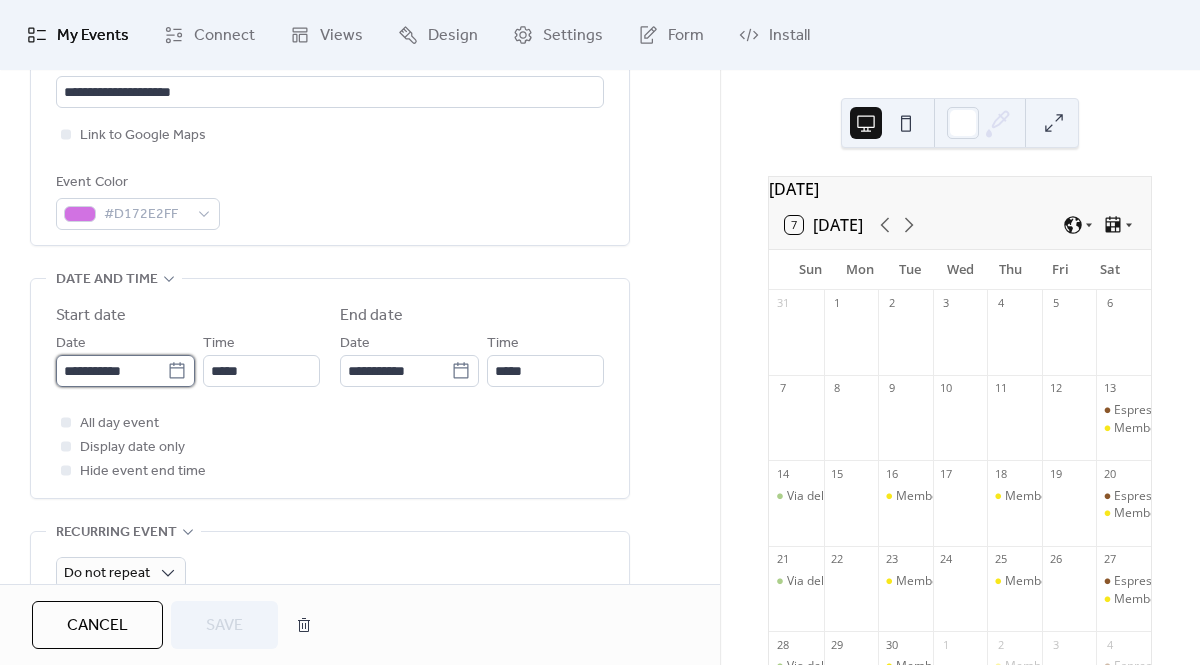 click on "**********" at bounding box center (111, 371) 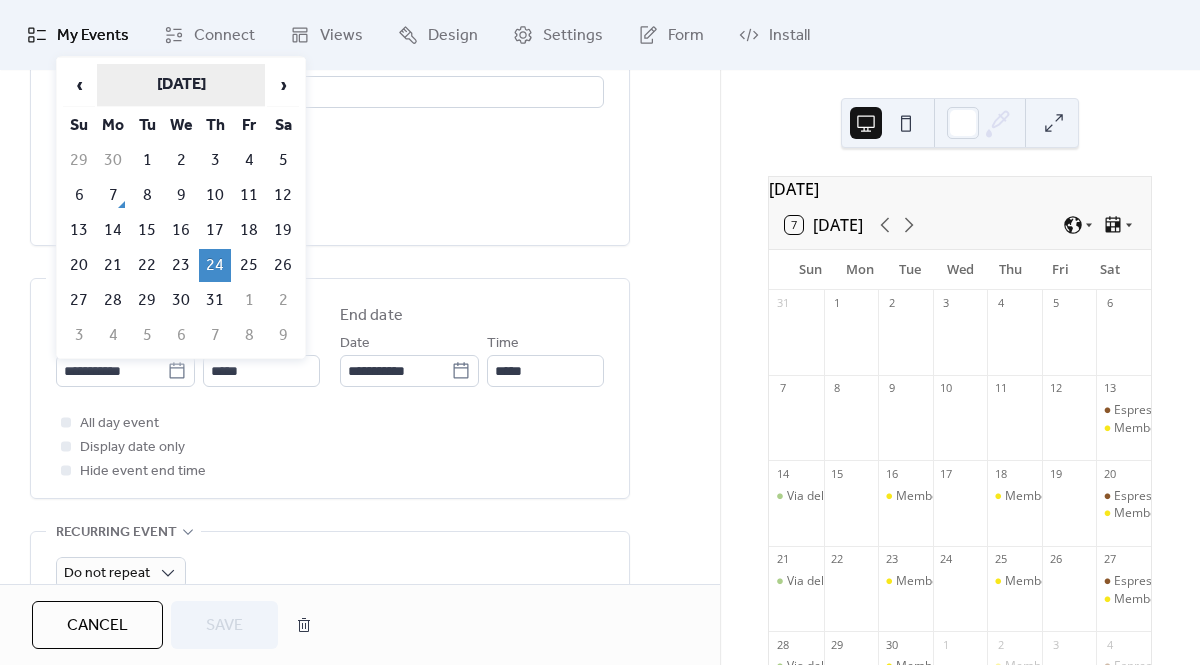 click on "[DATE]" at bounding box center [181, 85] 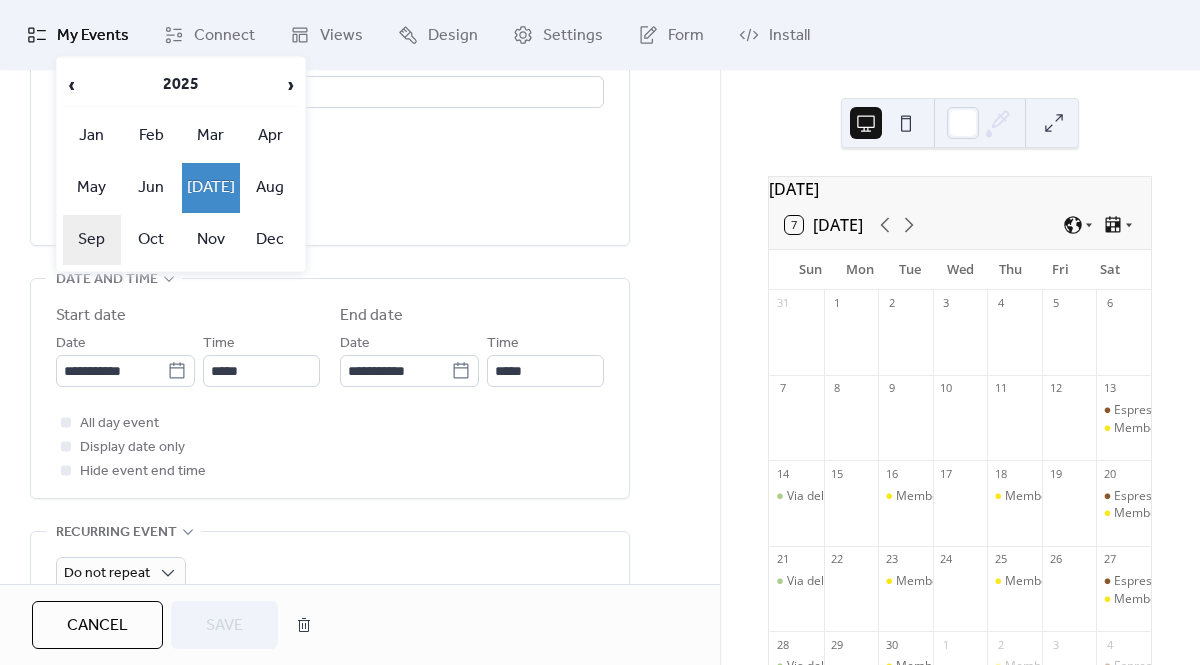 click on "Sep" at bounding box center (92, 240) 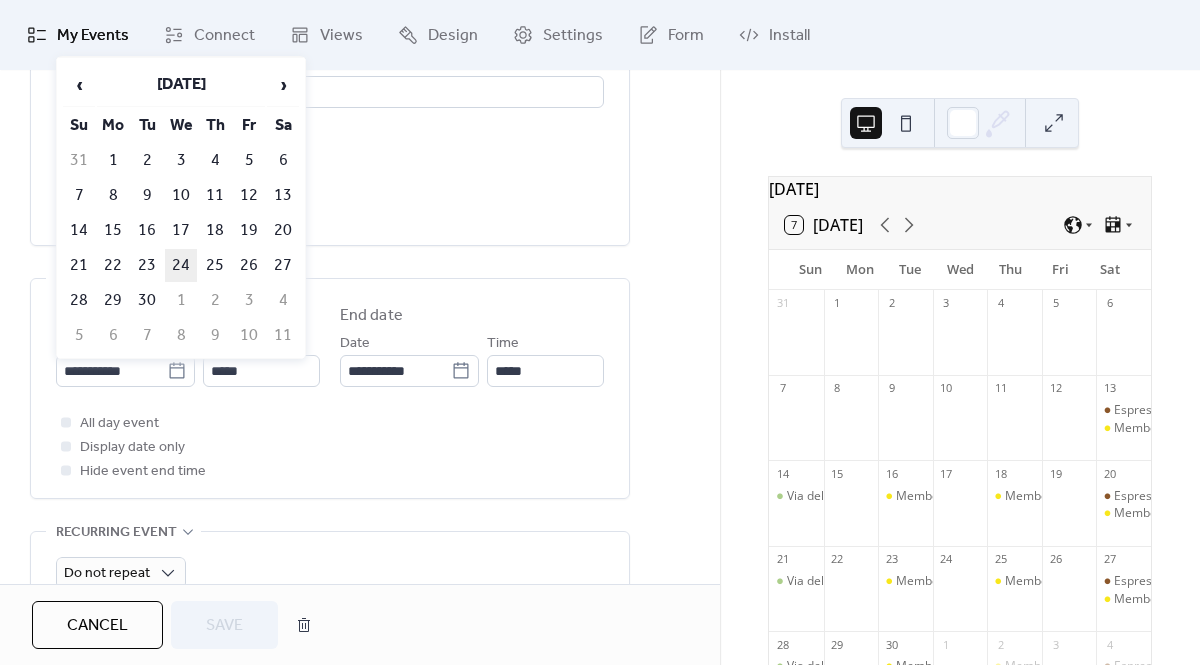 click on "24" at bounding box center [181, 265] 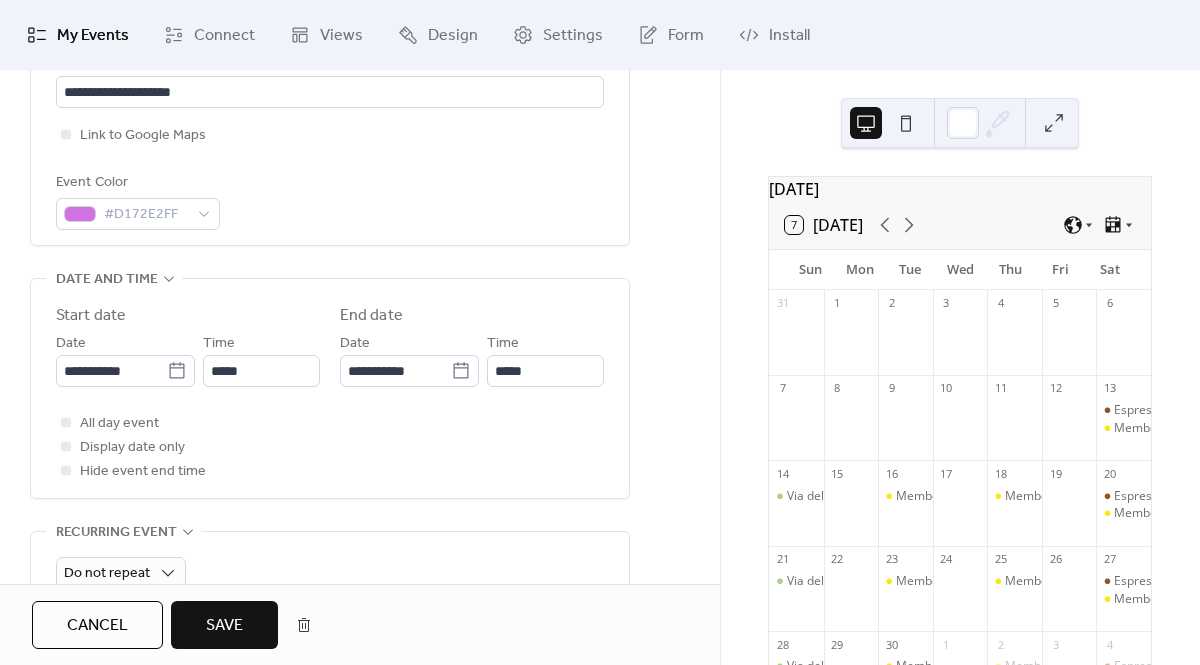 scroll, scrollTop: 504, scrollLeft: 0, axis: vertical 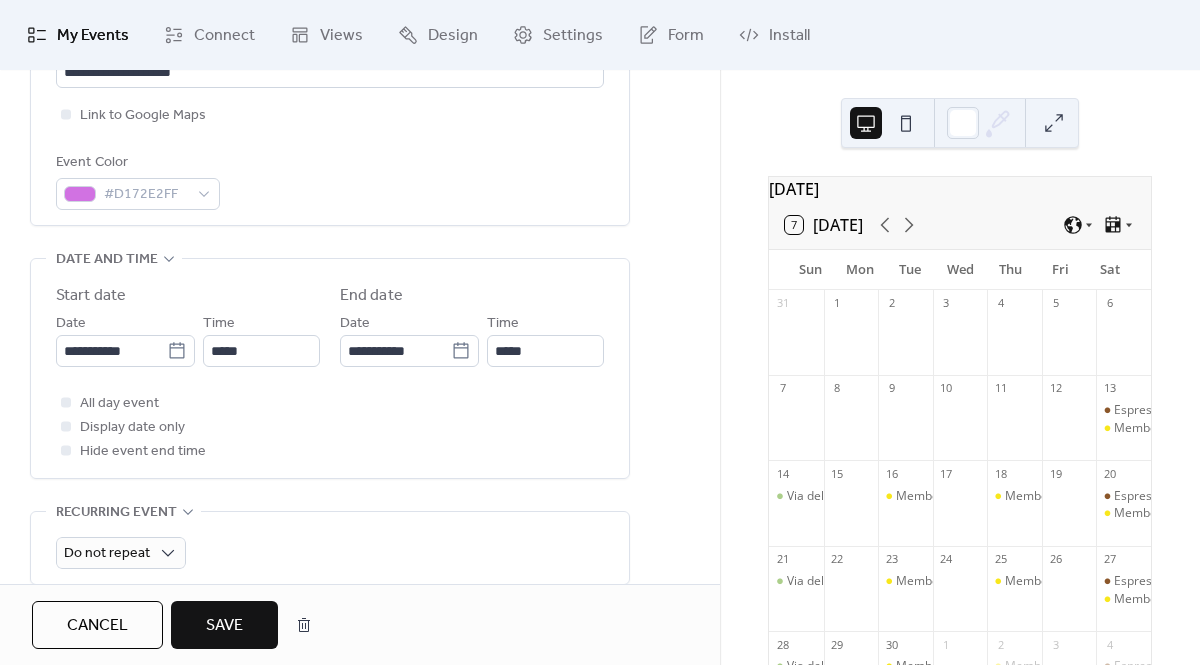 click on "Save" at bounding box center (224, 626) 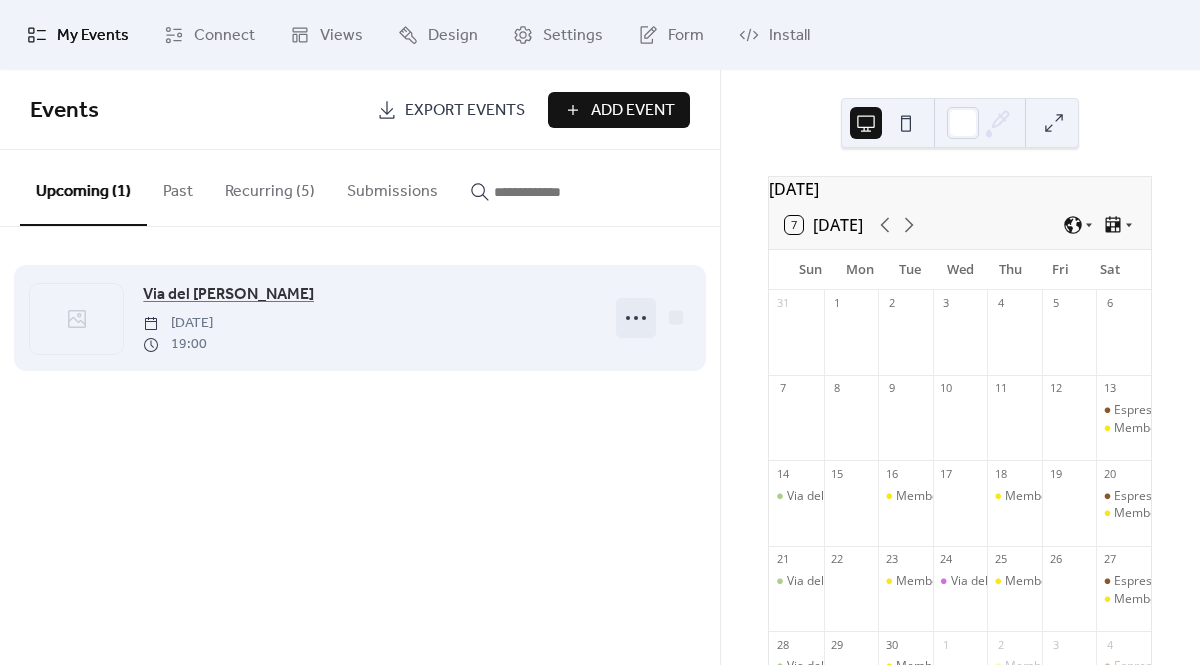 click 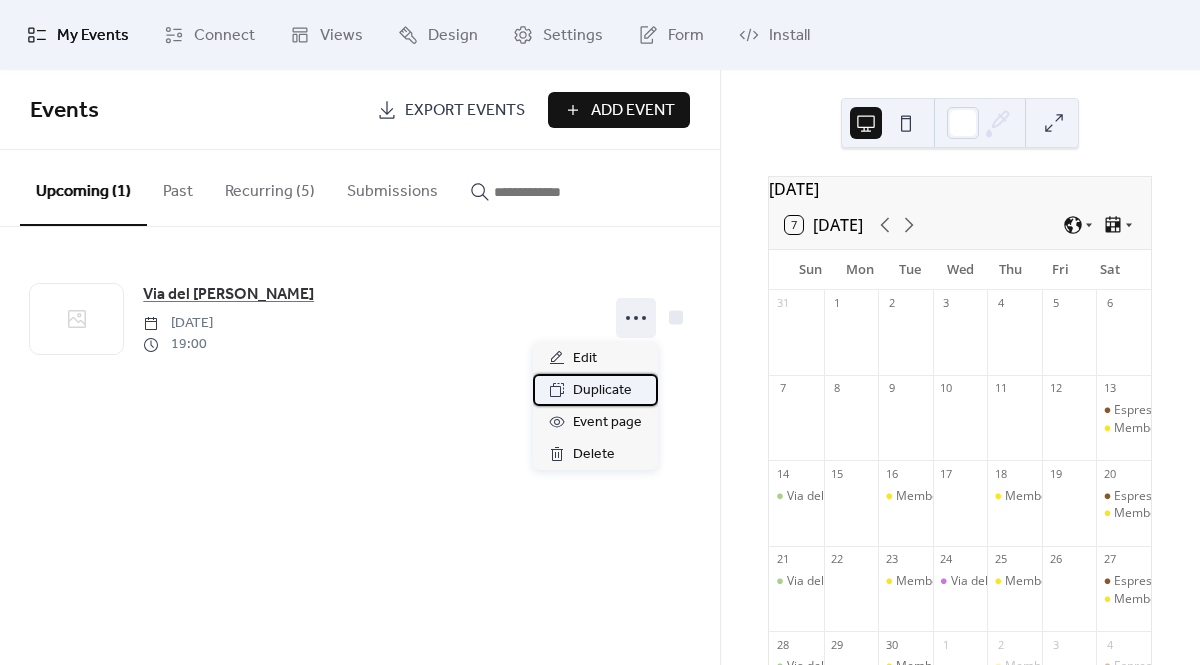 click on "Duplicate" at bounding box center [602, 391] 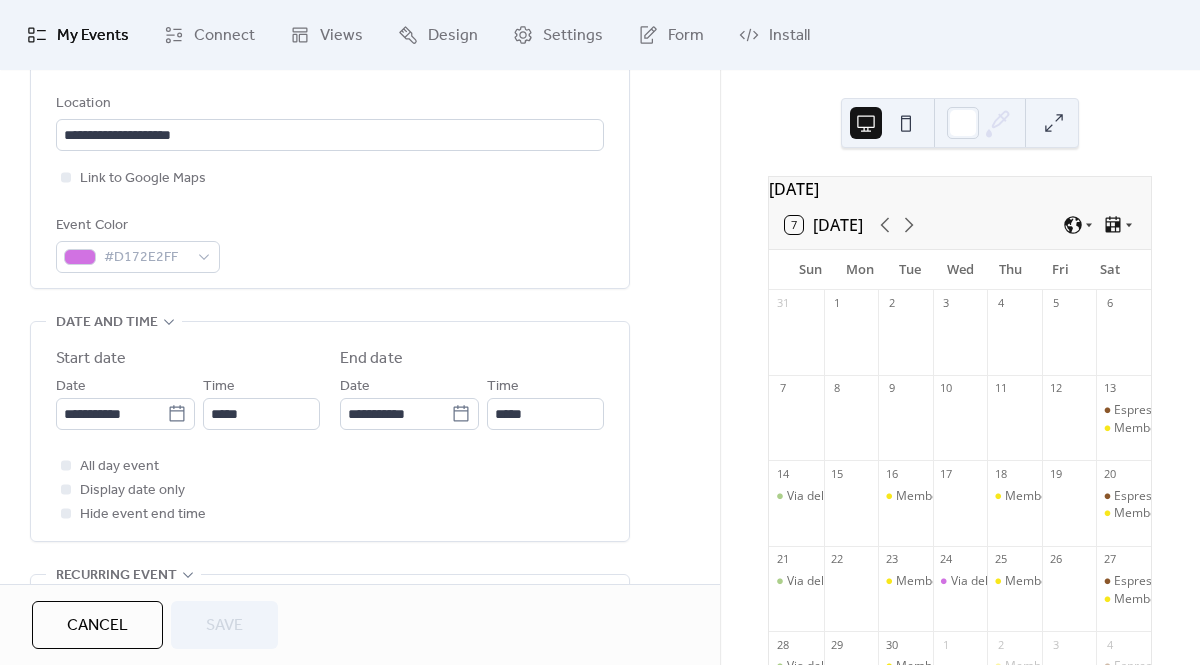 scroll, scrollTop: 450, scrollLeft: 0, axis: vertical 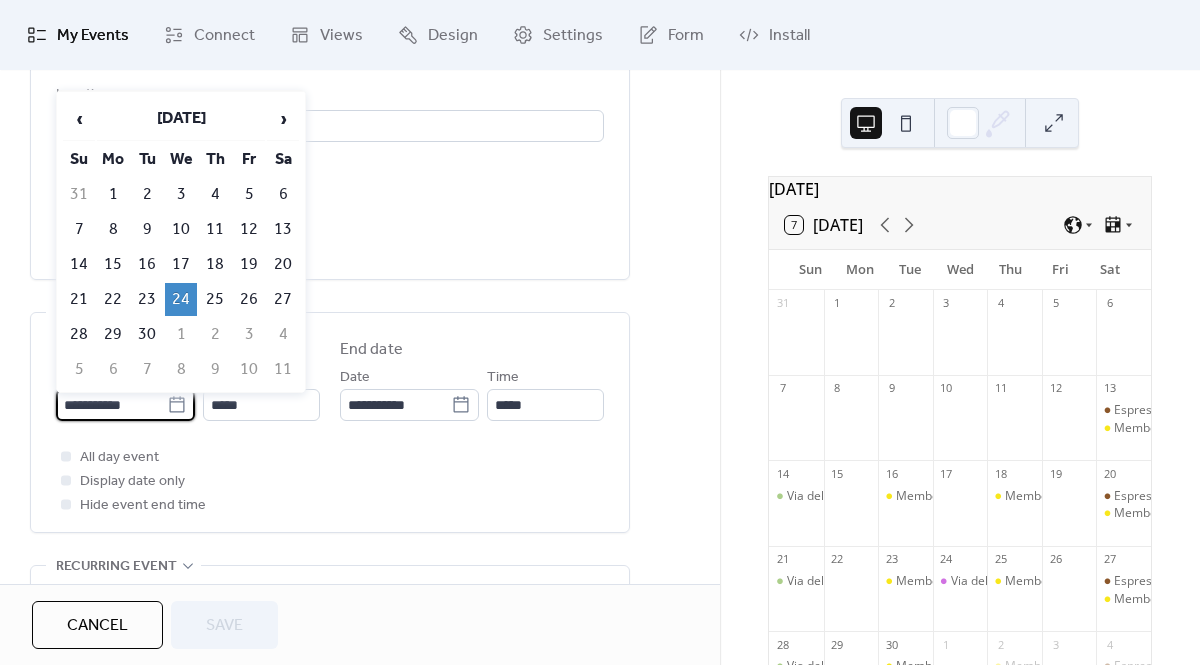 click on "**********" at bounding box center [111, 405] 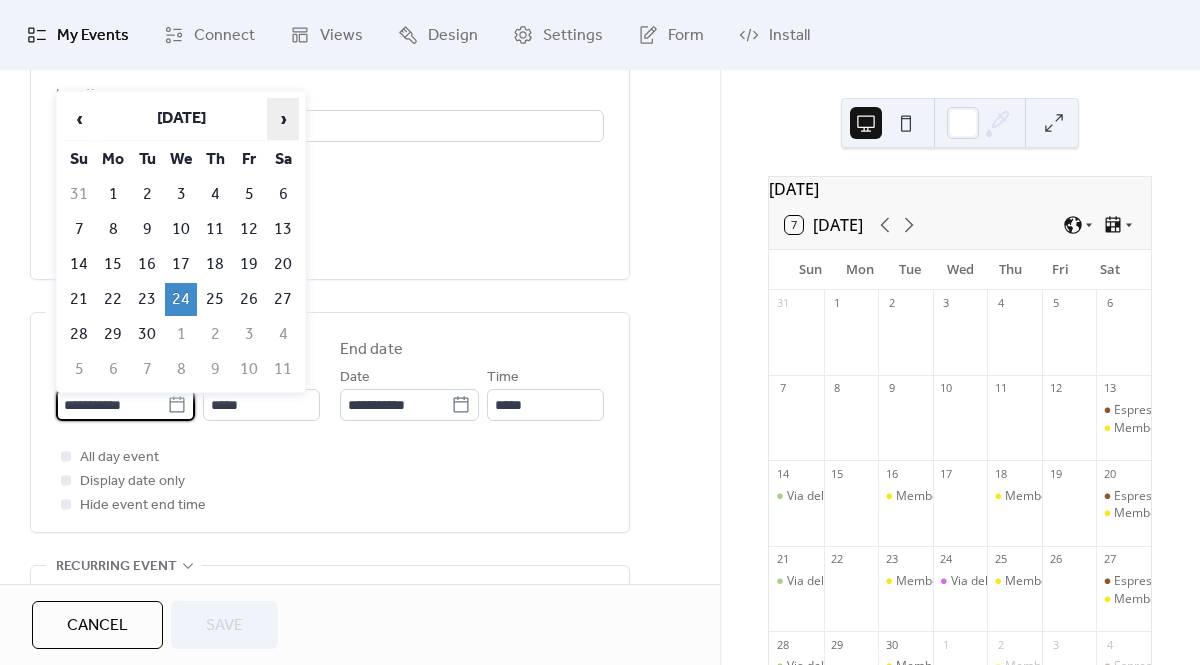click on "›" at bounding box center (283, 119) 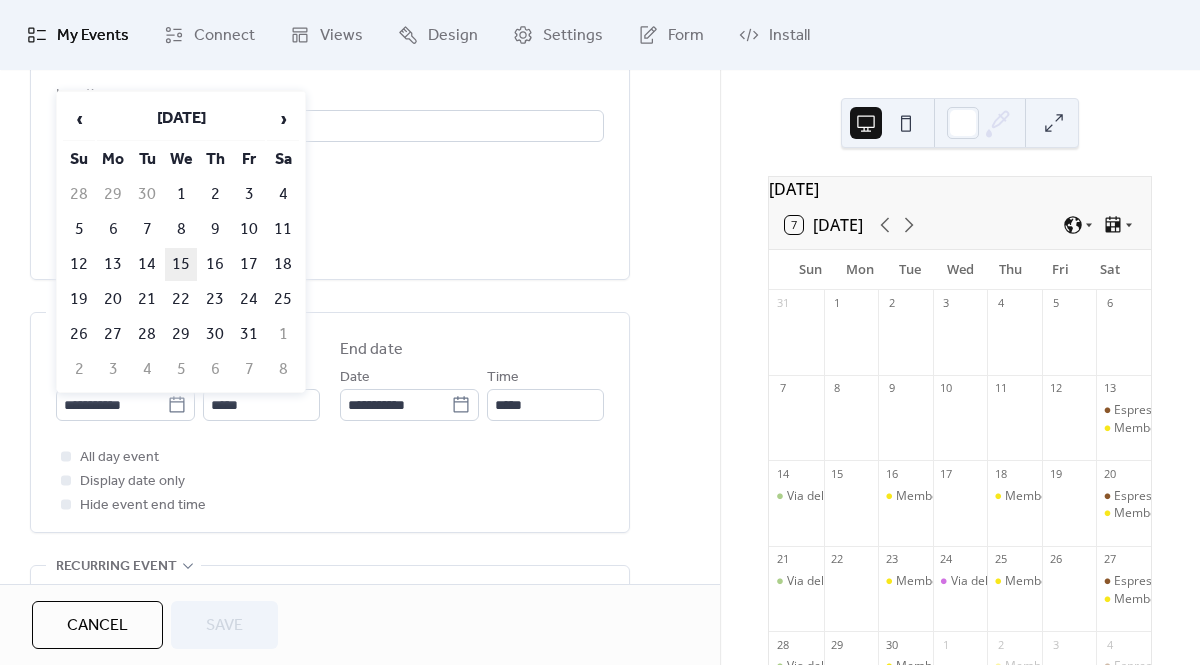 click on "15" at bounding box center [181, 264] 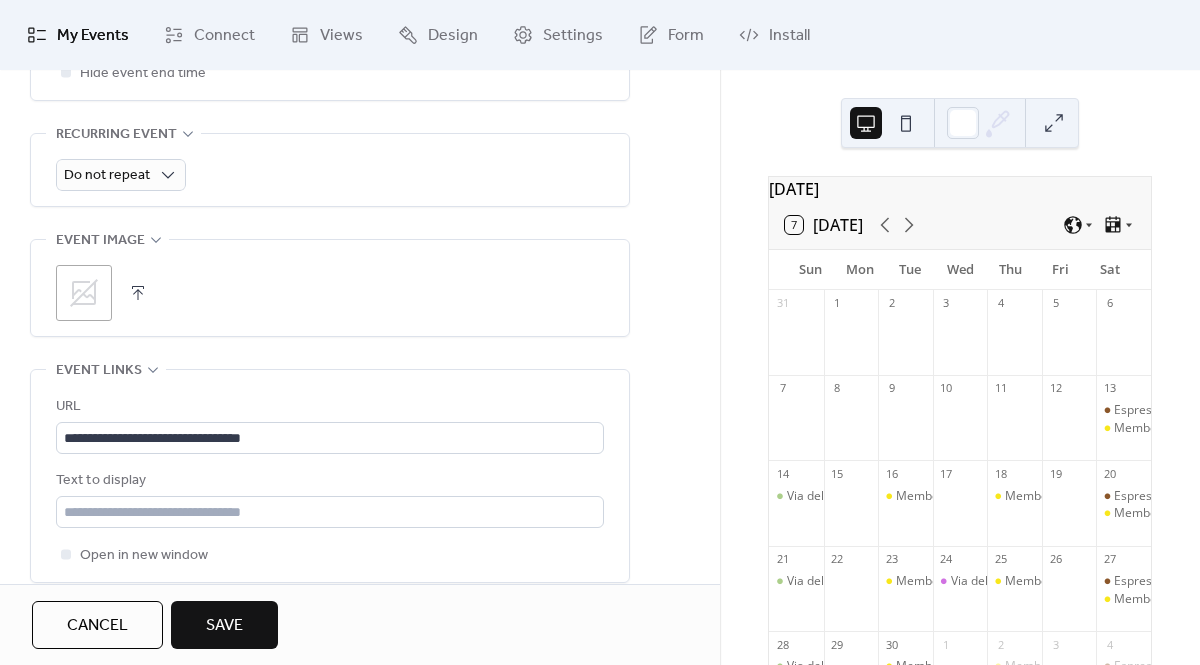 scroll, scrollTop: 968, scrollLeft: 0, axis: vertical 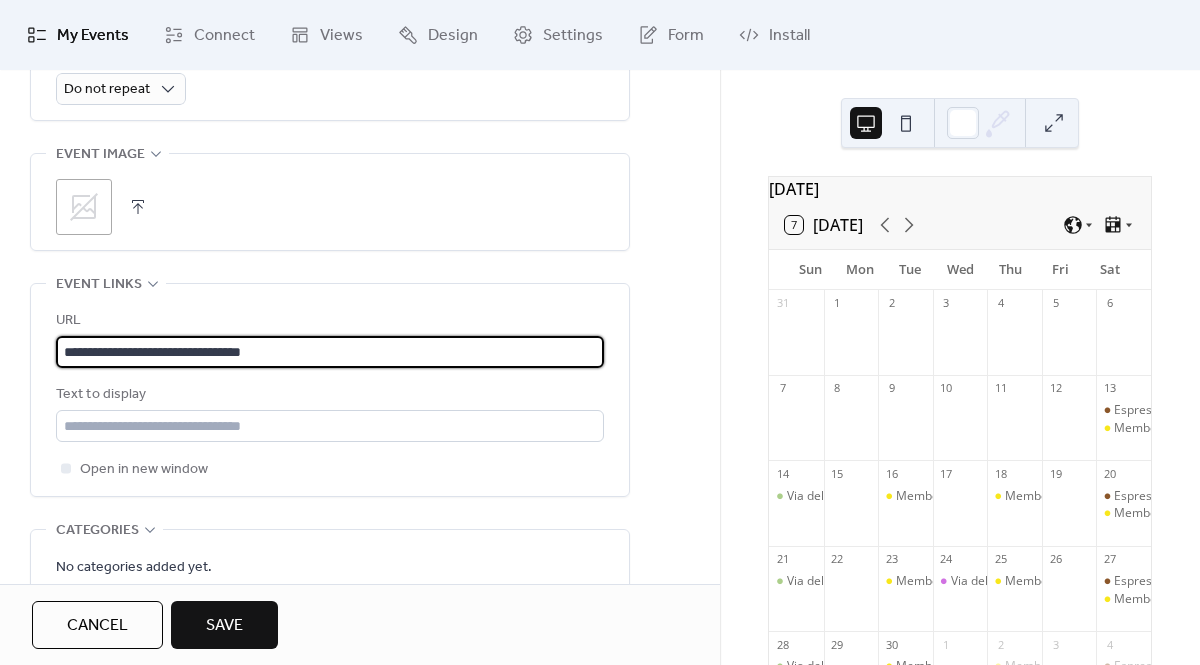 click on "**********" at bounding box center [330, 352] 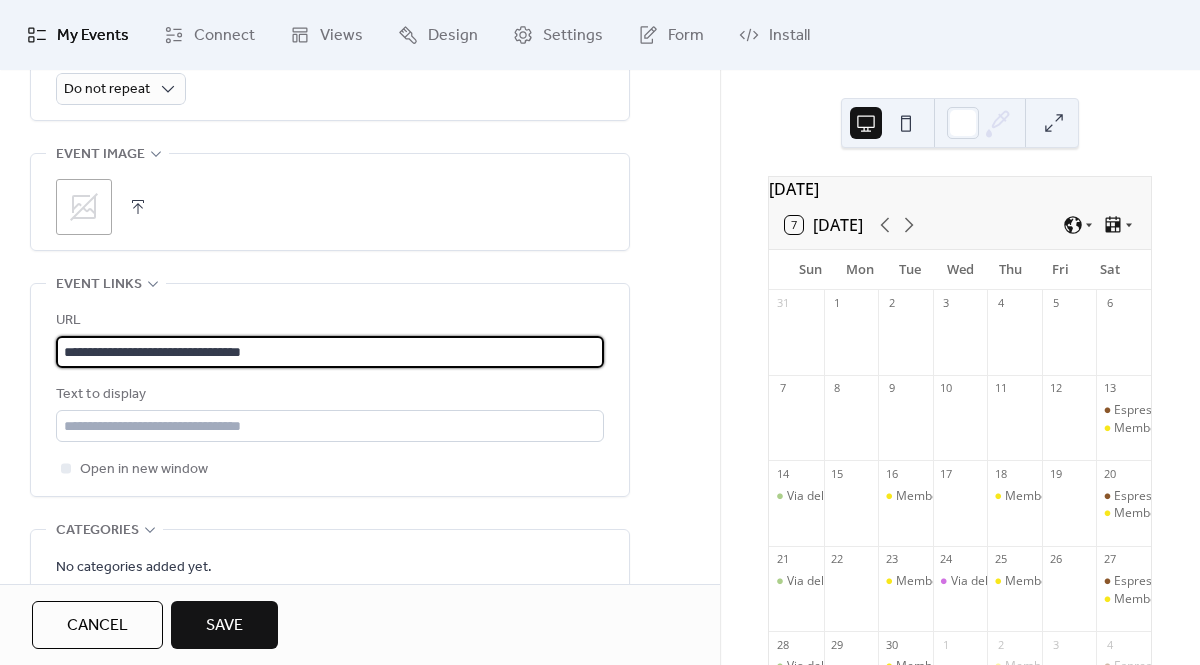 drag, startPoint x: 307, startPoint y: 343, endPoint x: 45, endPoint y: 348, distance: 262.0477 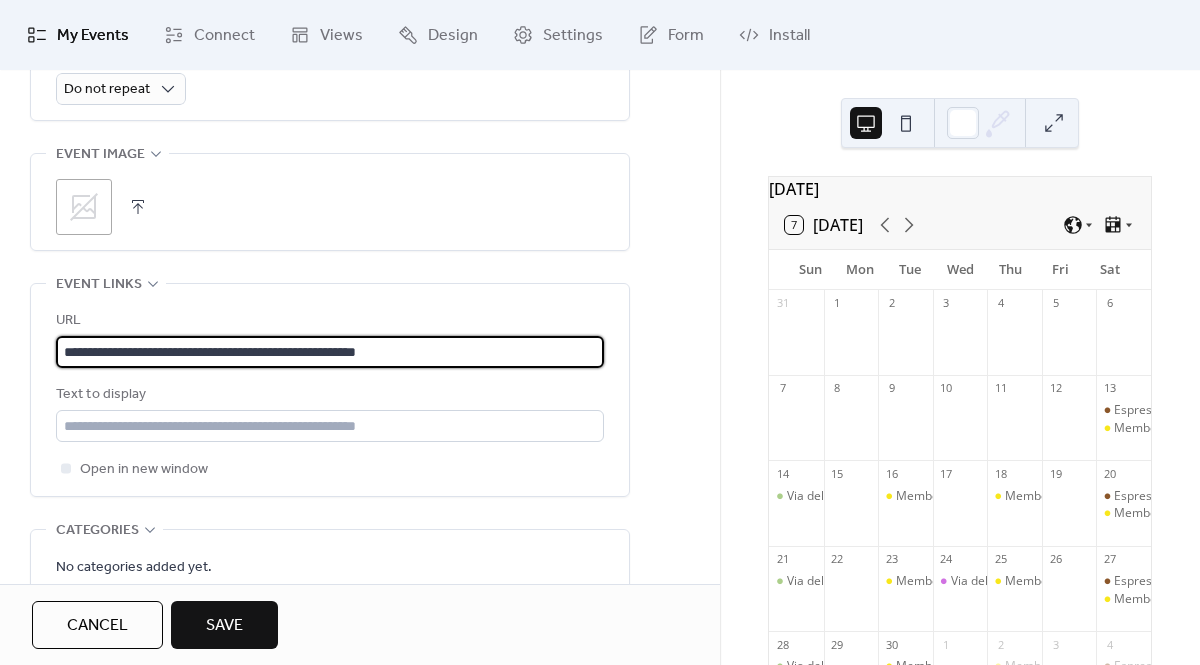 type on "**********" 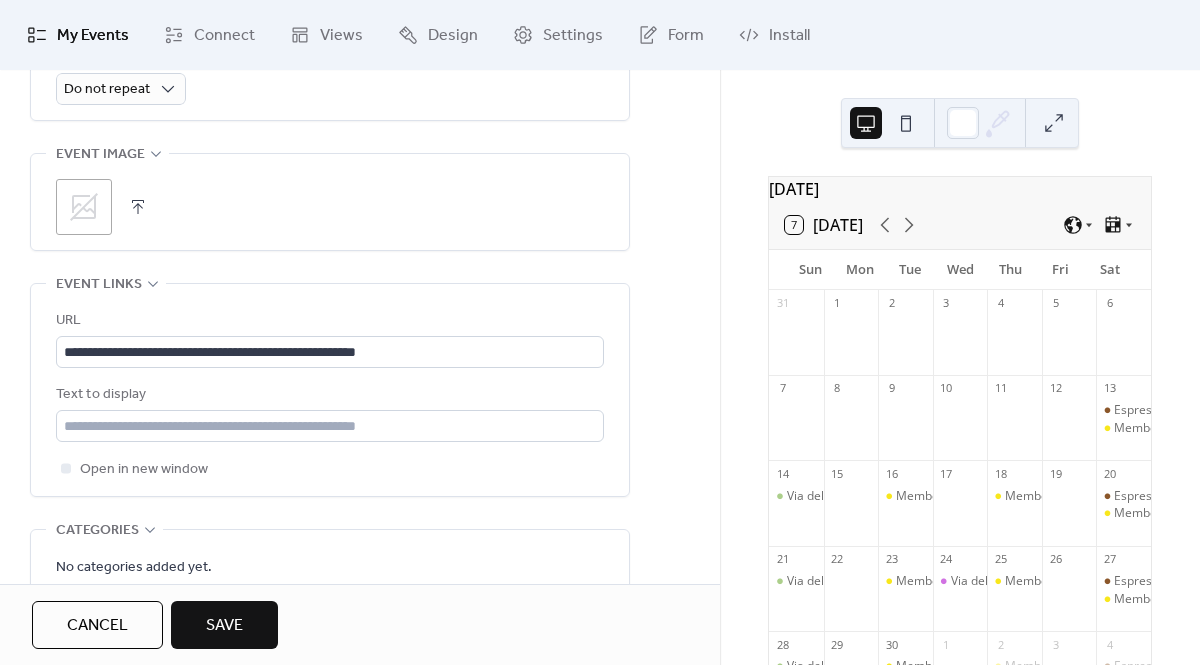 click on "**********" at bounding box center (330, 390) 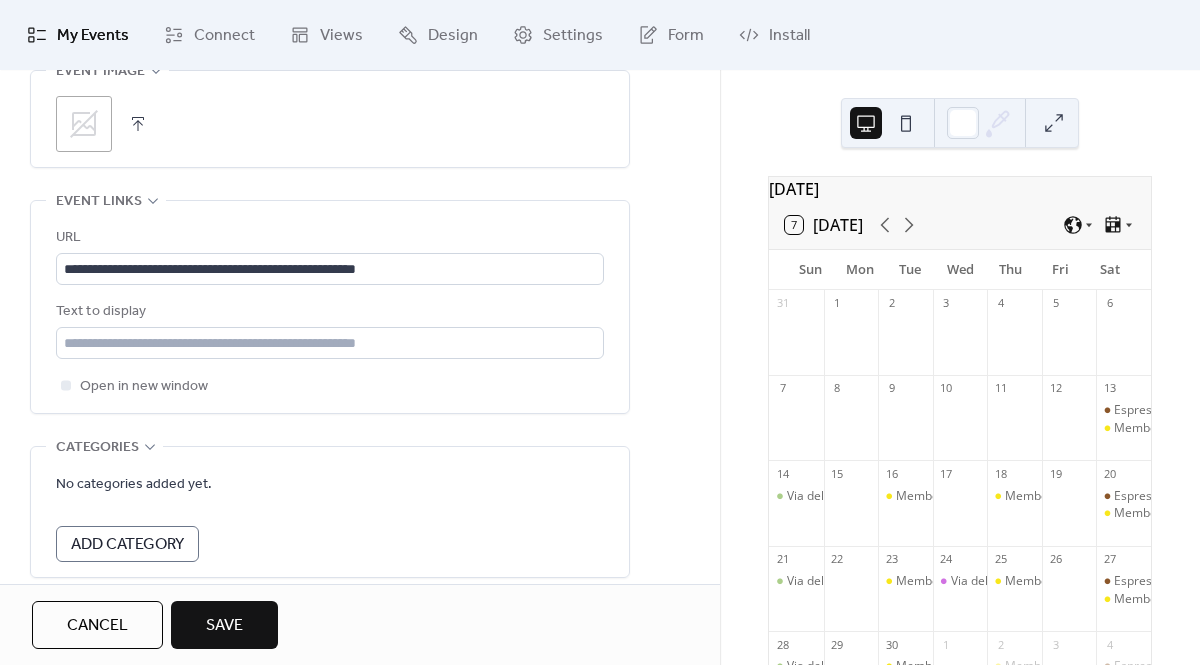 scroll, scrollTop: 1215, scrollLeft: 0, axis: vertical 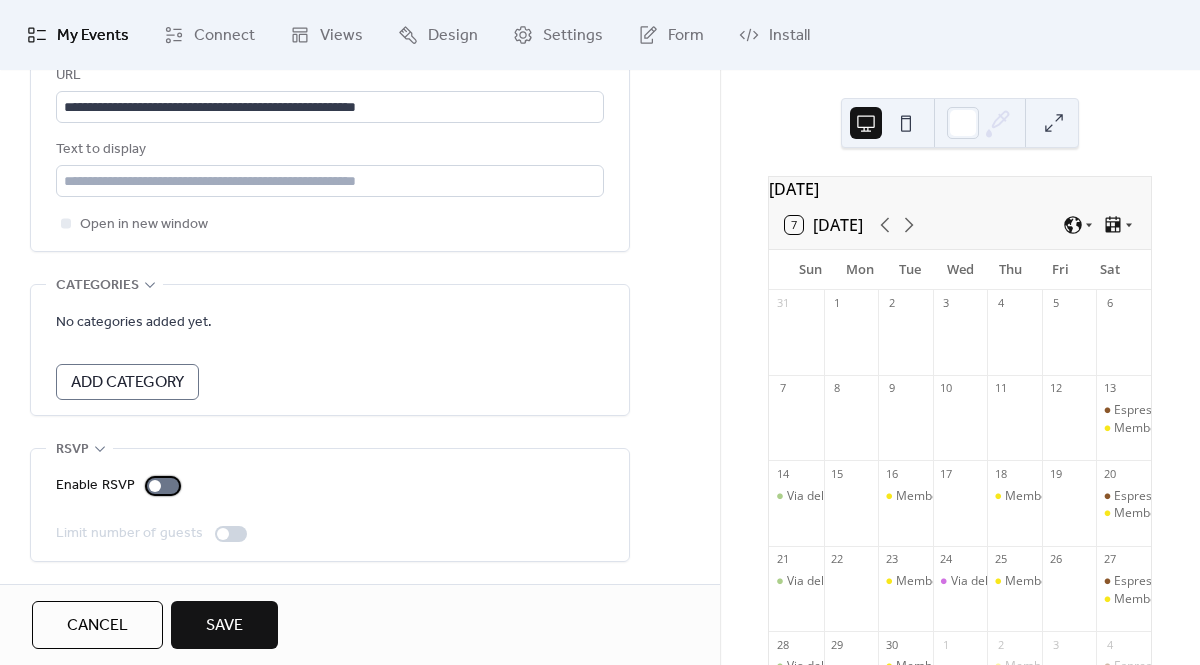 click at bounding box center [155, 486] 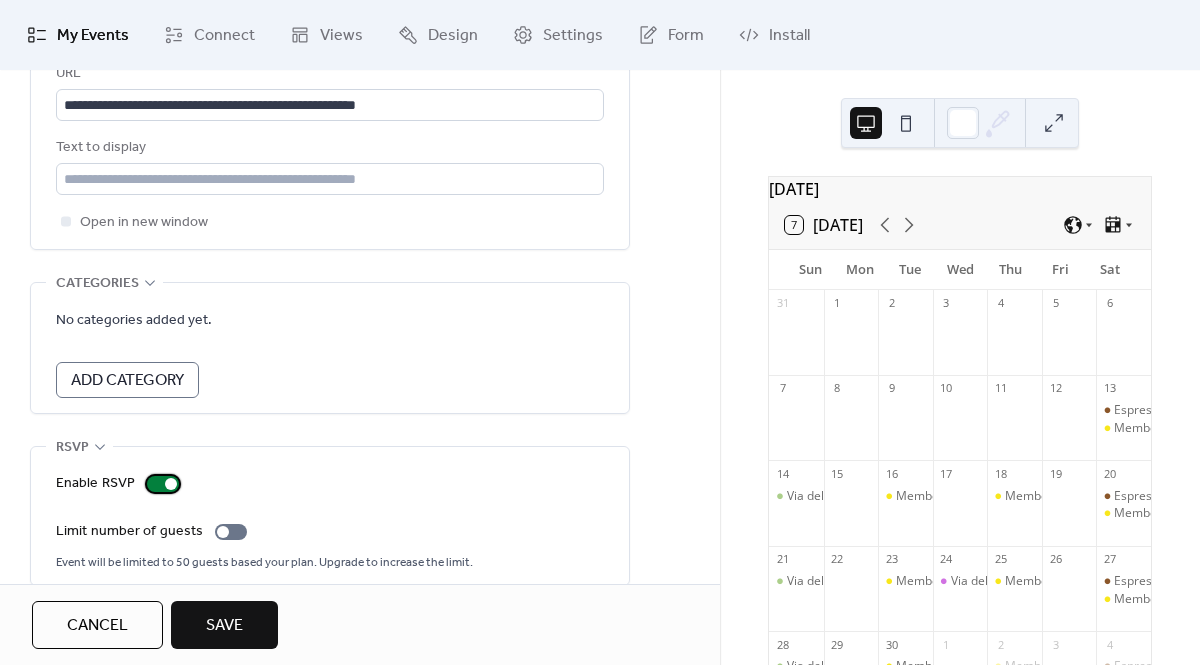click at bounding box center [171, 484] 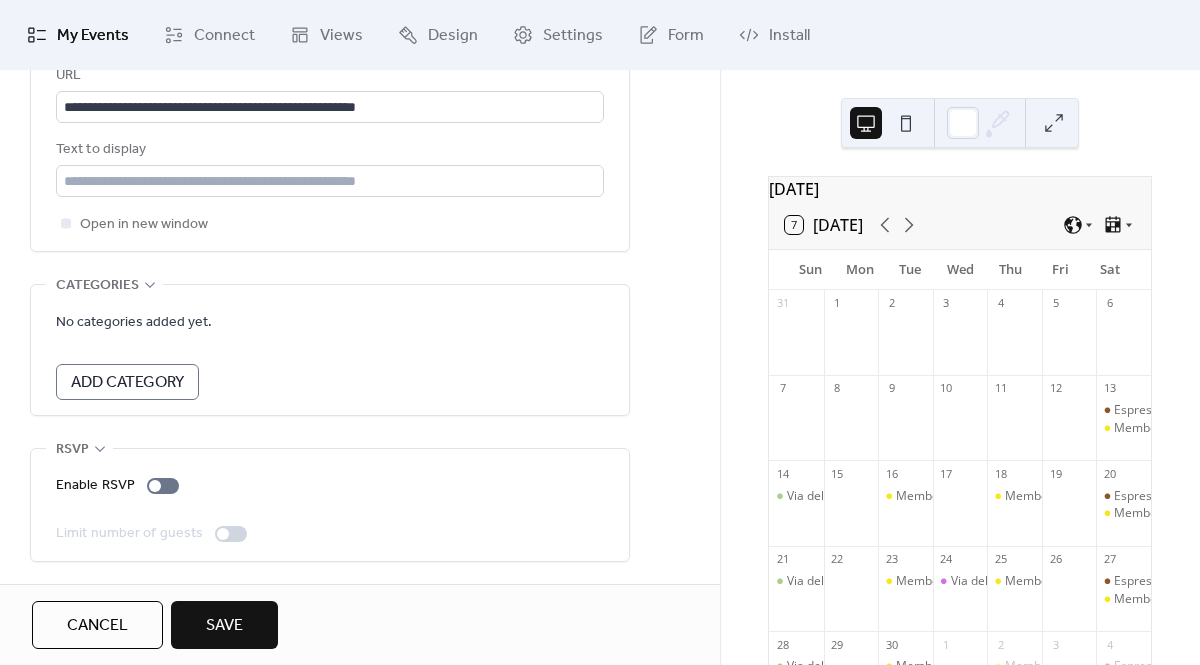 click on "Save" at bounding box center (224, 625) 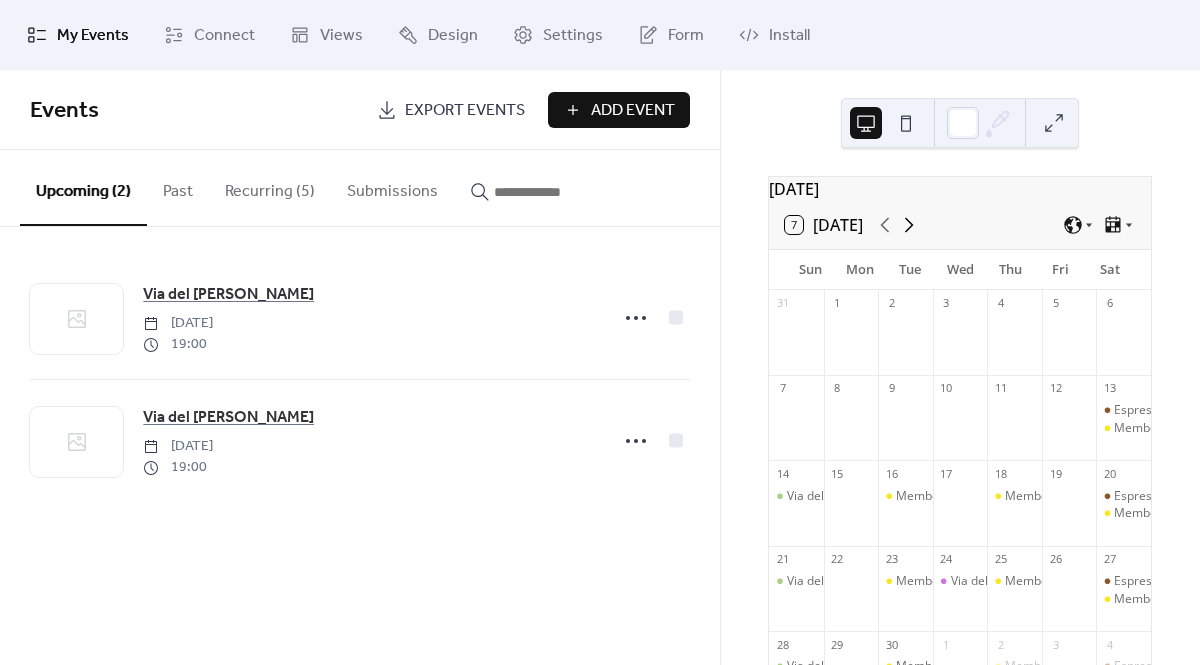 click 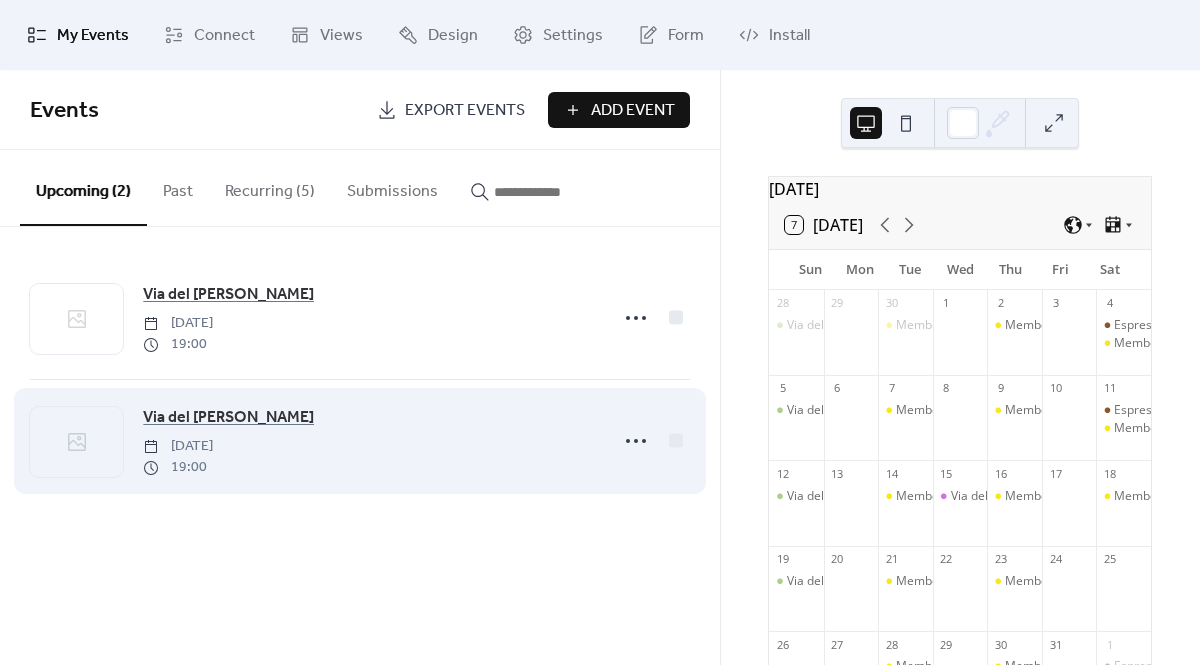 click on "Via del [PERSON_NAME] [DATE] 19:00" at bounding box center (369, 441) 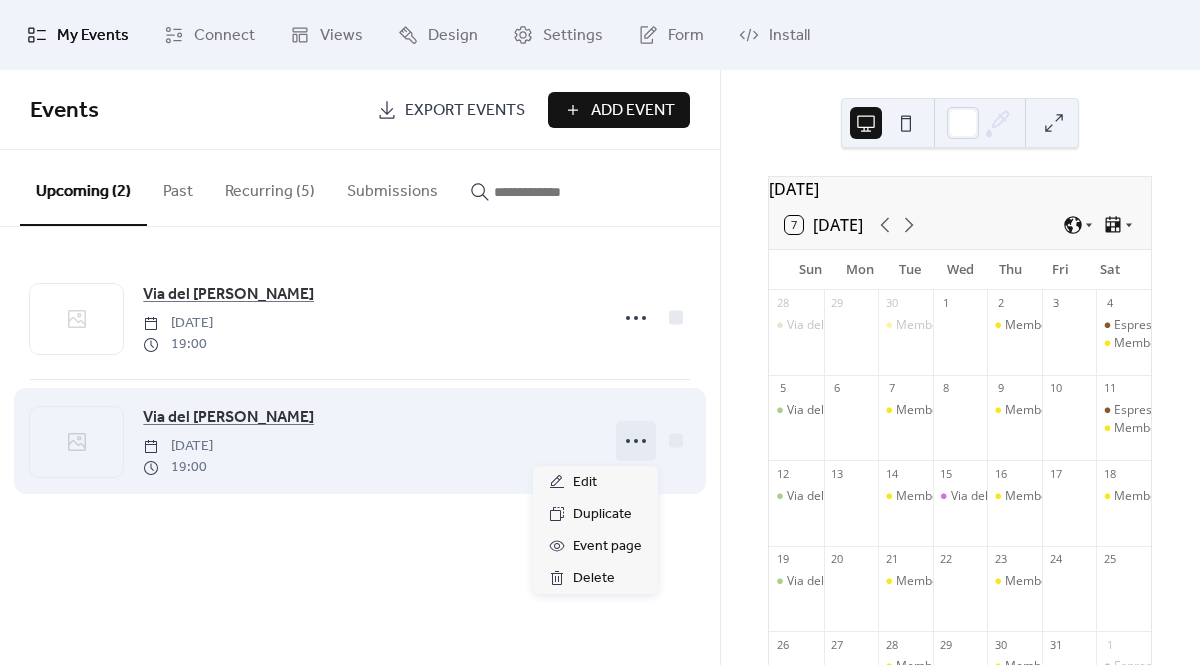 click 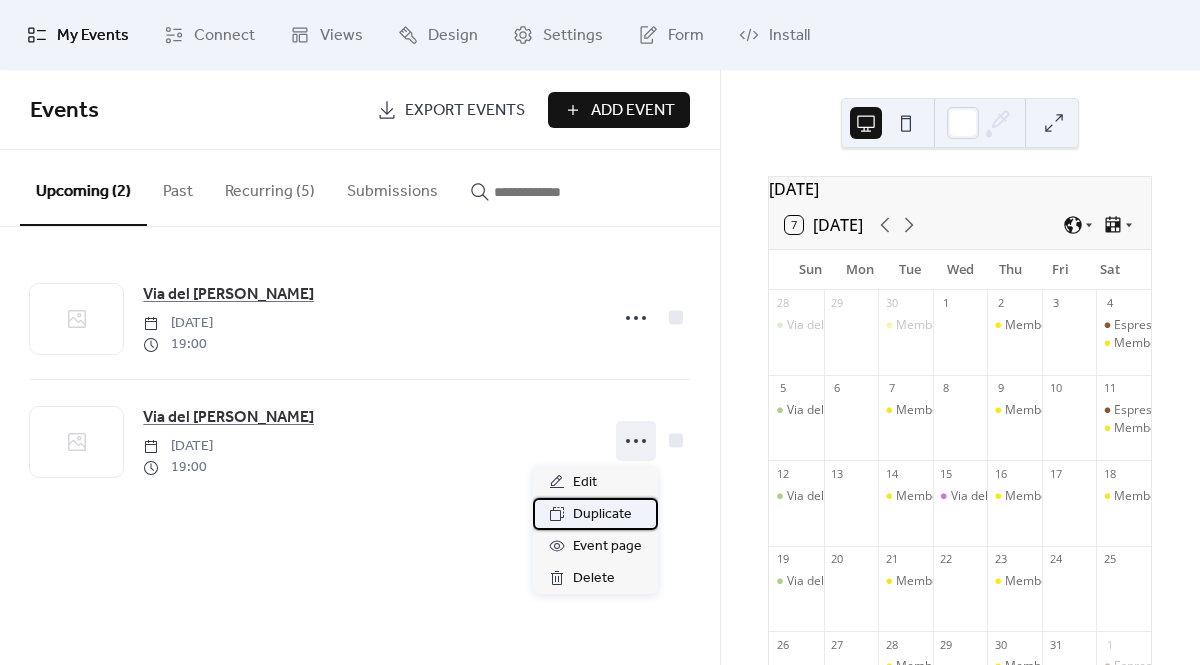 click on "Duplicate" at bounding box center [602, 515] 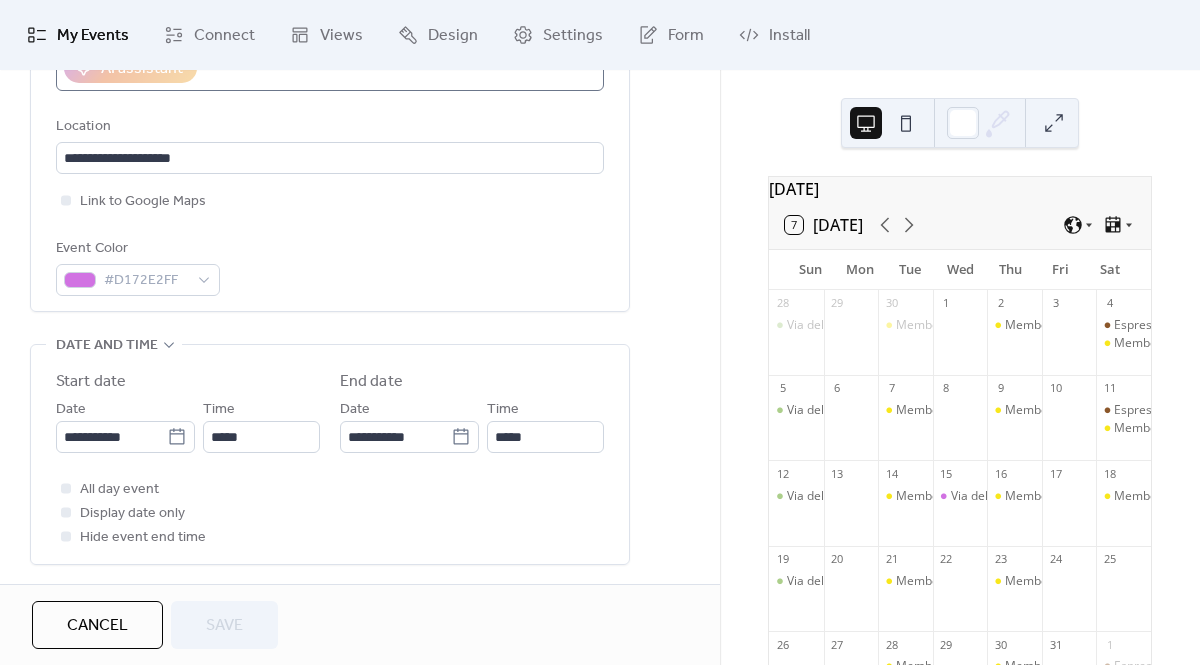 scroll, scrollTop: 429, scrollLeft: 0, axis: vertical 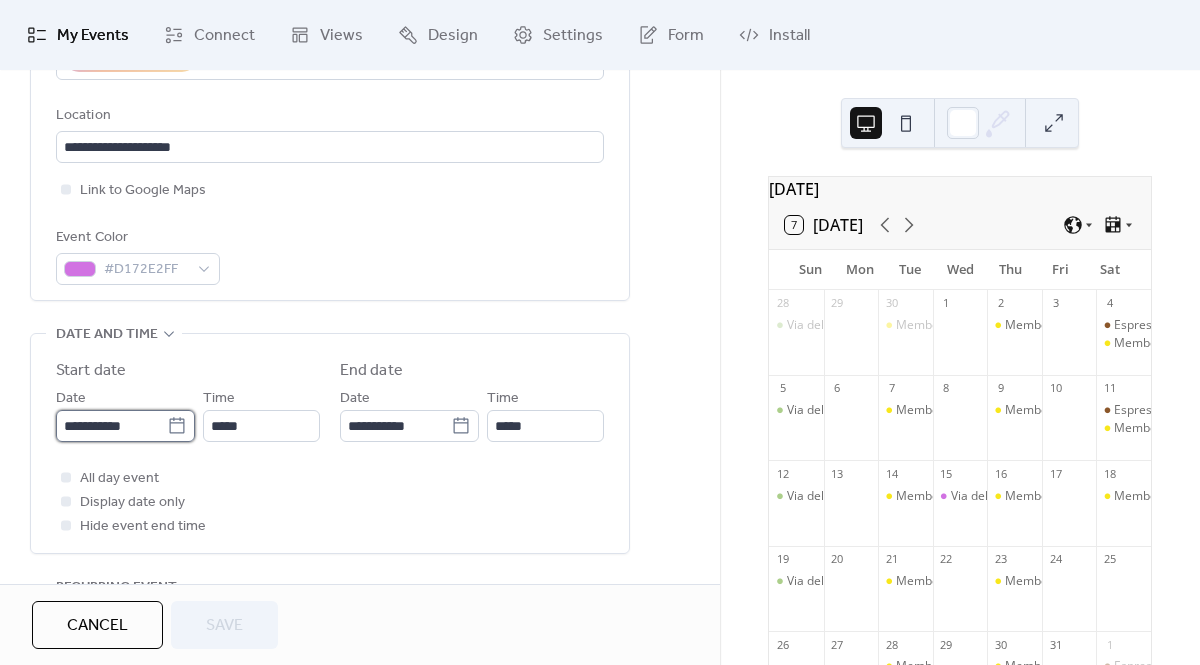 click on "**********" at bounding box center [111, 426] 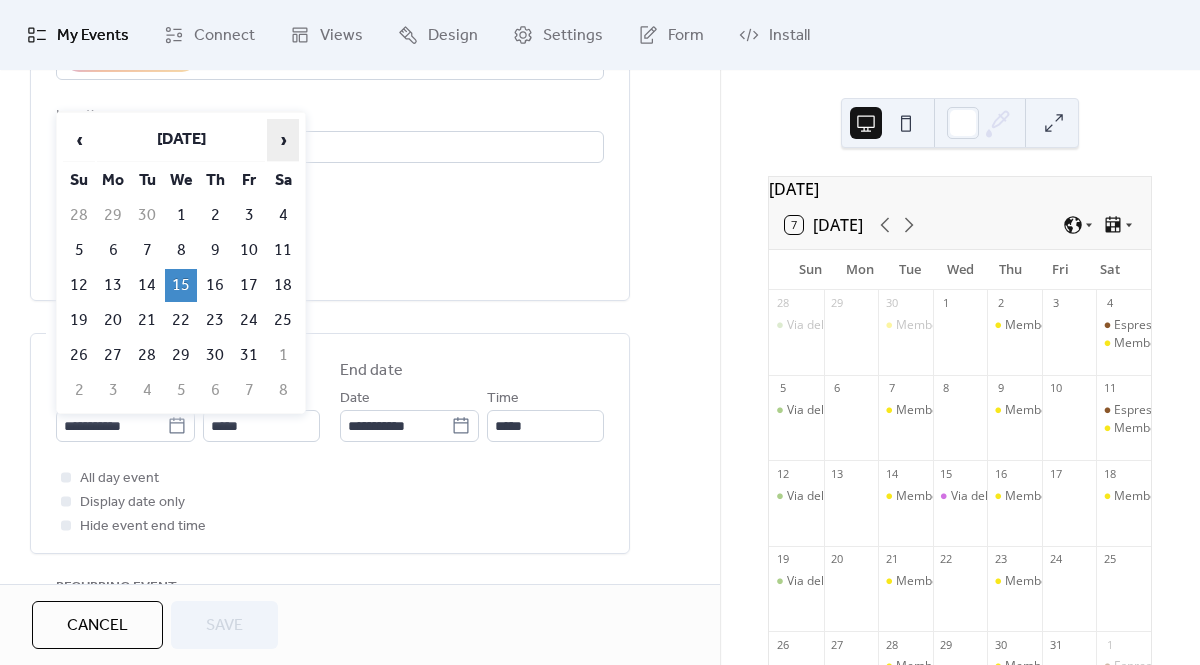 click on "›" at bounding box center (283, 140) 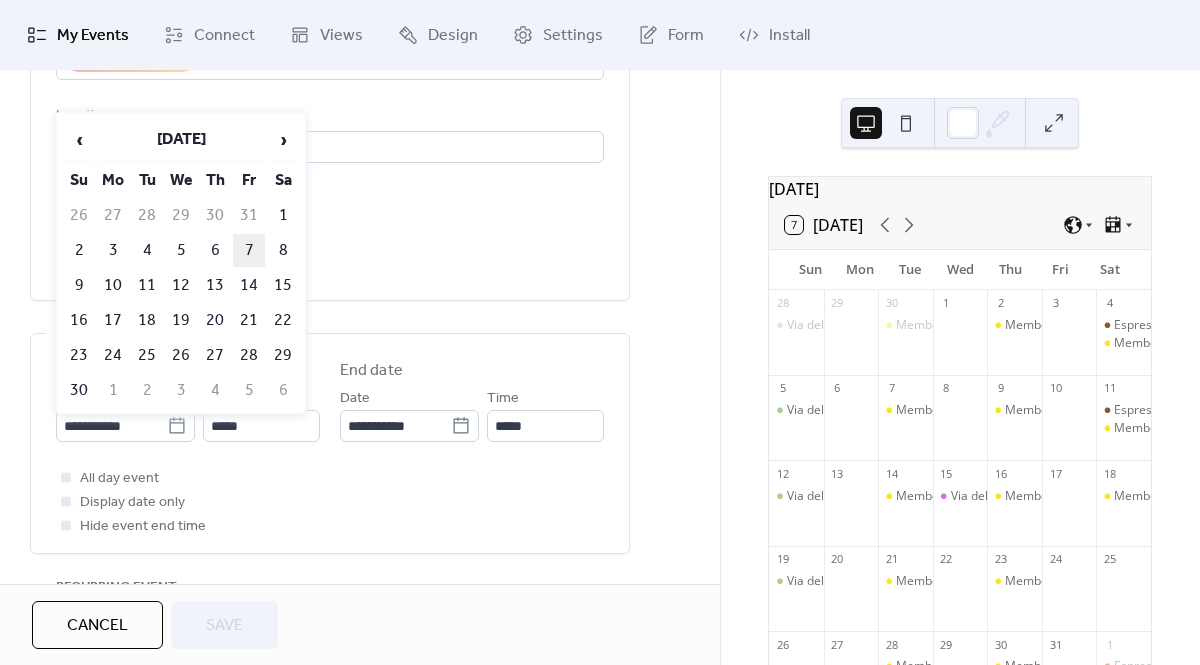 click on "7" at bounding box center [249, 250] 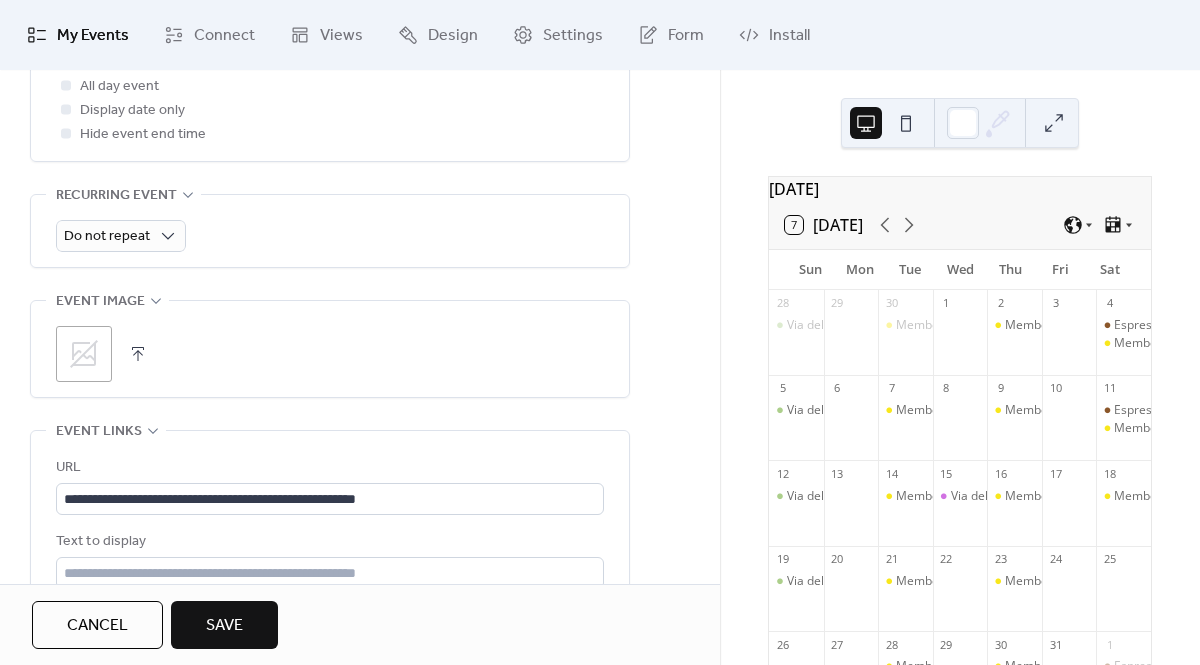 scroll, scrollTop: 823, scrollLeft: 0, axis: vertical 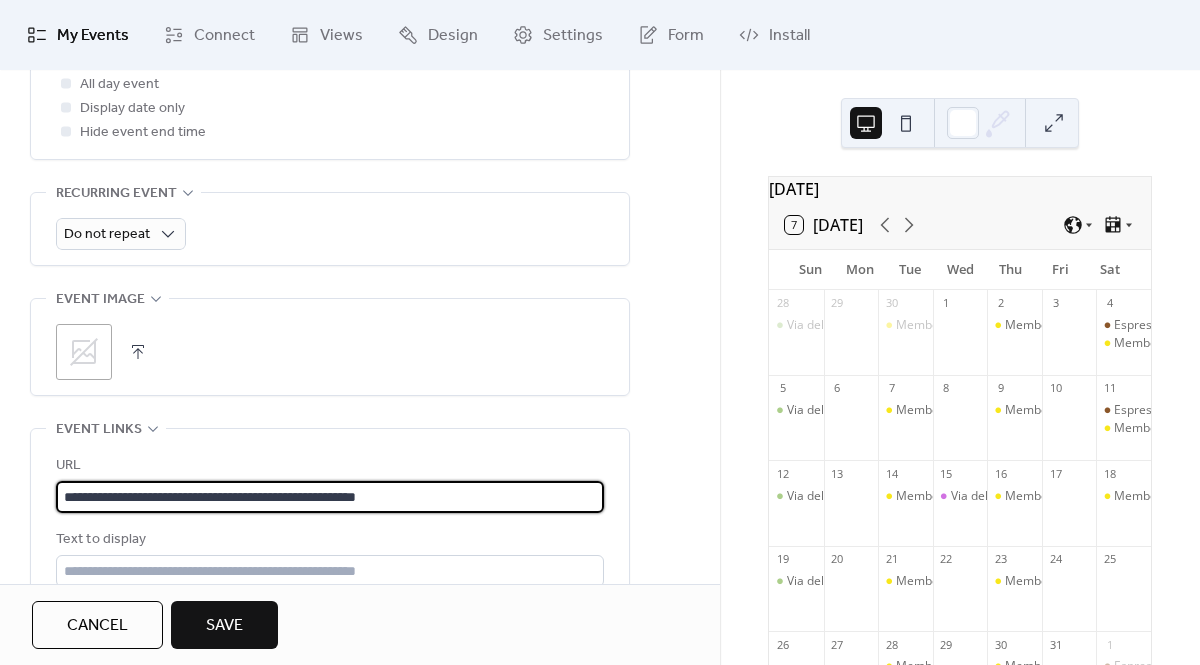 drag, startPoint x: 483, startPoint y: 493, endPoint x: 40, endPoint y: 498, distance: 443.02823 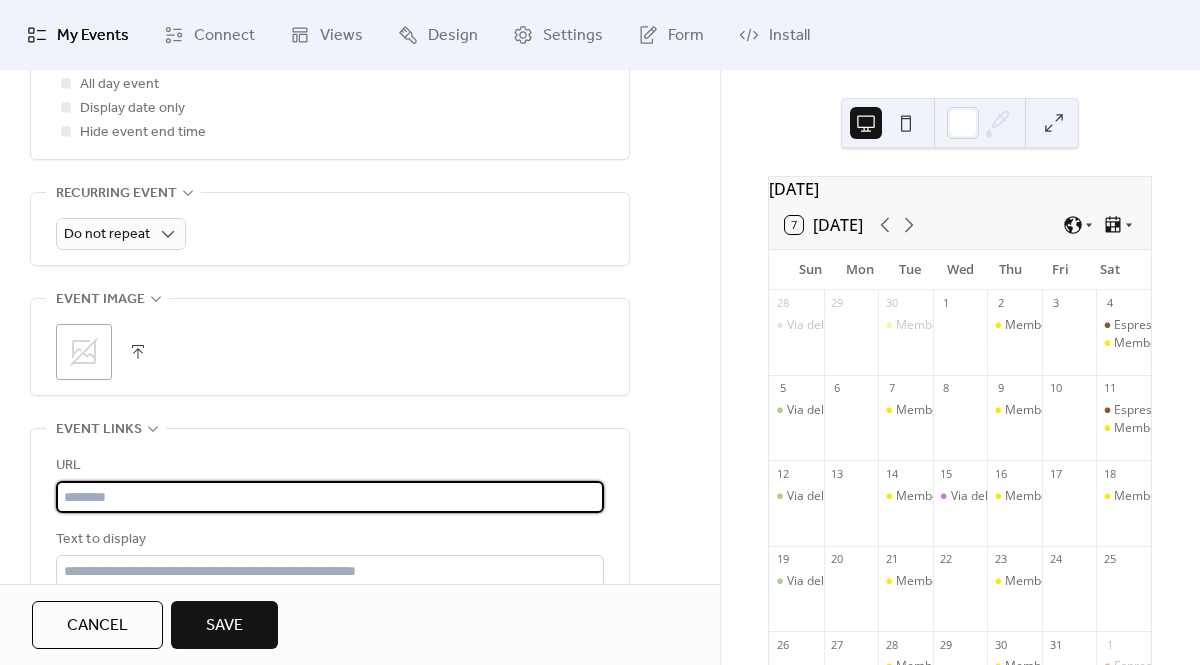 scroll, scrollTop: 0, scrollLeft: 0, axis: both 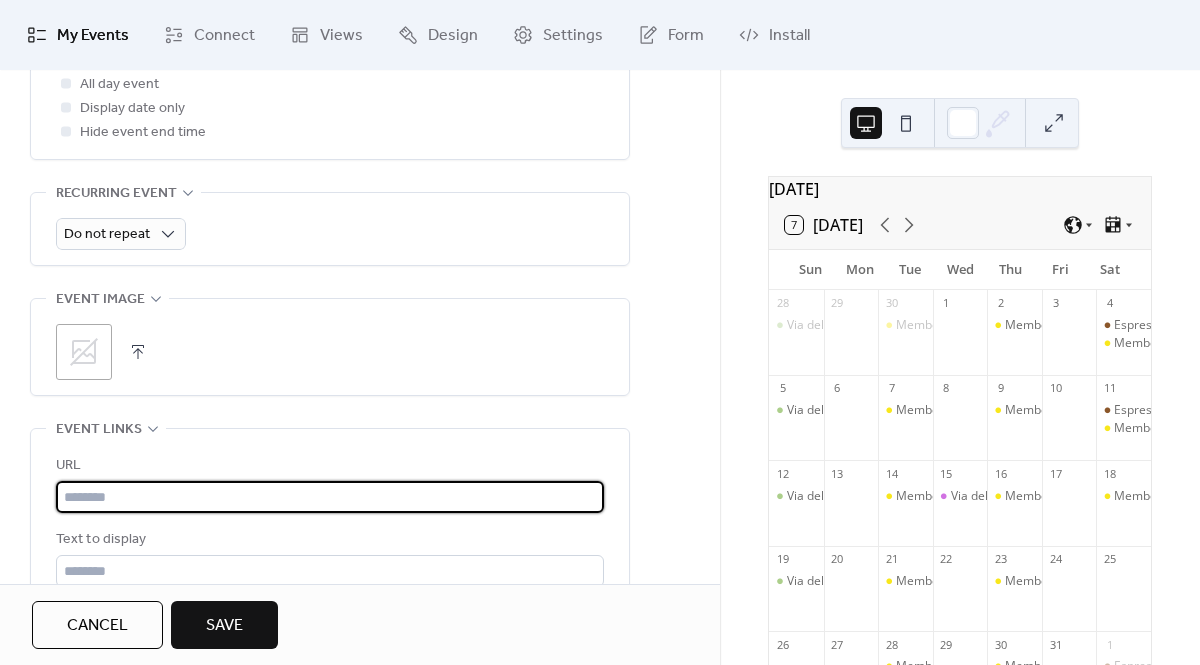 click at bounding box center [330, 497] 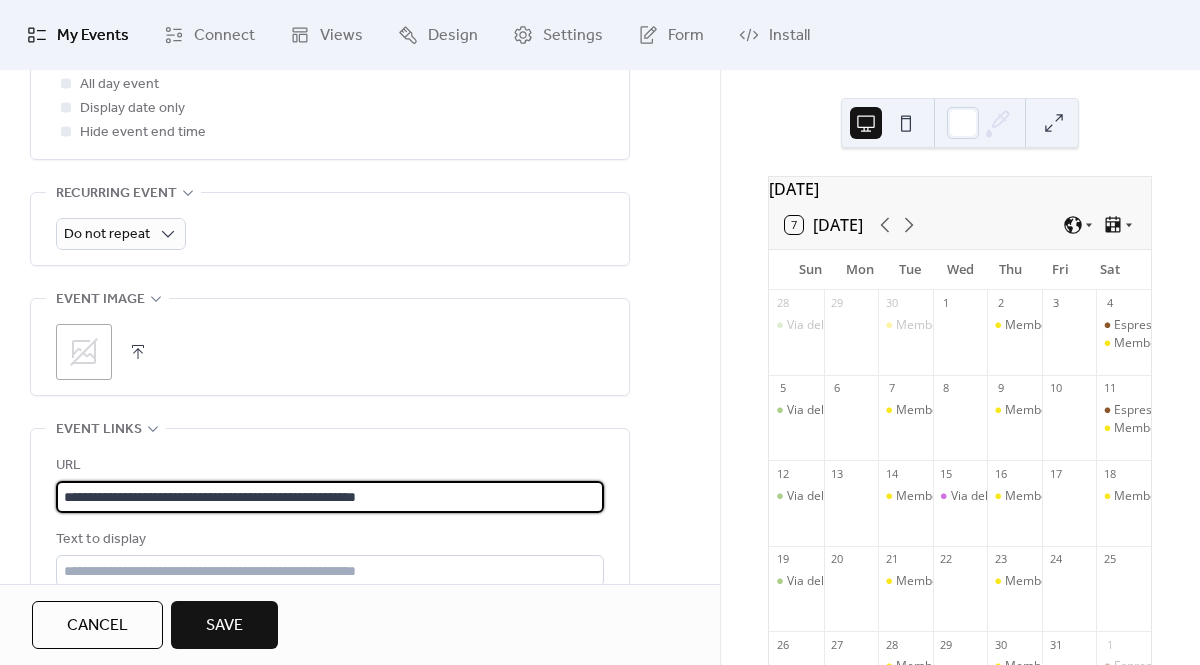 type on "**********" 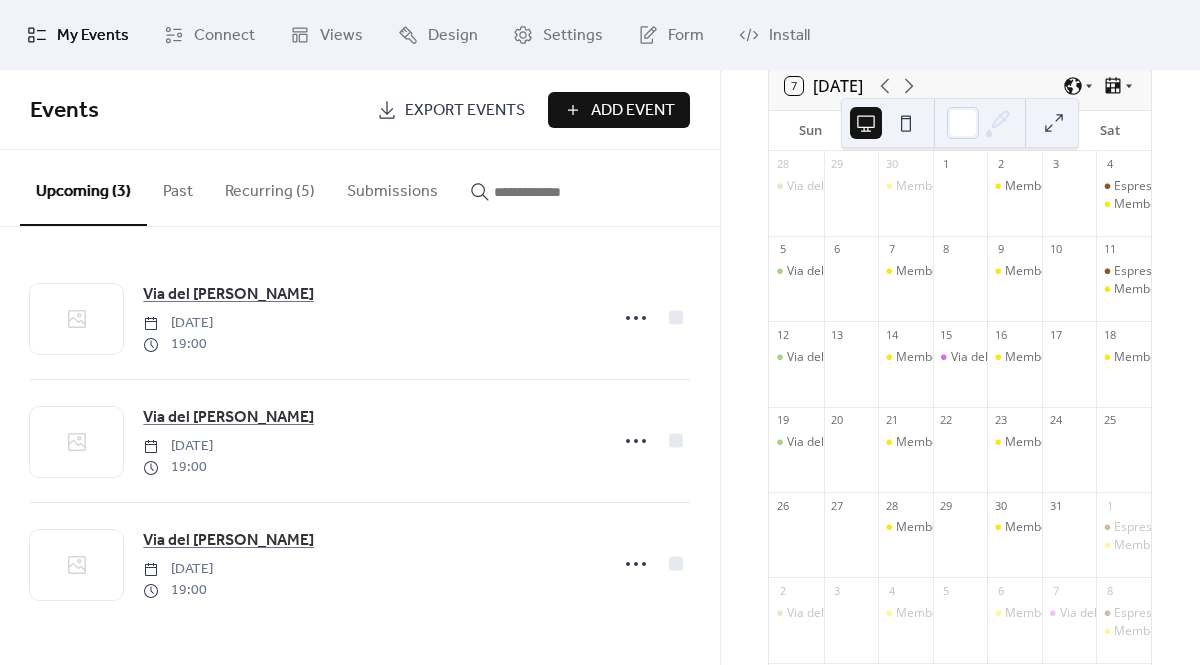 scroll, scrollTop: 153, scrollLeft: 0, axis: vertical 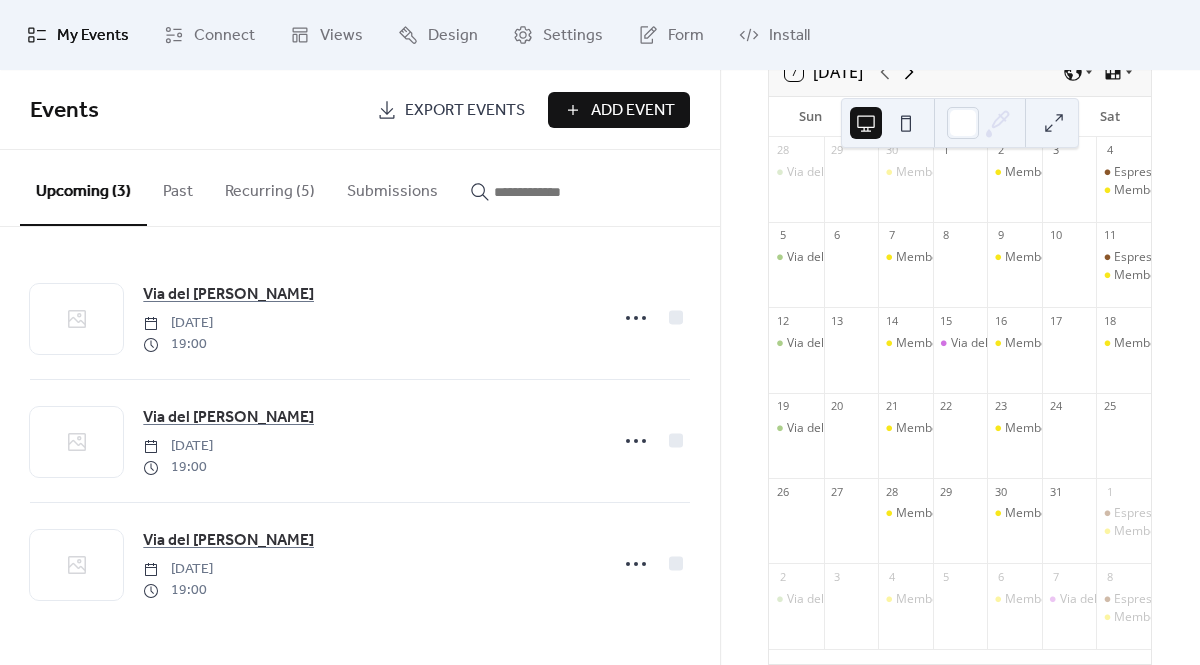 click 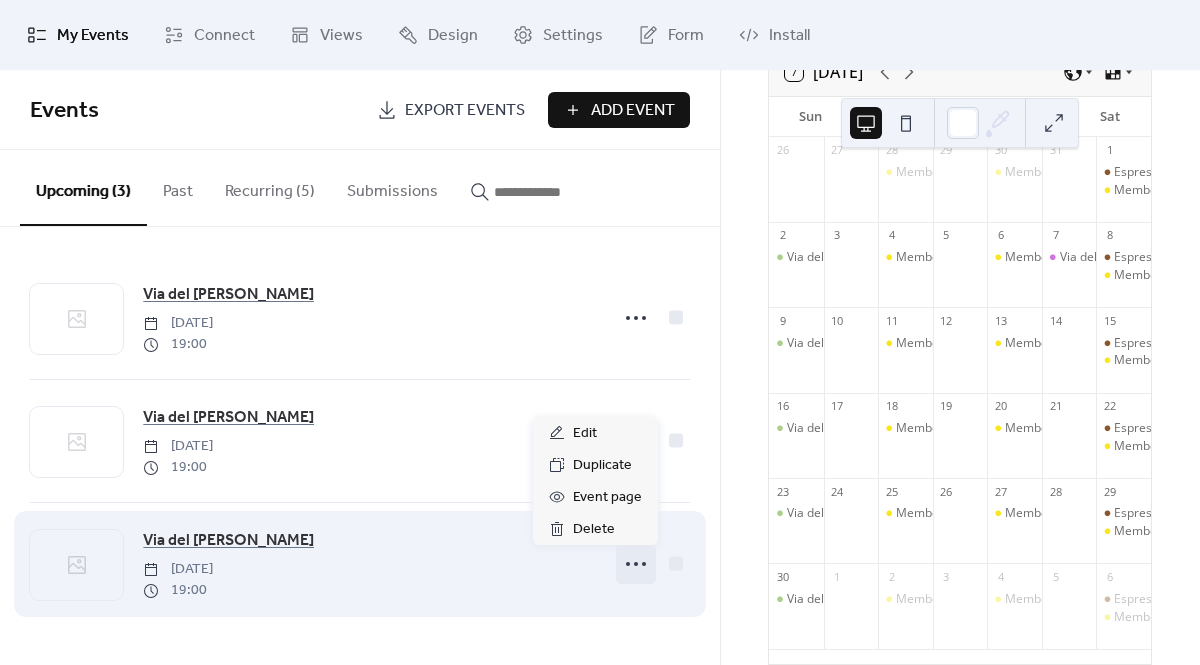 click 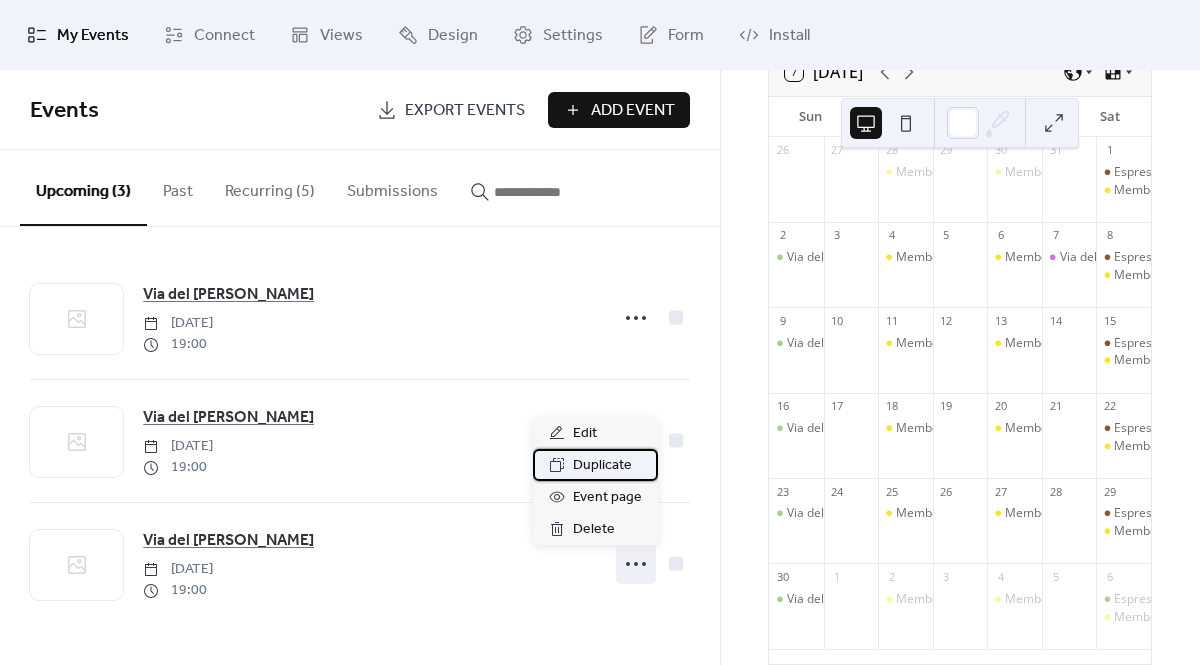 click on "Duplicate" at bounding box center (602, 466) 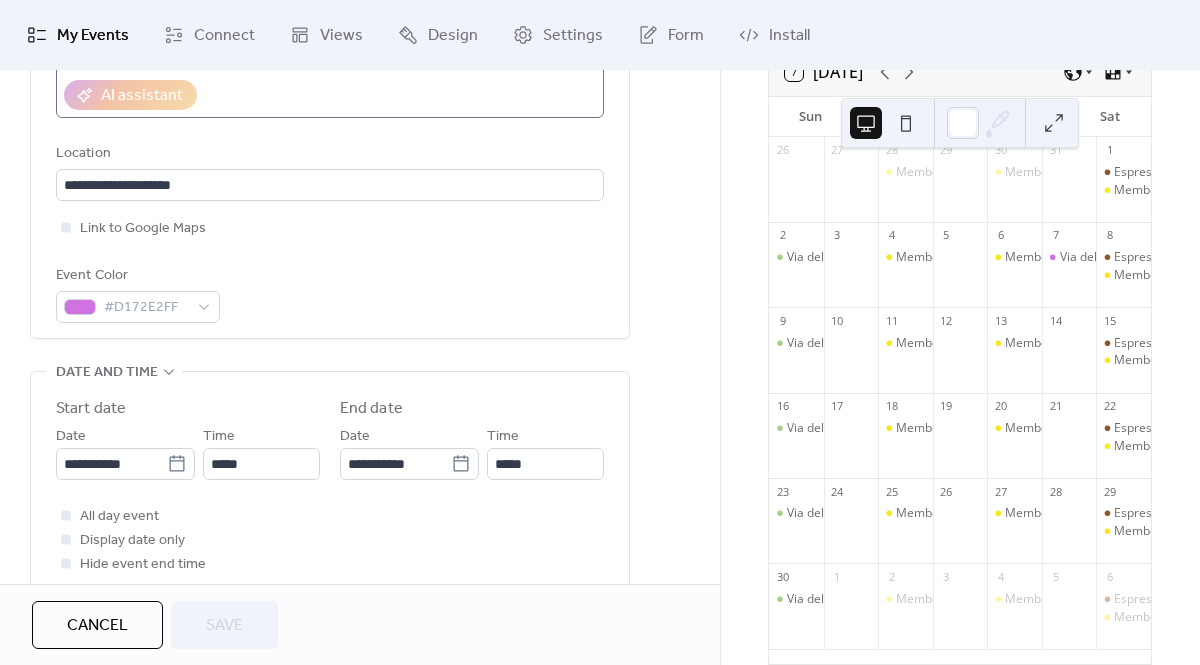 scroll, scrollTop: 408, scrollLeft: 0, axis: vertical 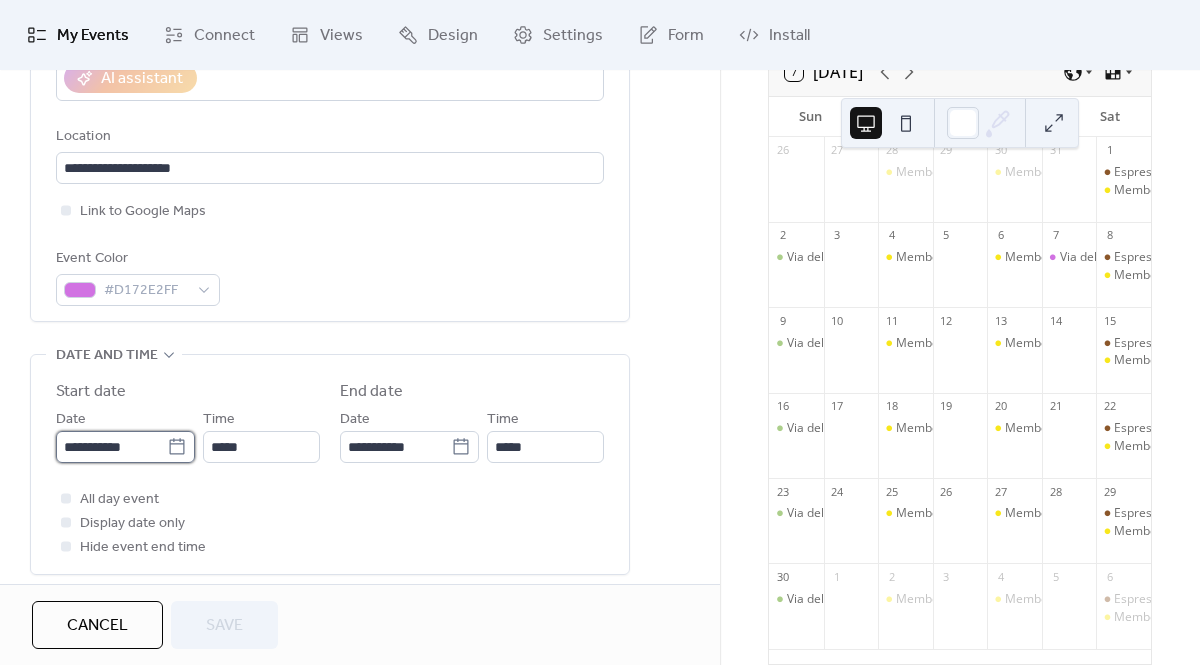 click on "**********" at bounding box center (111, 447) 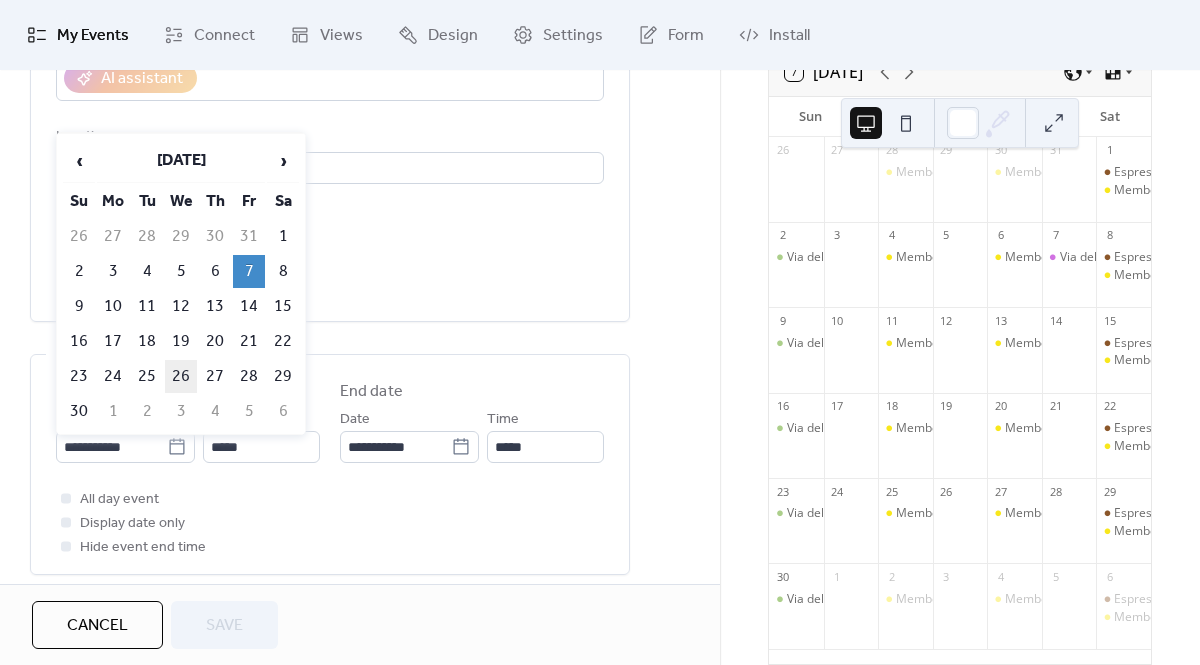 click on "26" at bounding box center [181, 376] 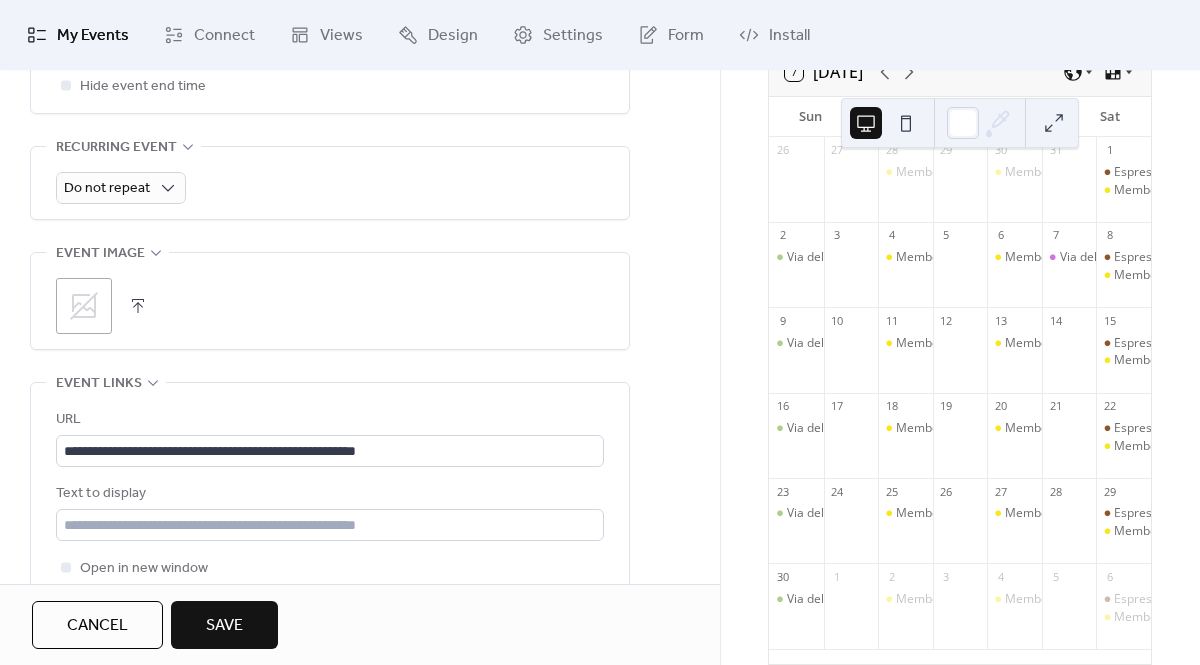 scroll, scrollTop: 905, scrollLeft: 0, axis: vertical 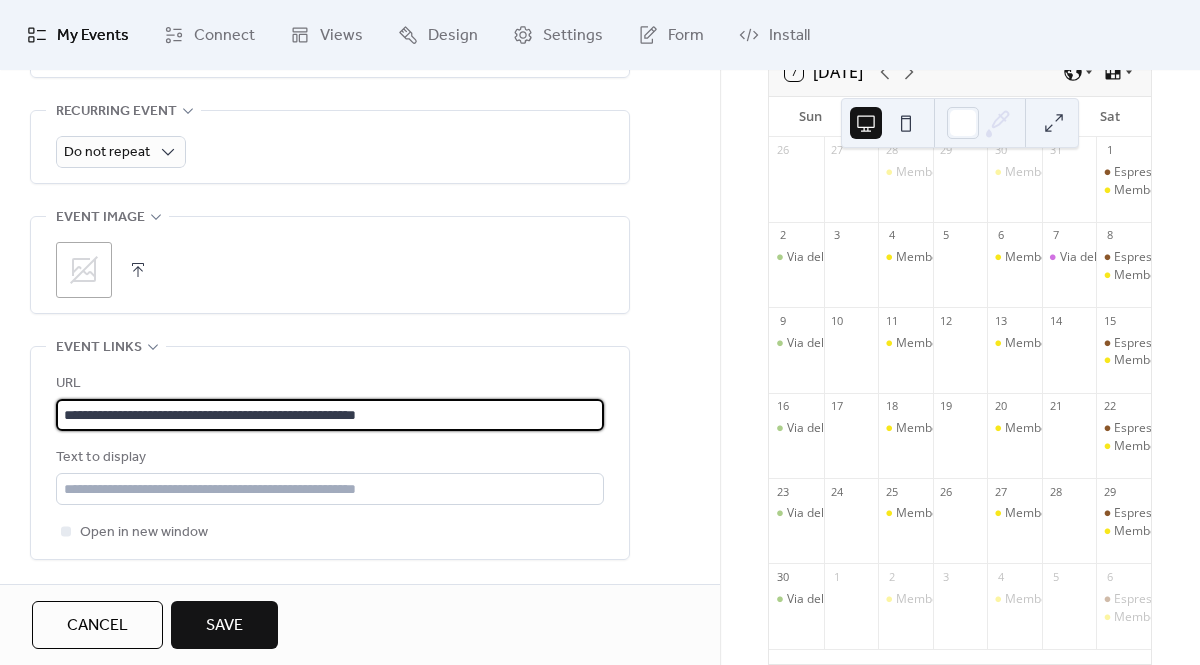 click on "**********" at bounding box center [330, 415] 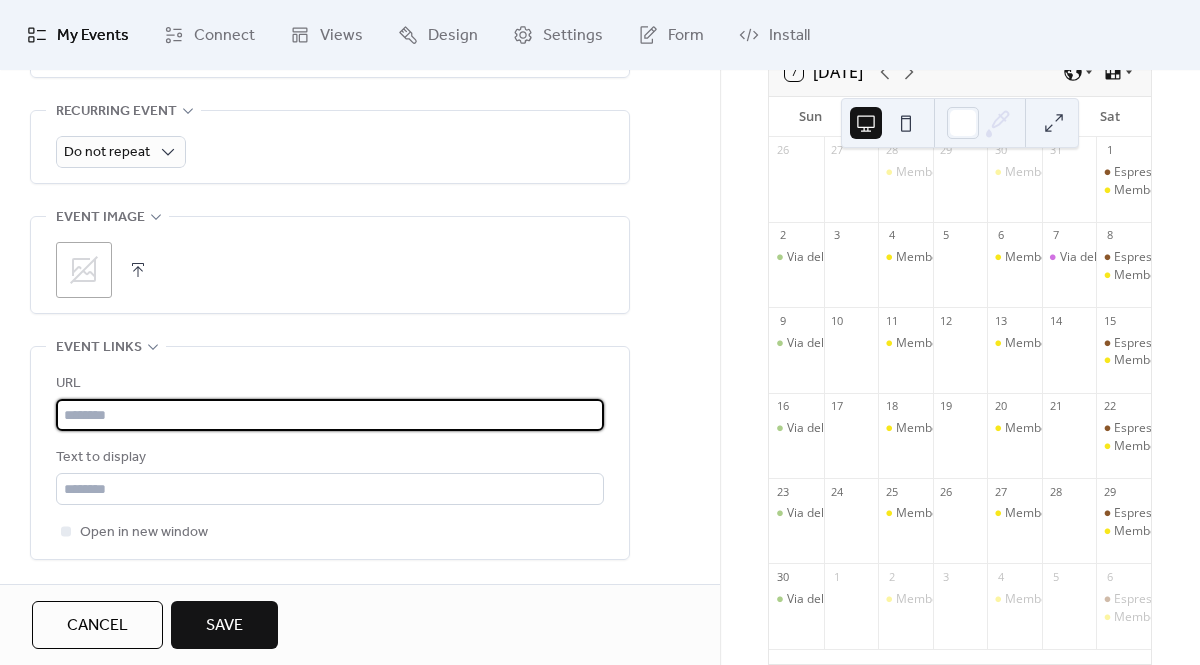 scroll, scrollTop: 0, scrollLeft: 0, axis: both 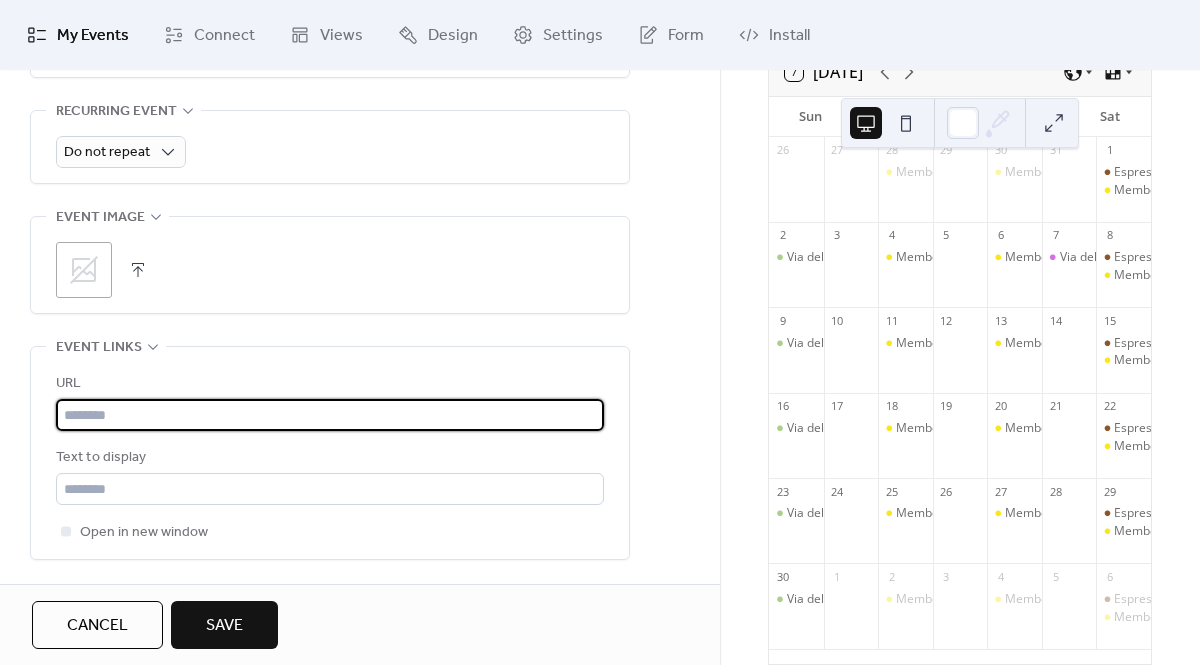 paste on "**********" 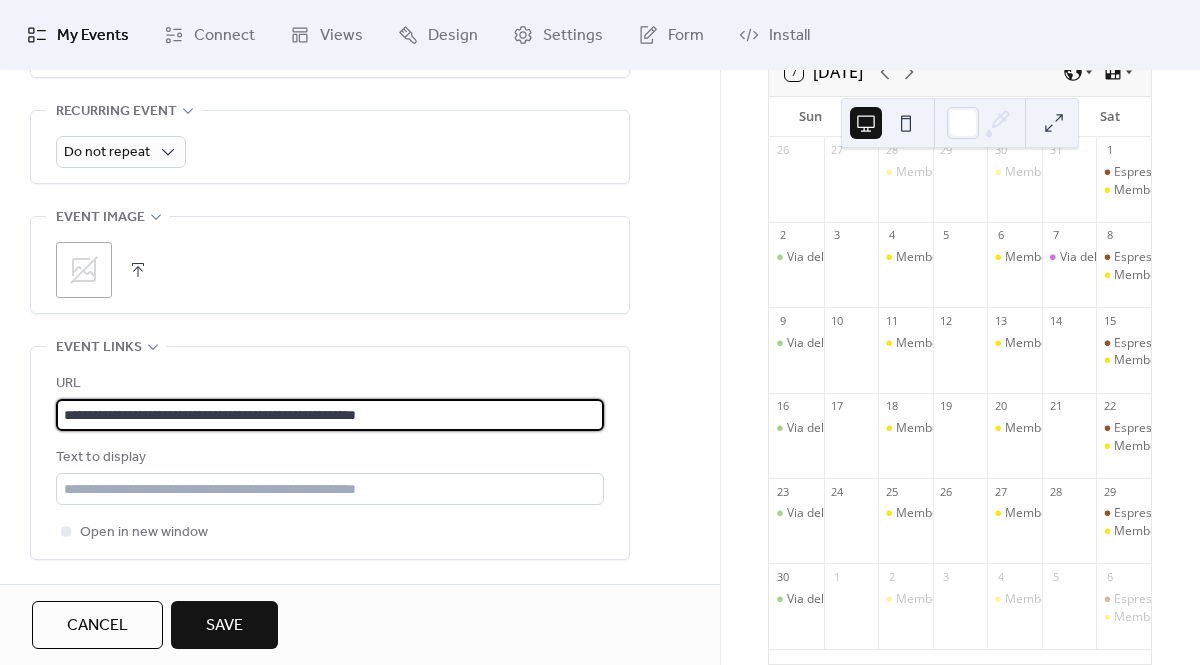 type on "**********" 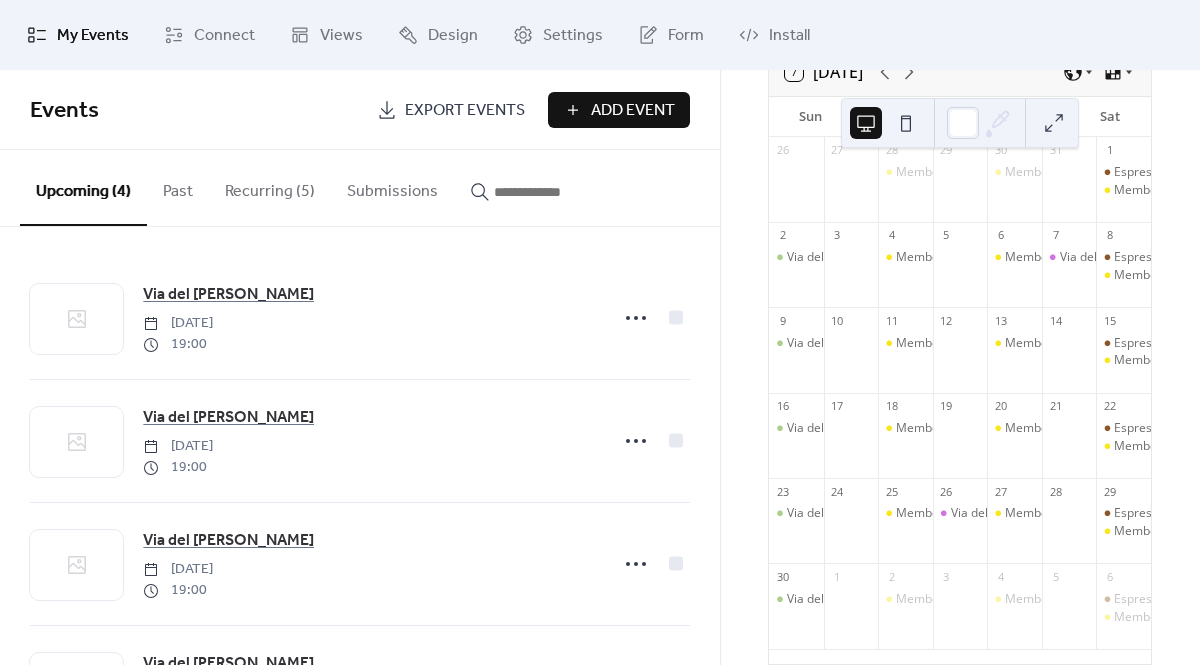 click on "Recurring  (5)" at bounding box center (270, 187) 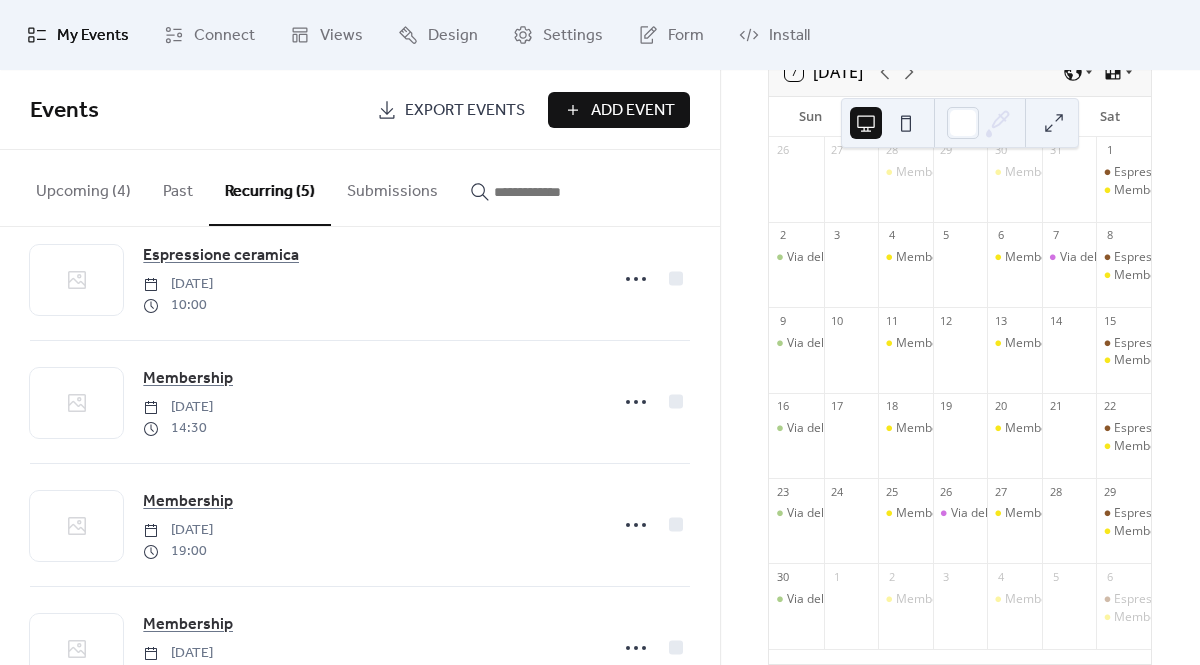 scroll, scrollTop: 143, scrollLeft: 0, axis: vertical 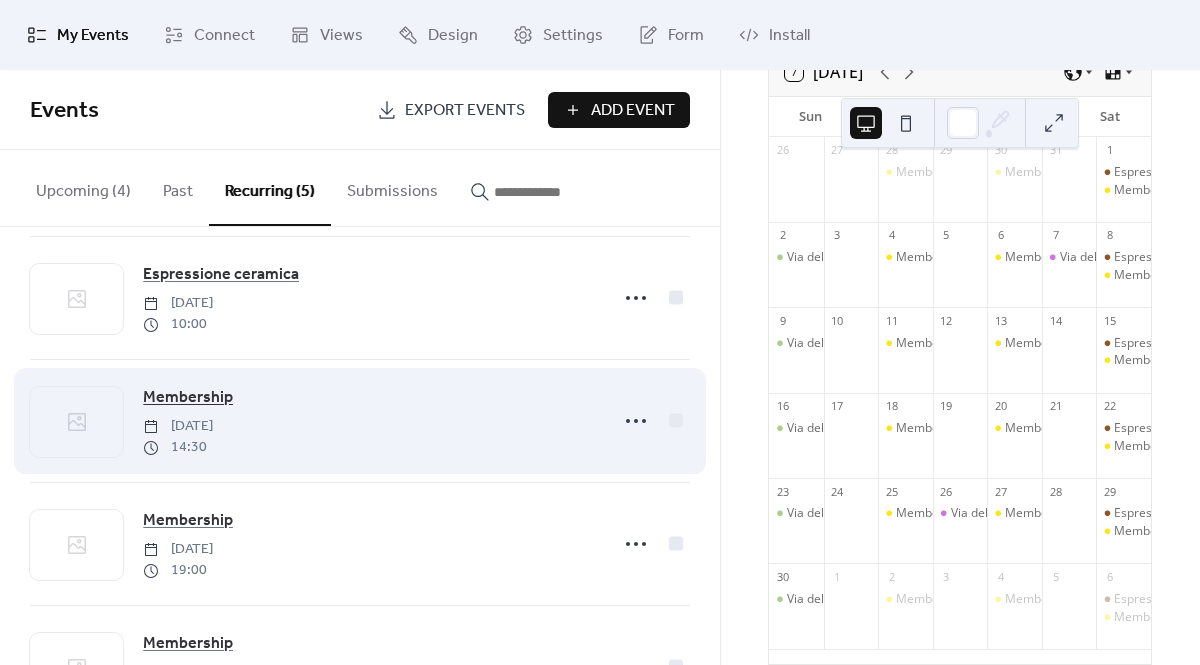 click on "Membership" at bounding box center [188, 398] 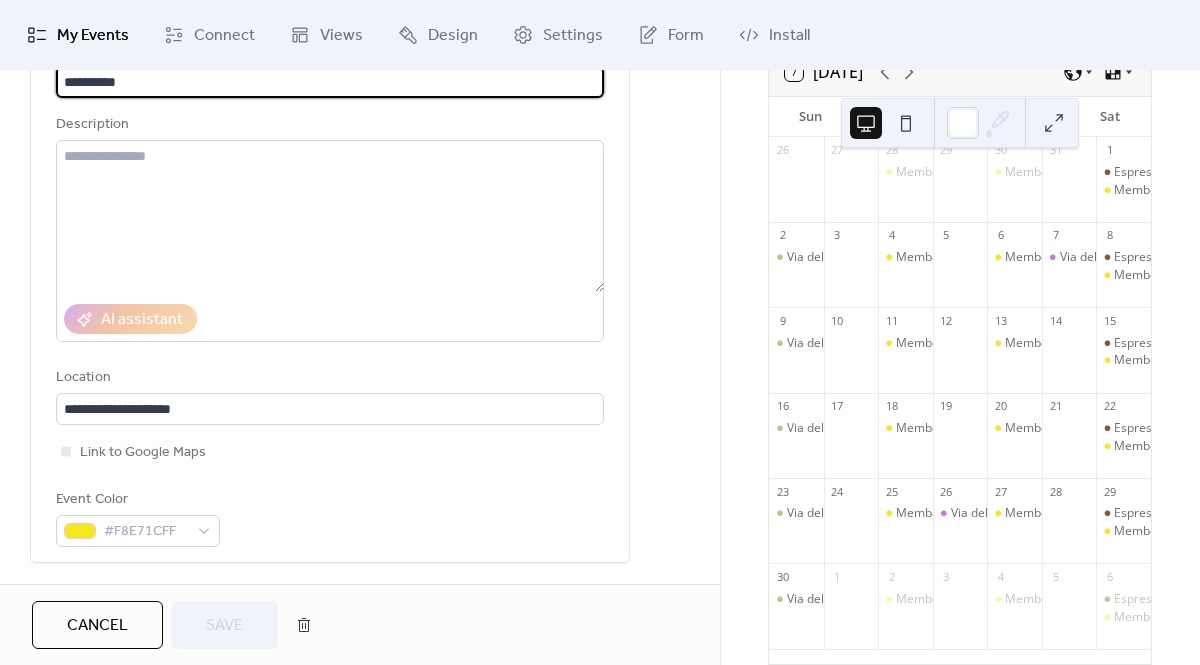 scroll, scrollTop: 260, scrollLeft: 0, axis: vertical 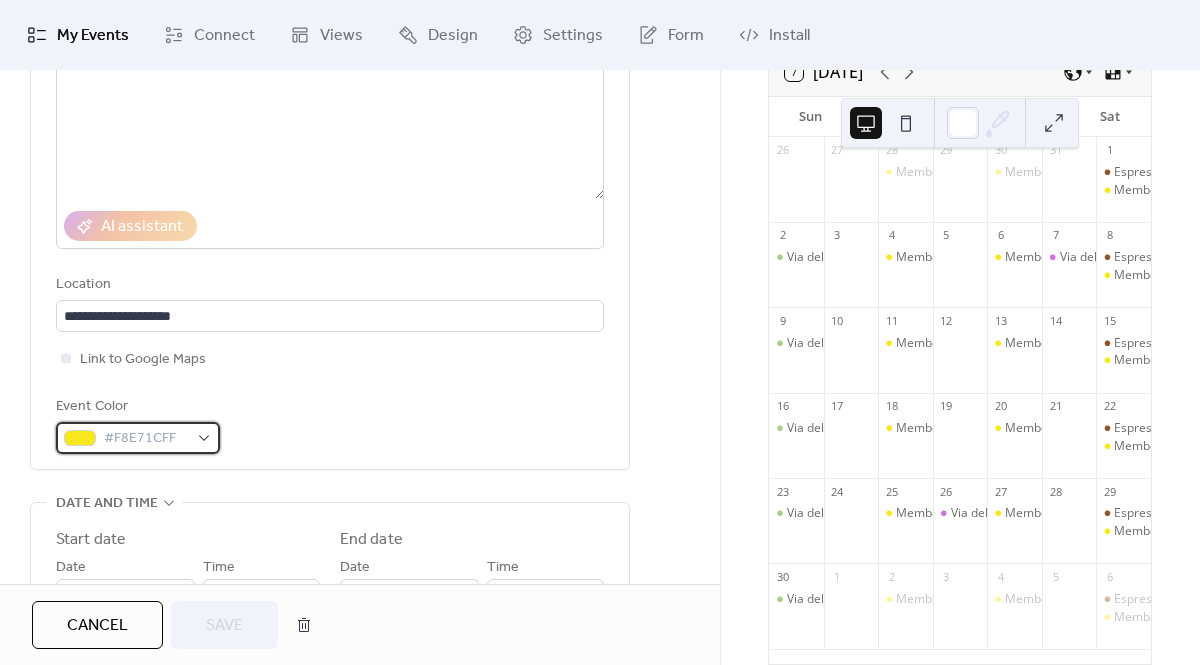 click on "#F8E71CFF" at bounding box center (138, 438) 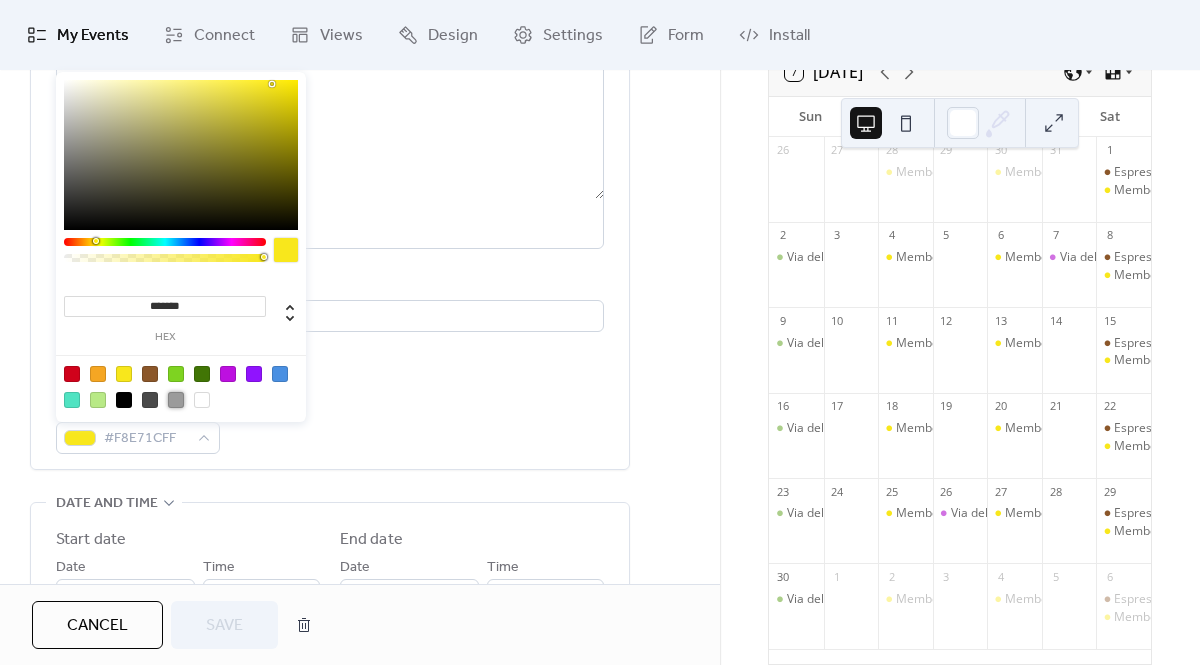click at bounding box center (176, 400) 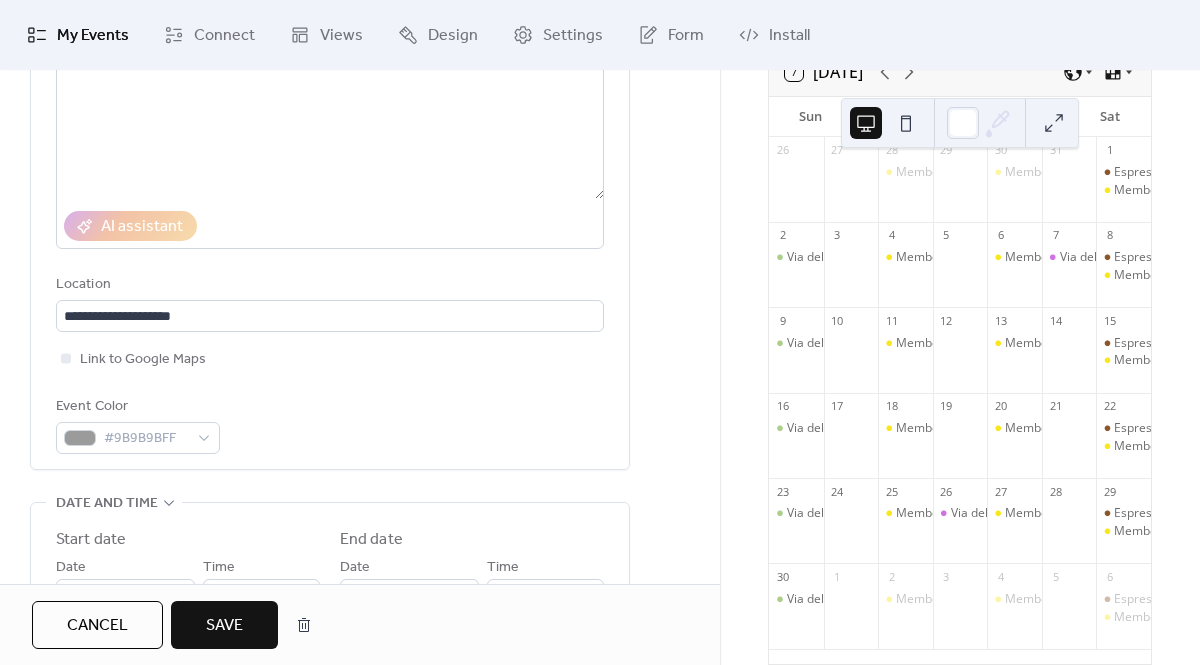 click on "Save" at bounding box center (224, 626) 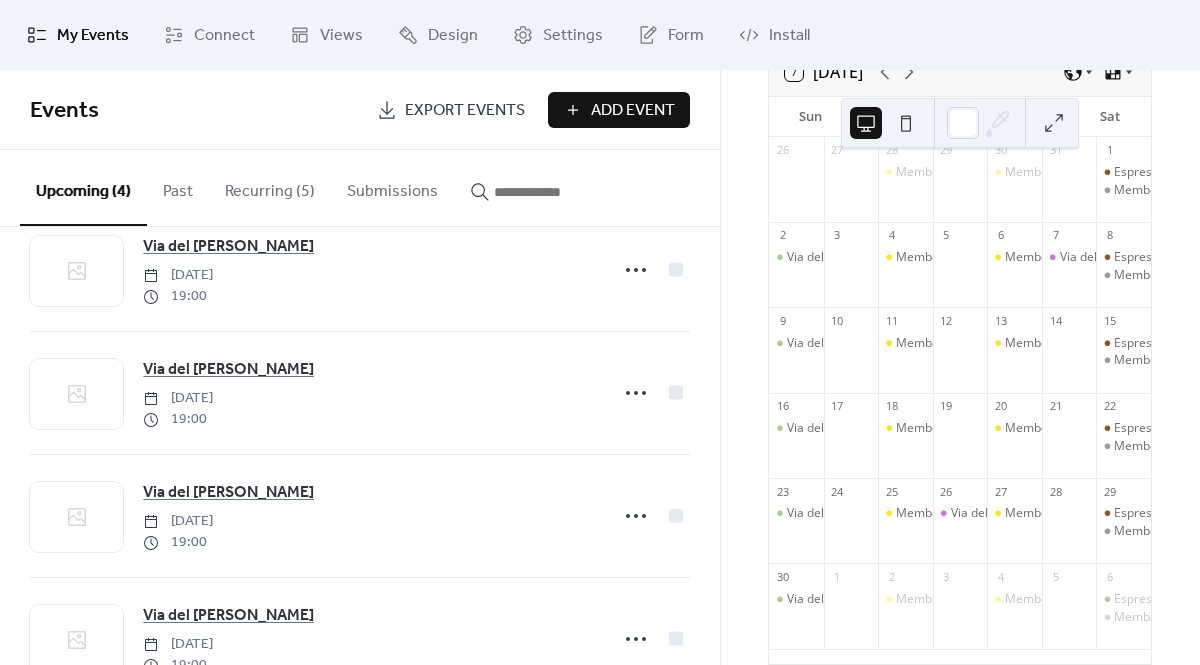 scroll, scrollTop: 115, scrollLeft: 0, axis: vertical 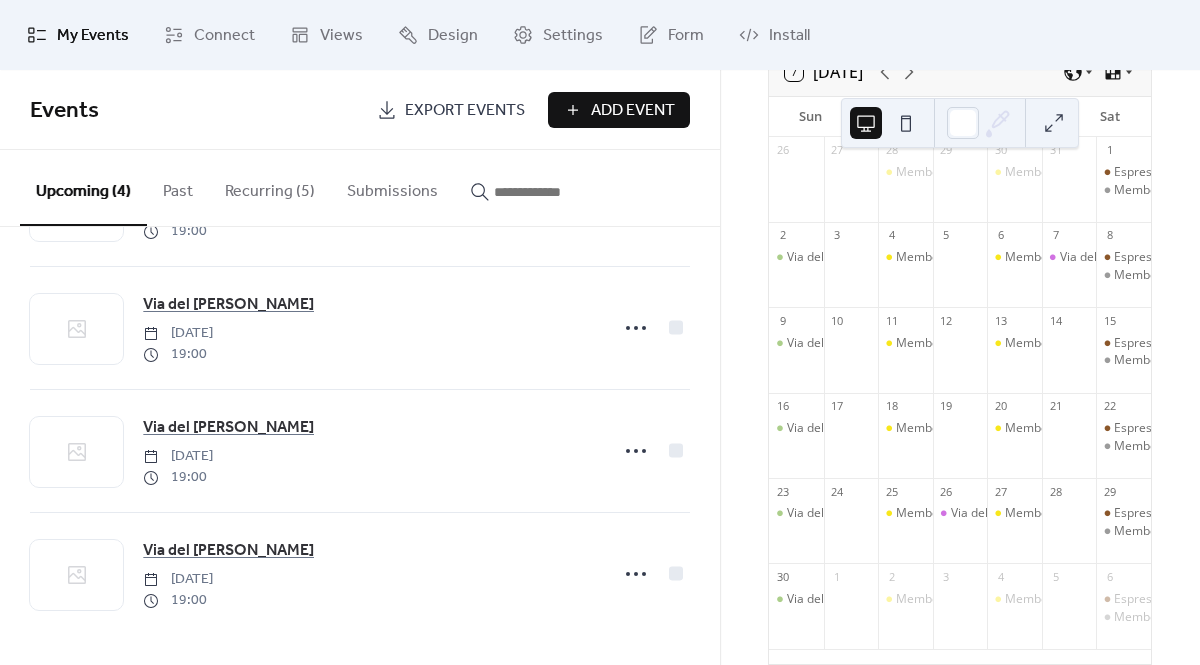 click on "Recurring  (5)" at bounding box center (270, 187) 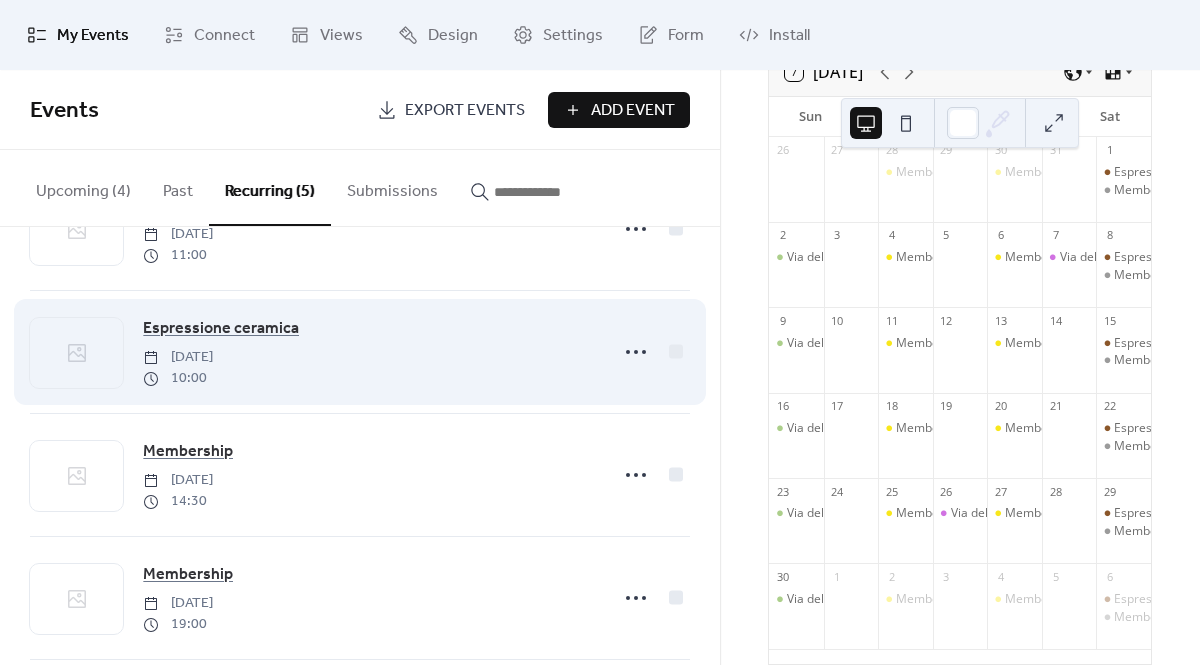 scroll, scrollTop: 113, scrollLeft: 0, axis: vertical 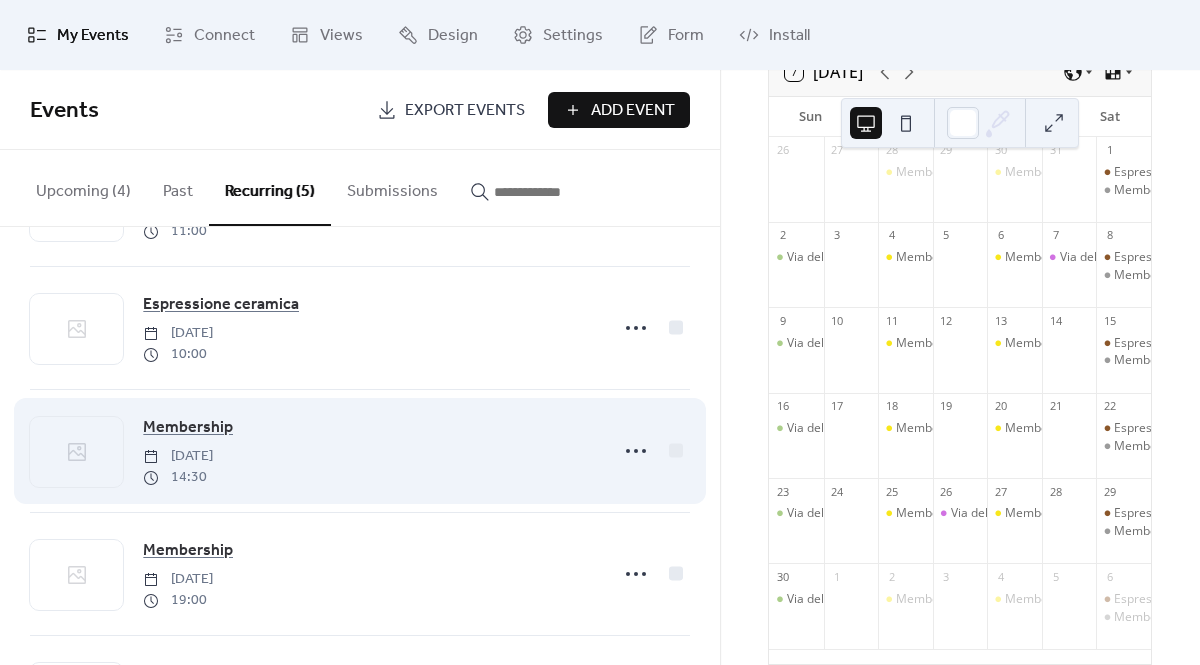 click on "[DATE]" at bounding box center (178, 456) 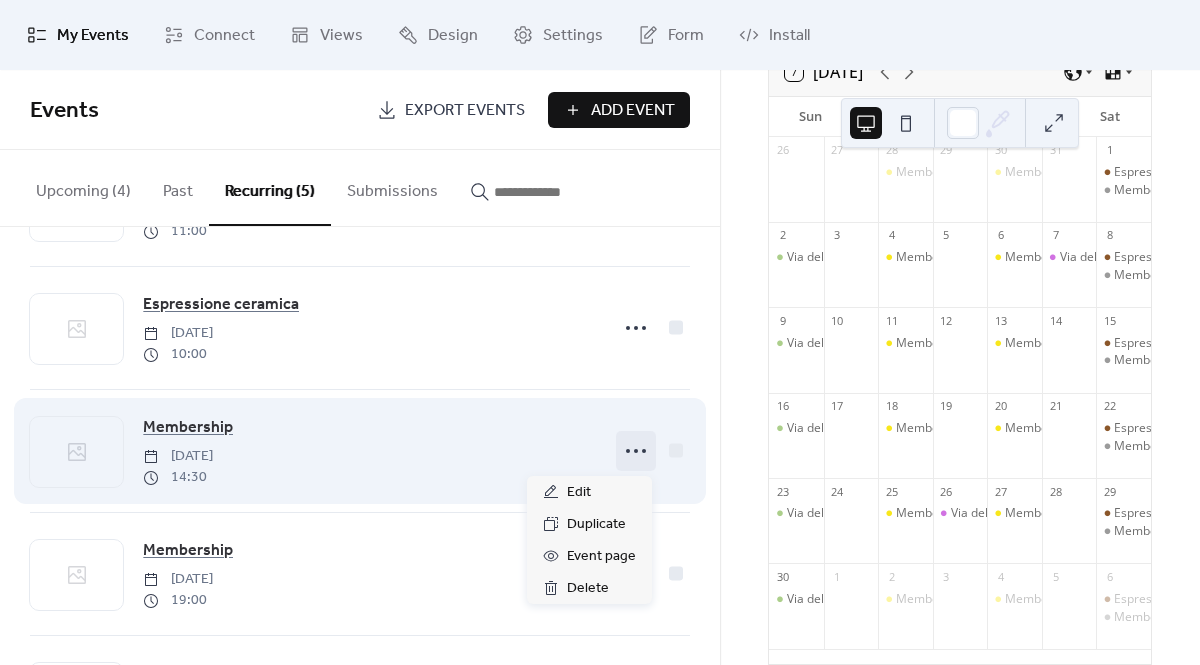 click 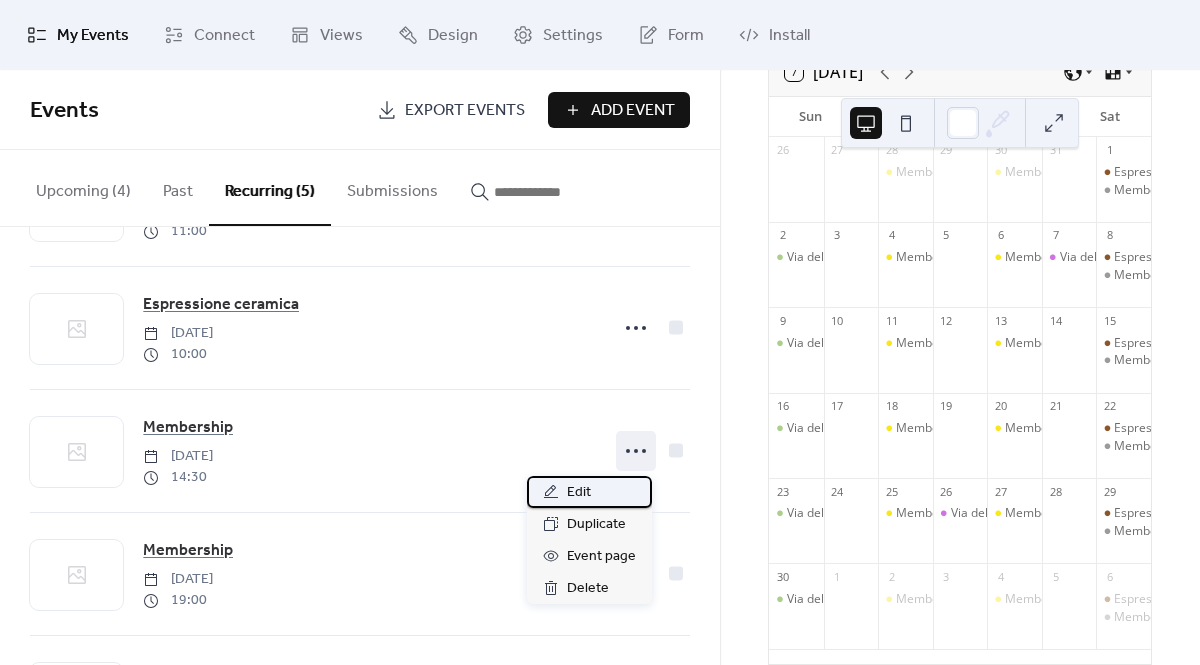 click on "Edit" at bounding box center [579, 493] 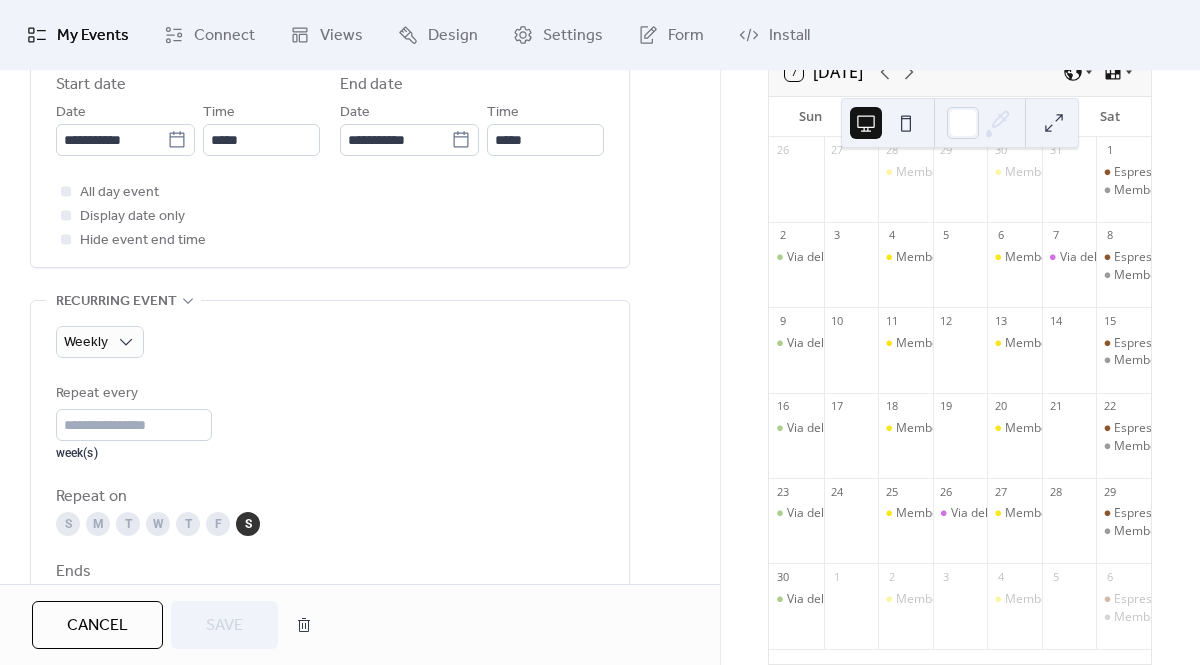 scroll, scrollTop: 0, scrollLeft: 0, axis: both 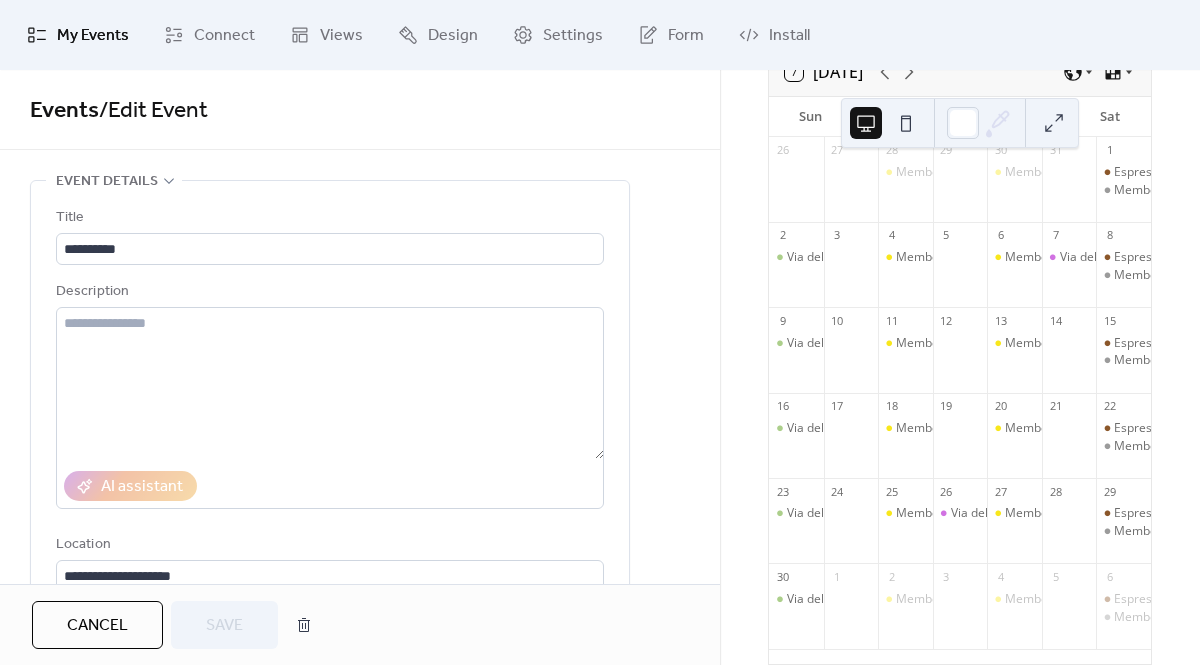 click on "My Events" at bounding box center [93, 36] 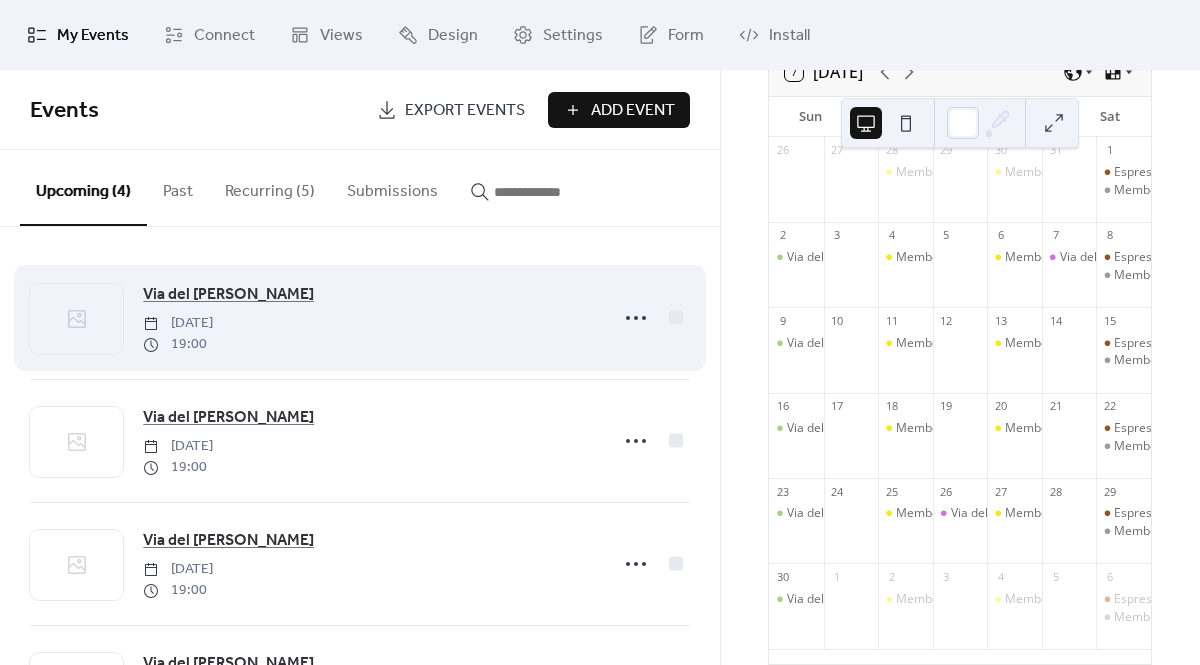 scroll, scrollTop: 115, scrollLeft: 0, axis: vertical 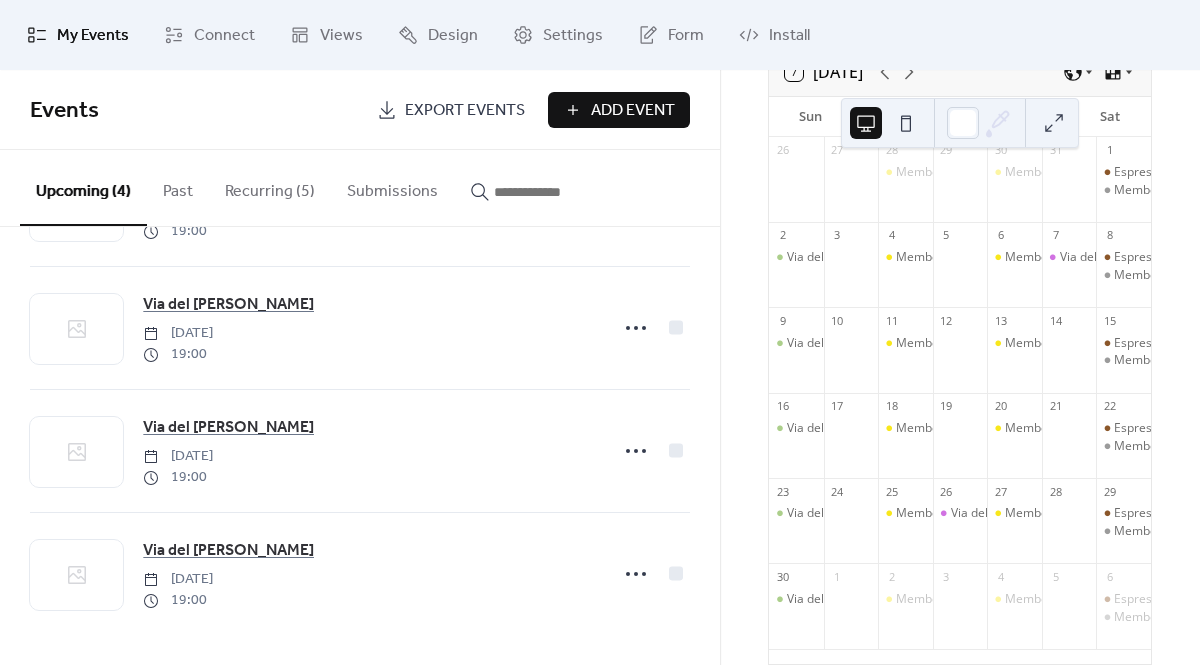 click on "Recurring  (5)" at bounding box center (270, 187) 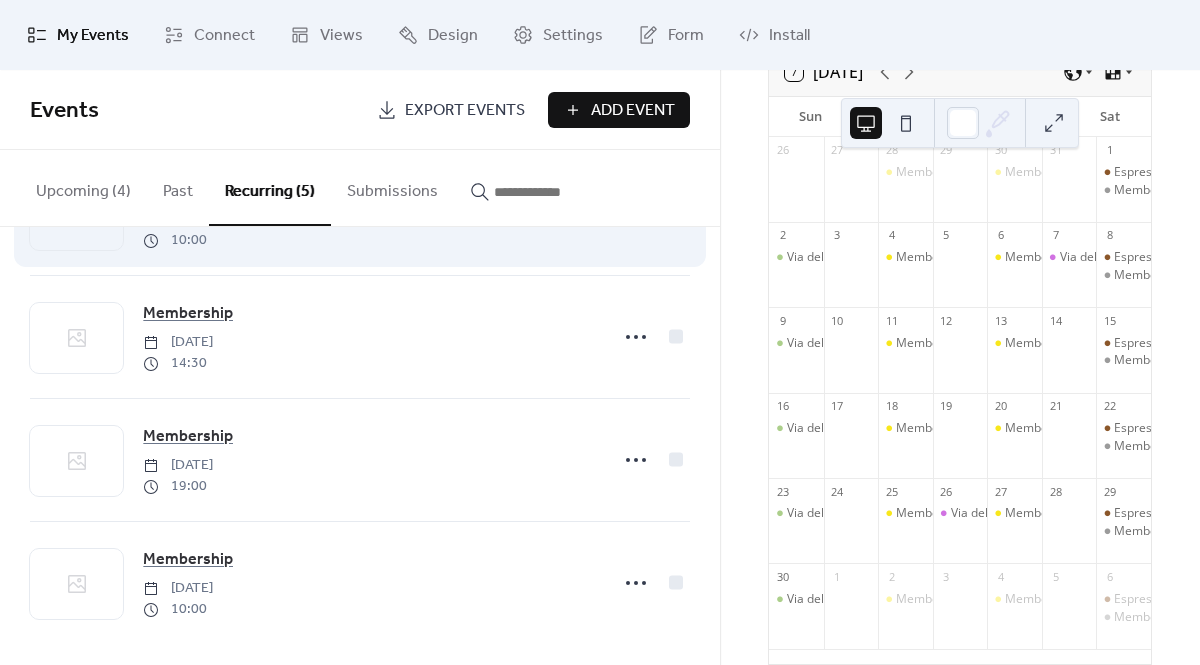 scroll, scrollTop: 228, scrollLeft: 0, axis: vertical 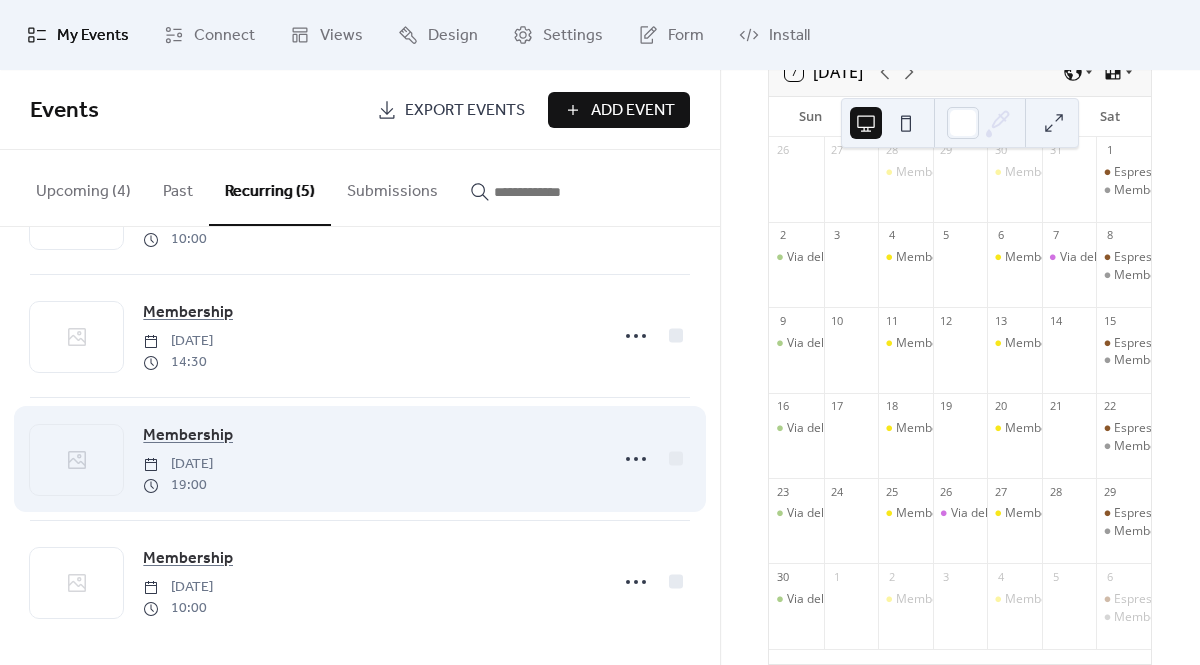 click on "[DATE]" at bounding box center (178, 464) 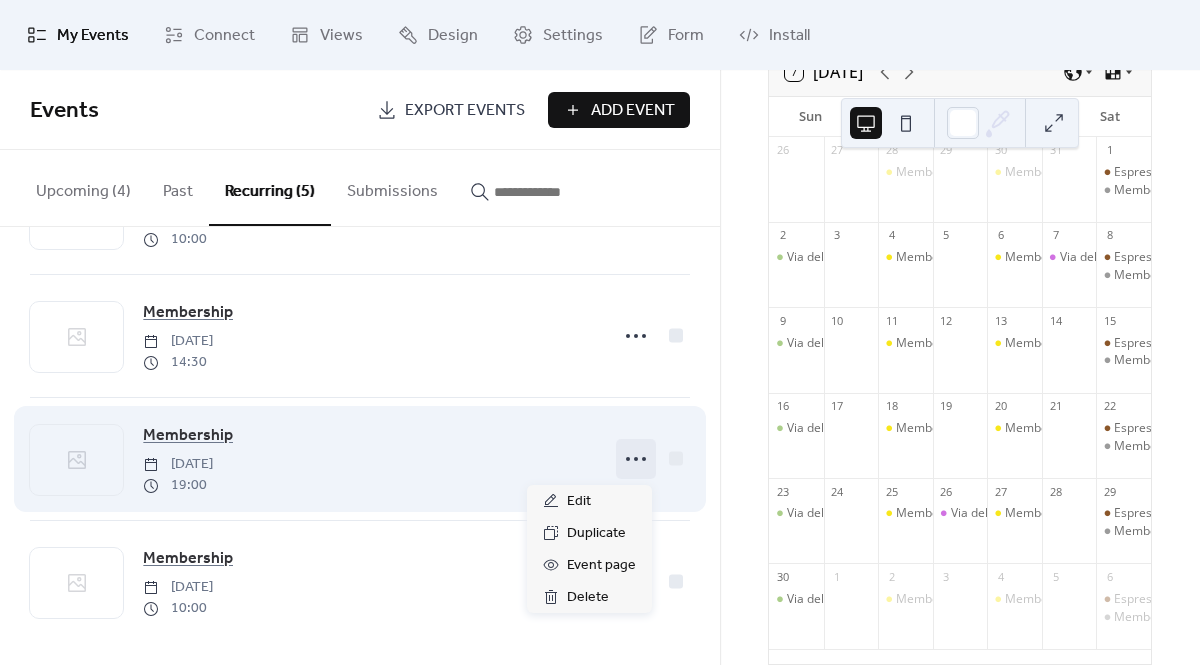 click 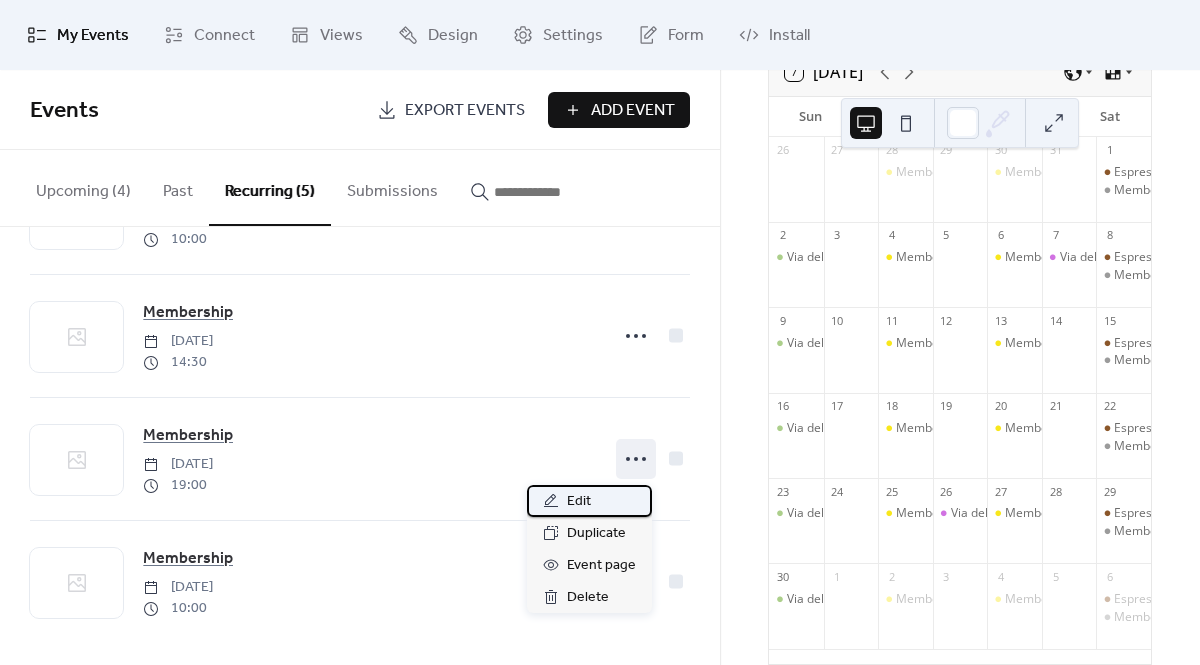 click on "Edit" at bounding box center (589, 501) 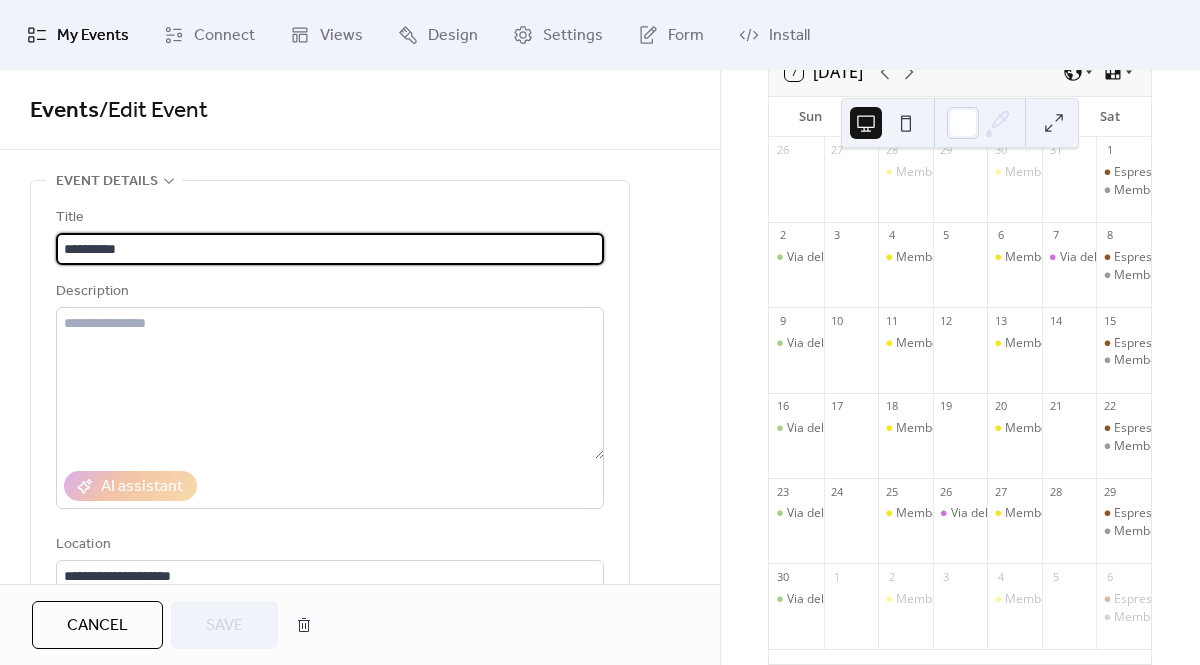 type on "**********" 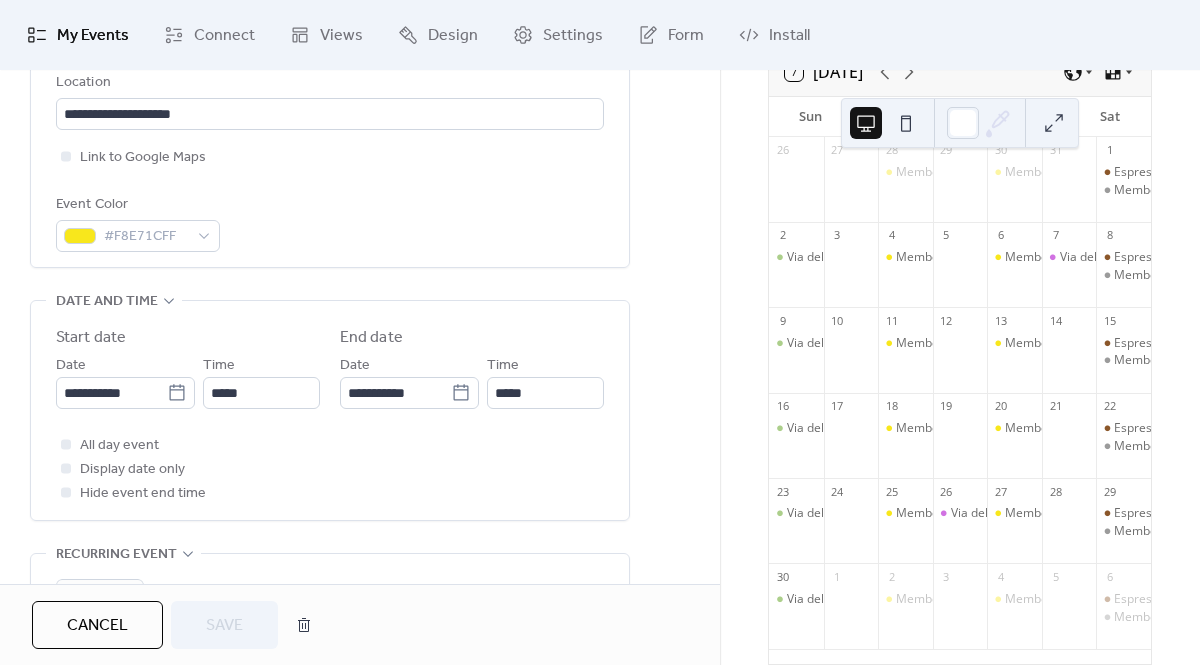 scroll, scrollTop: 478, scrollLeft: 0, axis: vertical 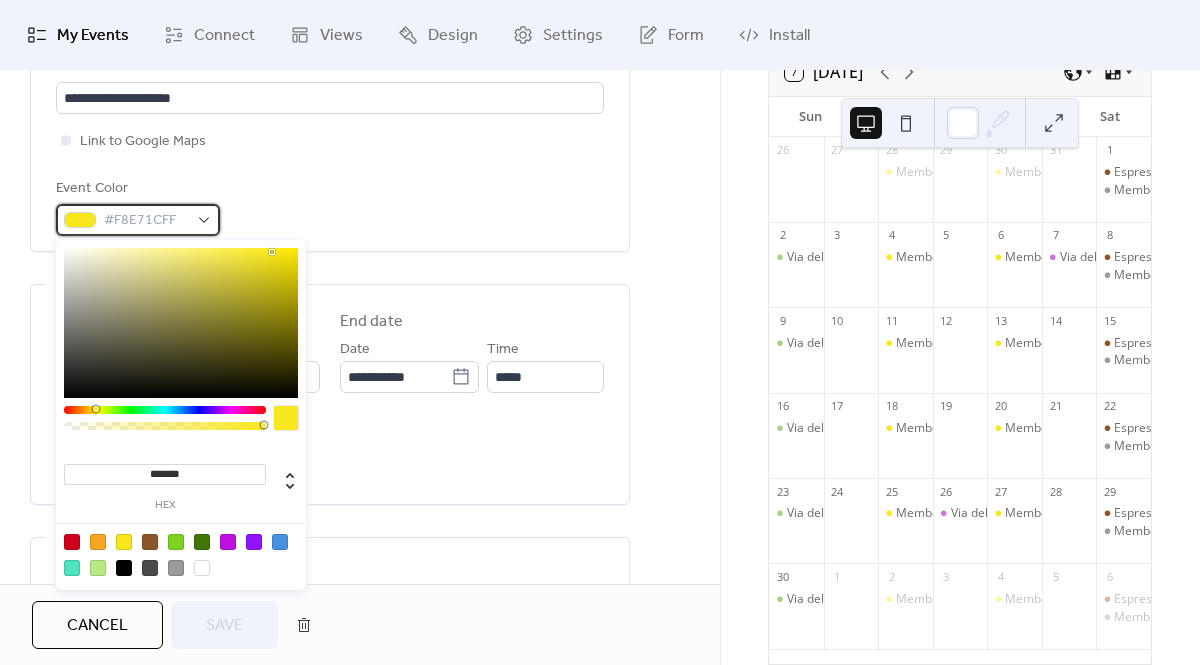 click on "#F8E71CFF" at bounding box center (138, 220) 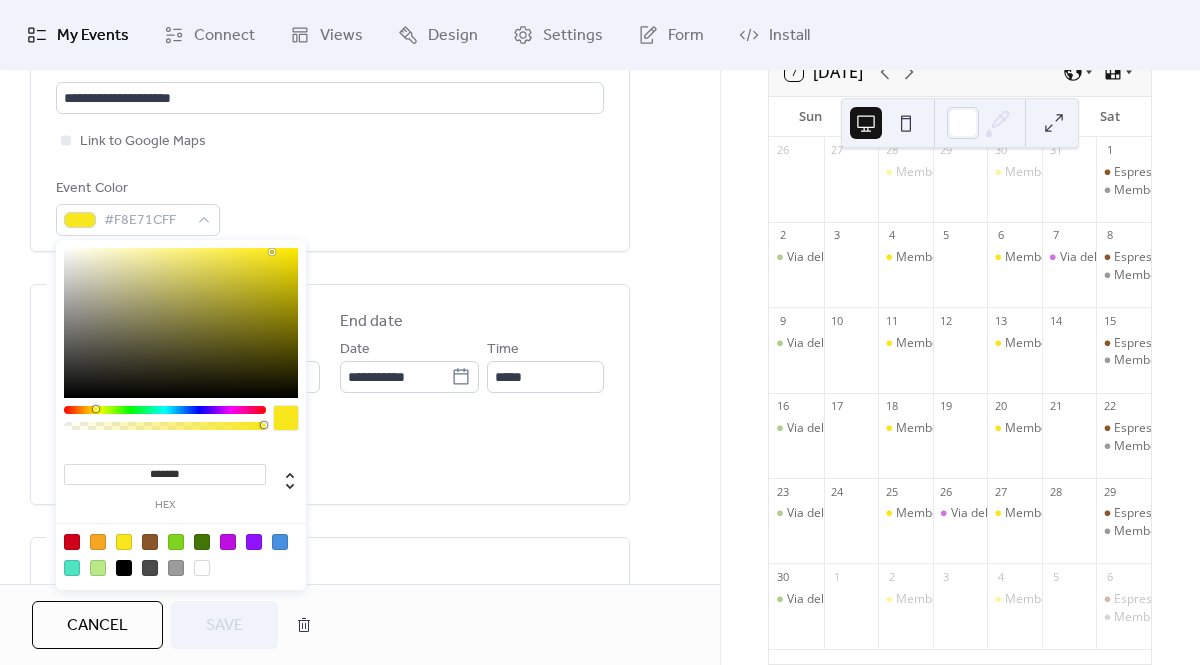 click at bounding box center [176, 568] 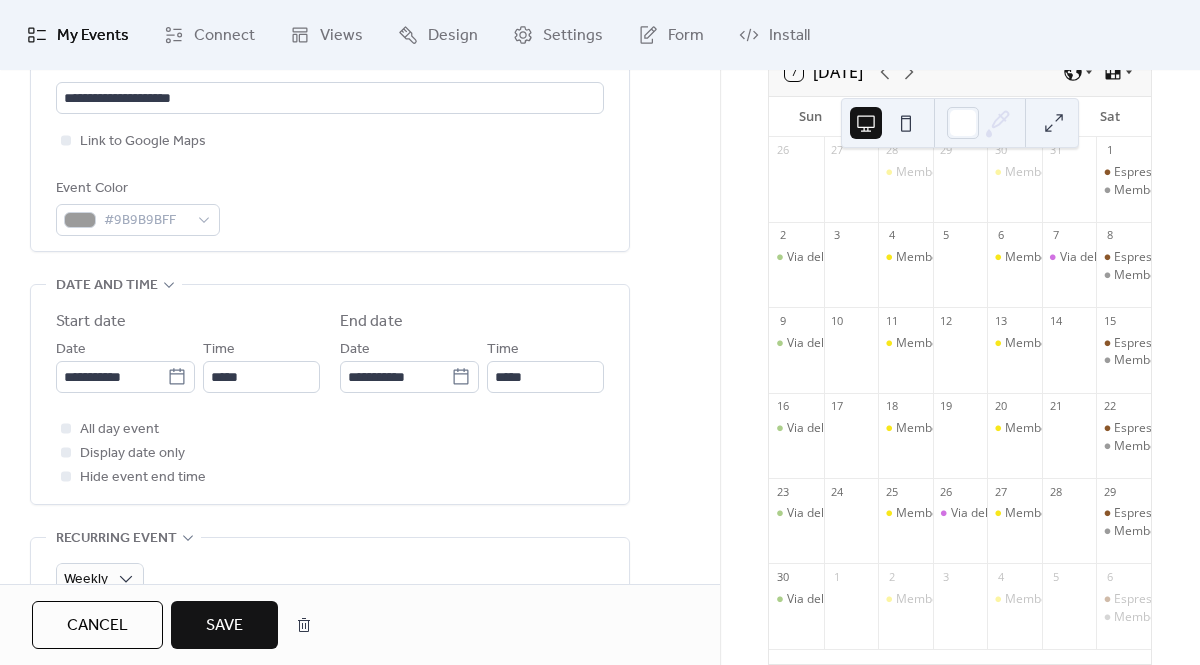 click on "Save" at bounding box center [224, 626] 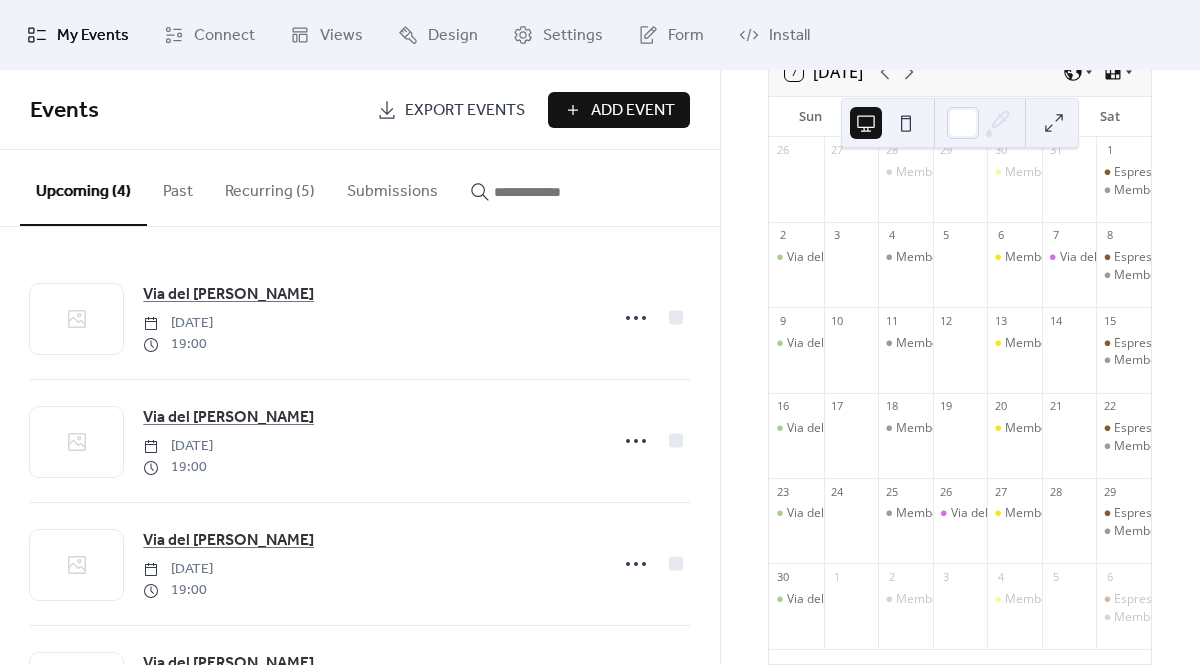 click on "Recurring  (5)" at bounding box center [270, 187] 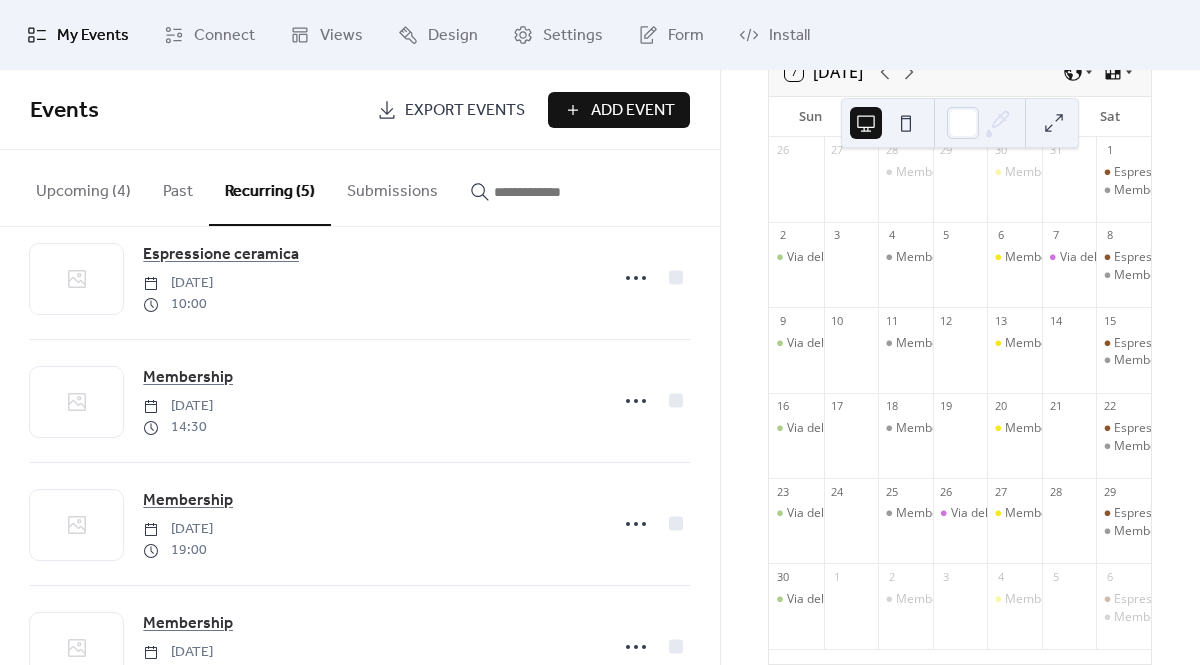scroll, scrollTop: 238, scrollLeft: 0, axis: vertical 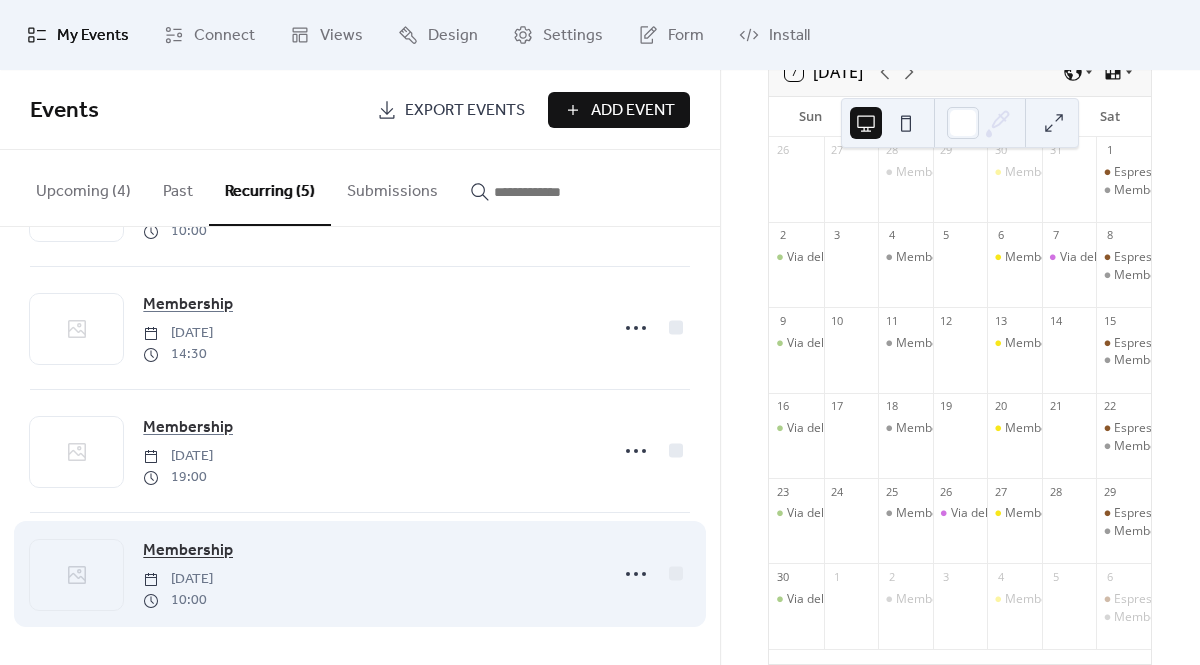 click on "Membership" at bounding box center [188, 551] 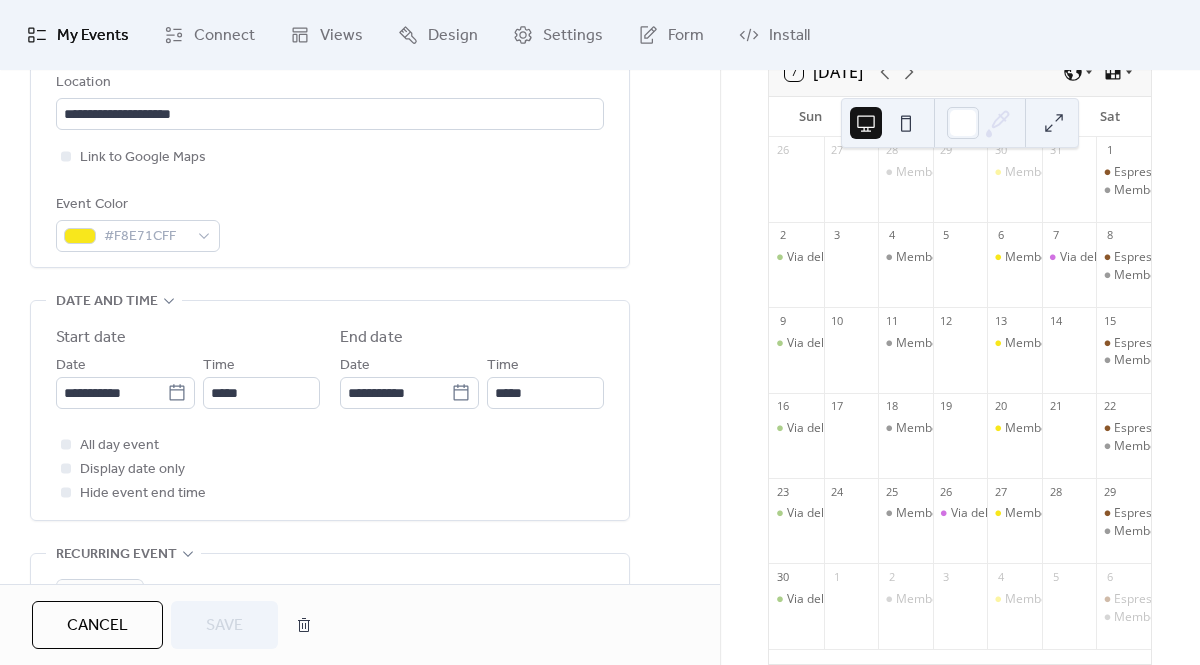 scroll, scrollTop: 515, scrollLeft: 0, axis: vertical 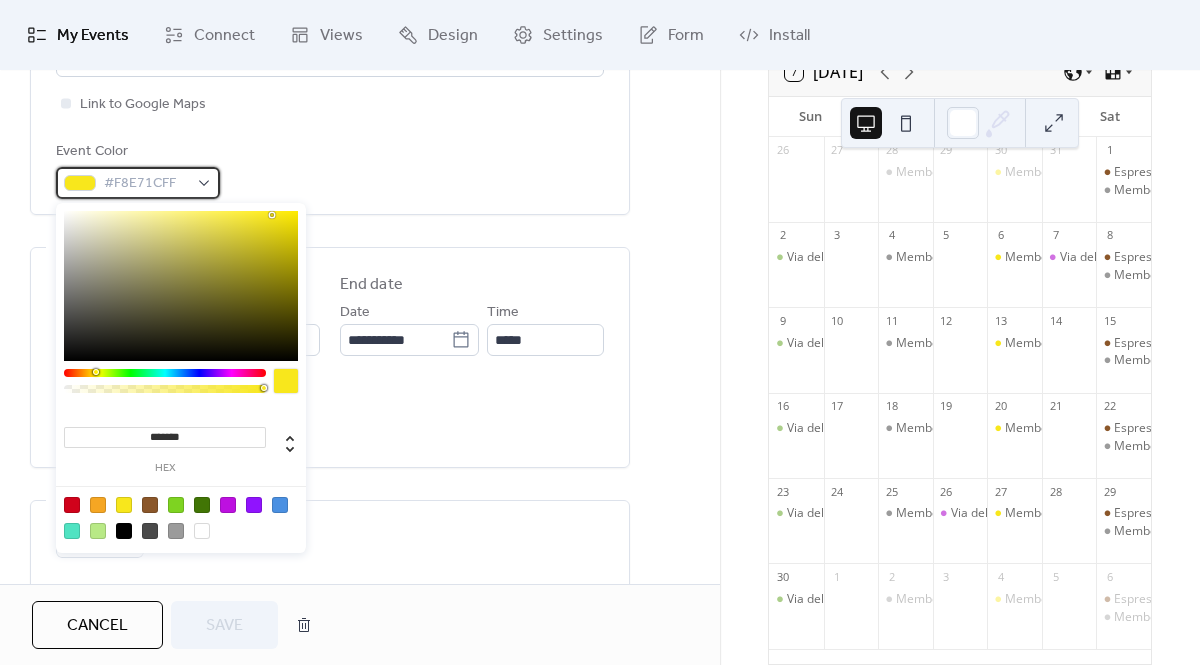 click on "#F8E71CFF" at bounding box center [138, 183] 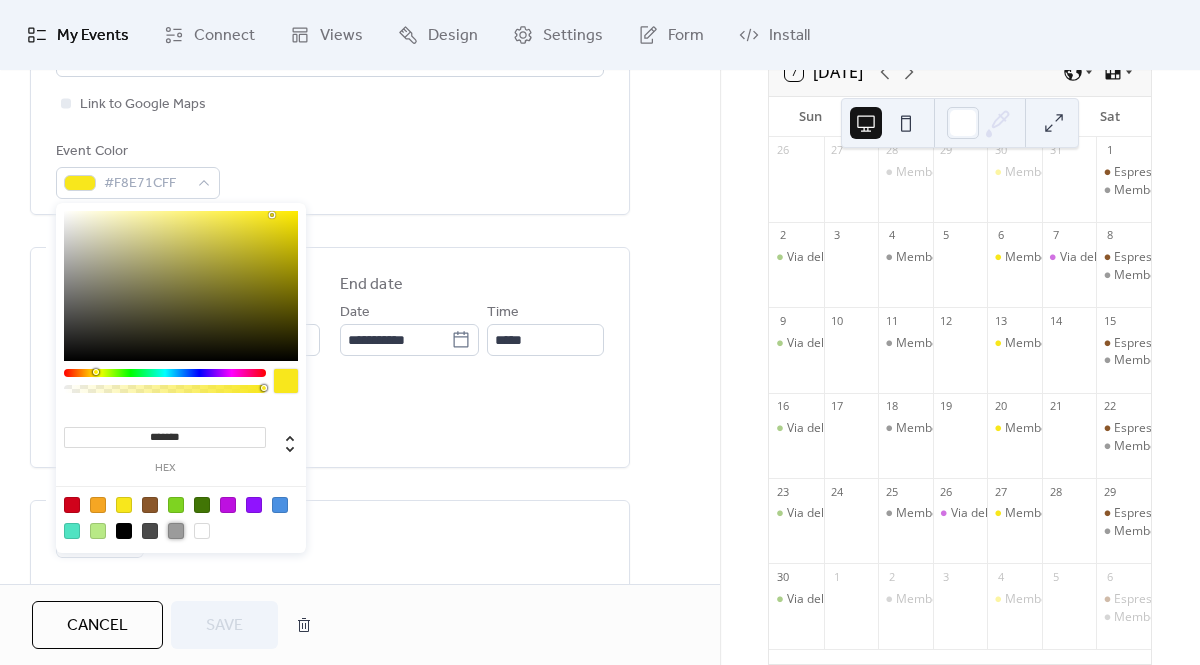 click at bounding box center [176, 531] 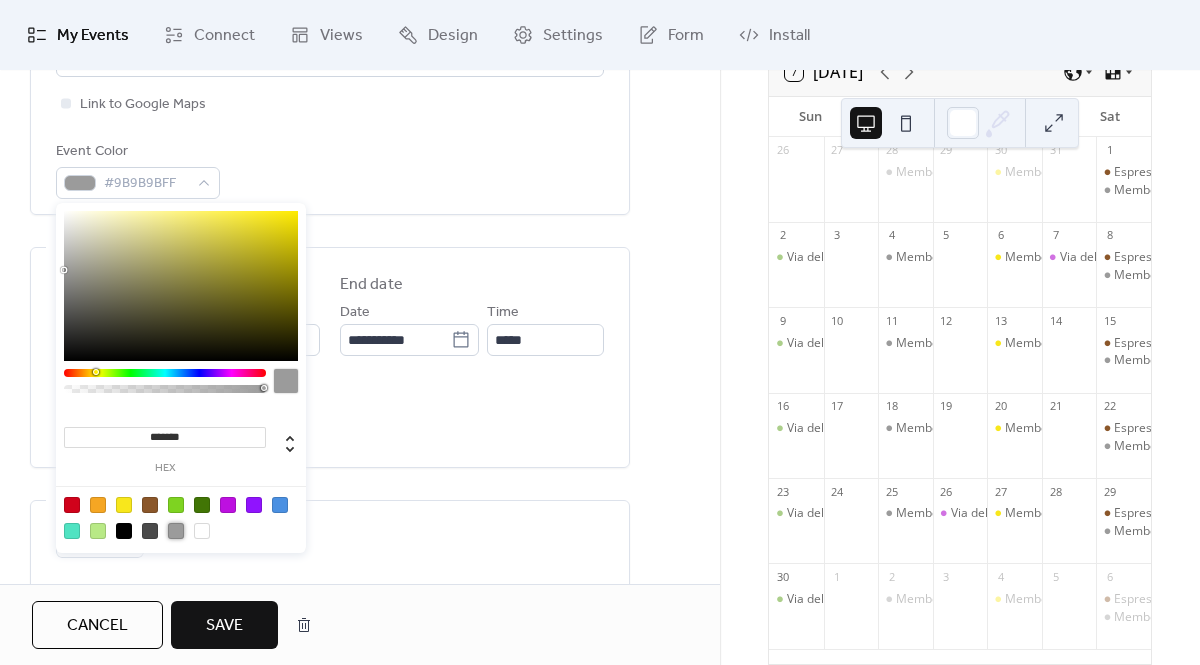 click on "Save" at bounding box center (224, 626) 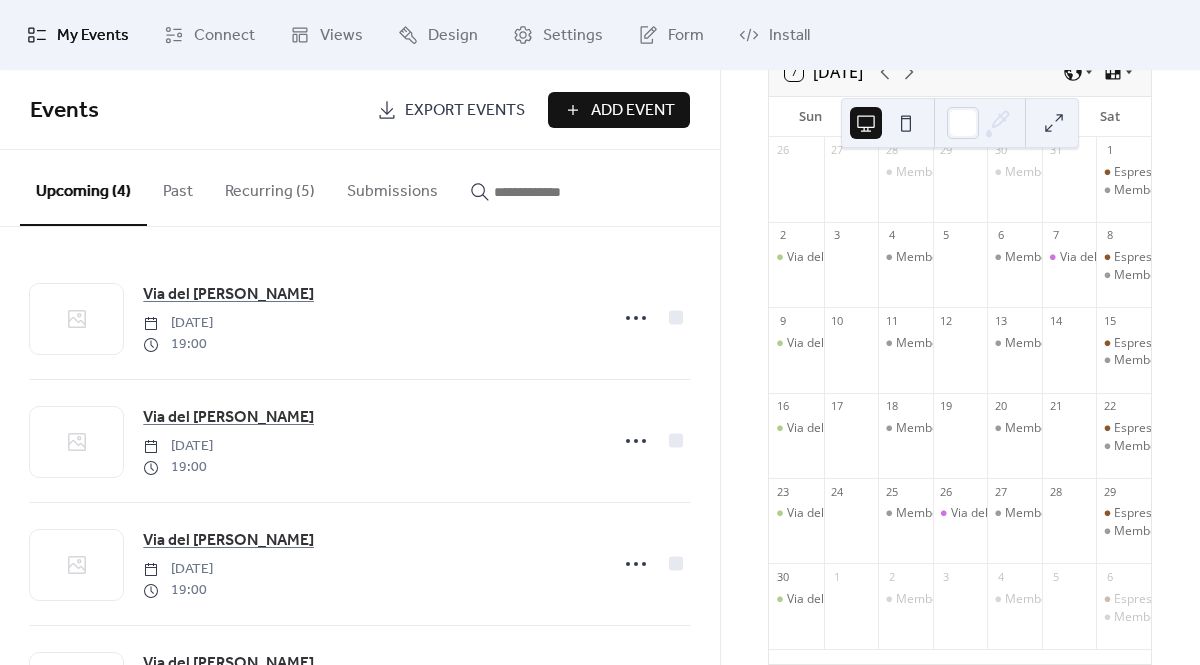 click on "Recurring  (5)" at bounding box center (270, 187) 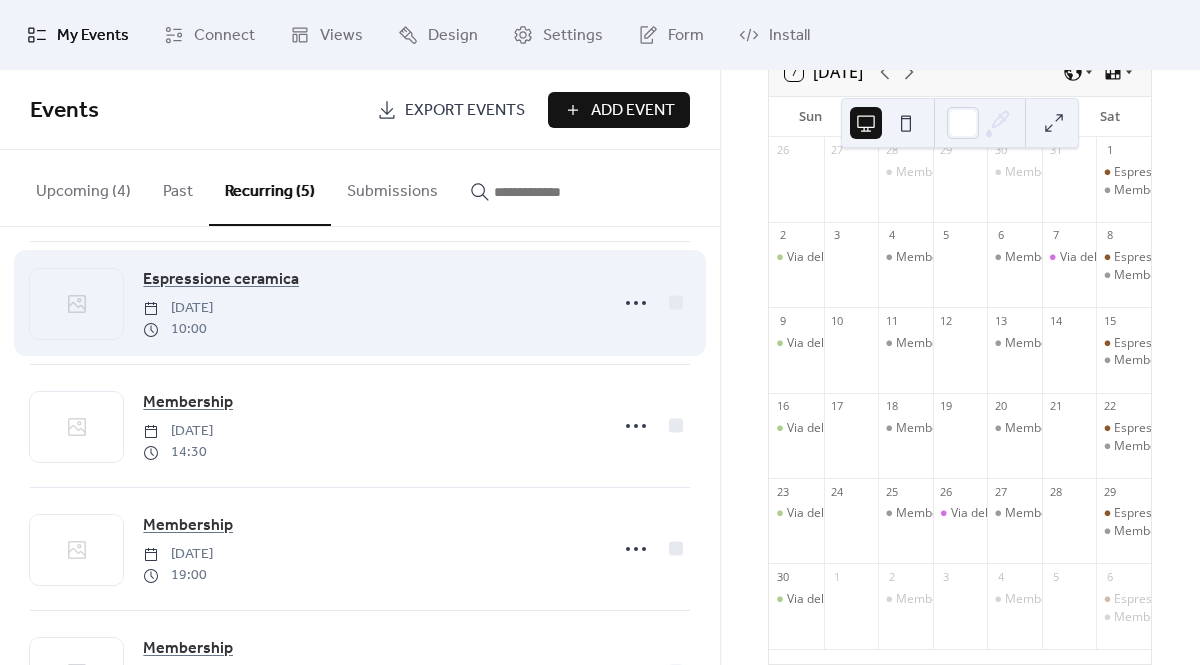scroll, scrollTop: 194, scrollLeft: 0, axis: vertical 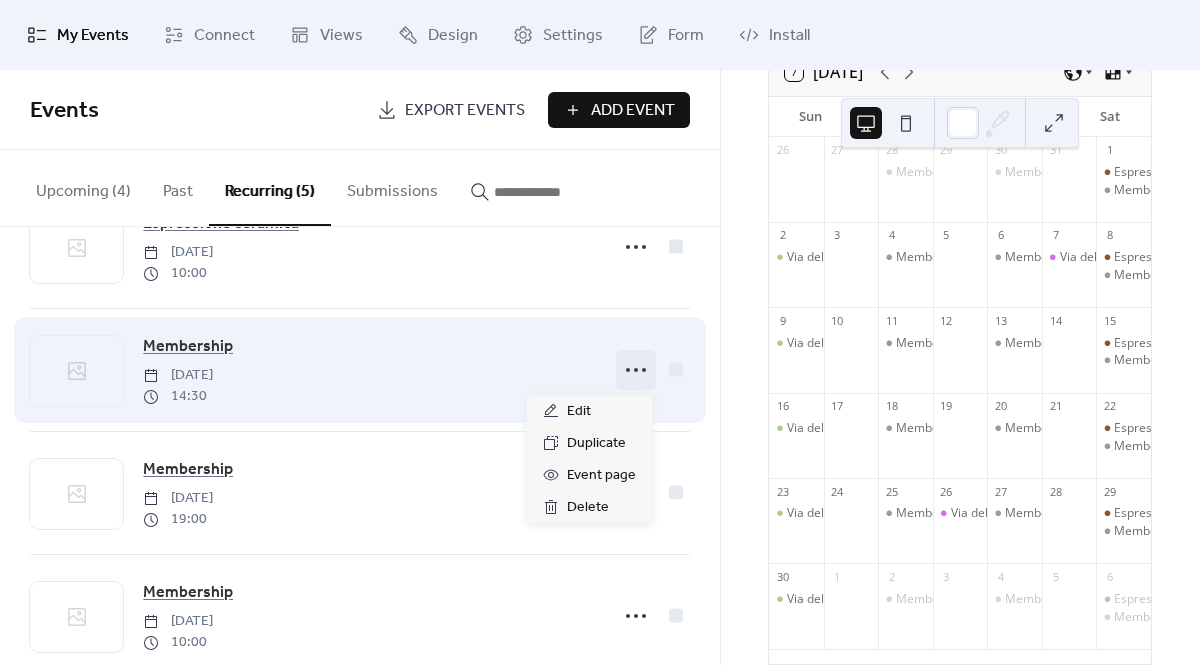 click 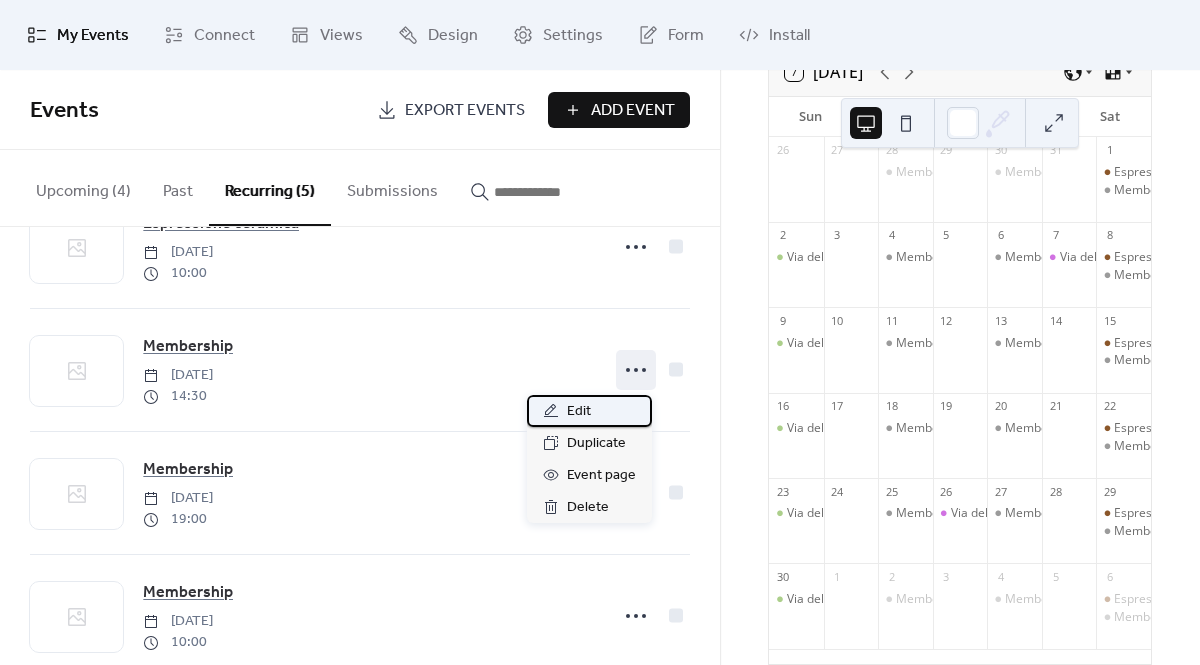 click on "Edit" at bounding box center (589, 411) 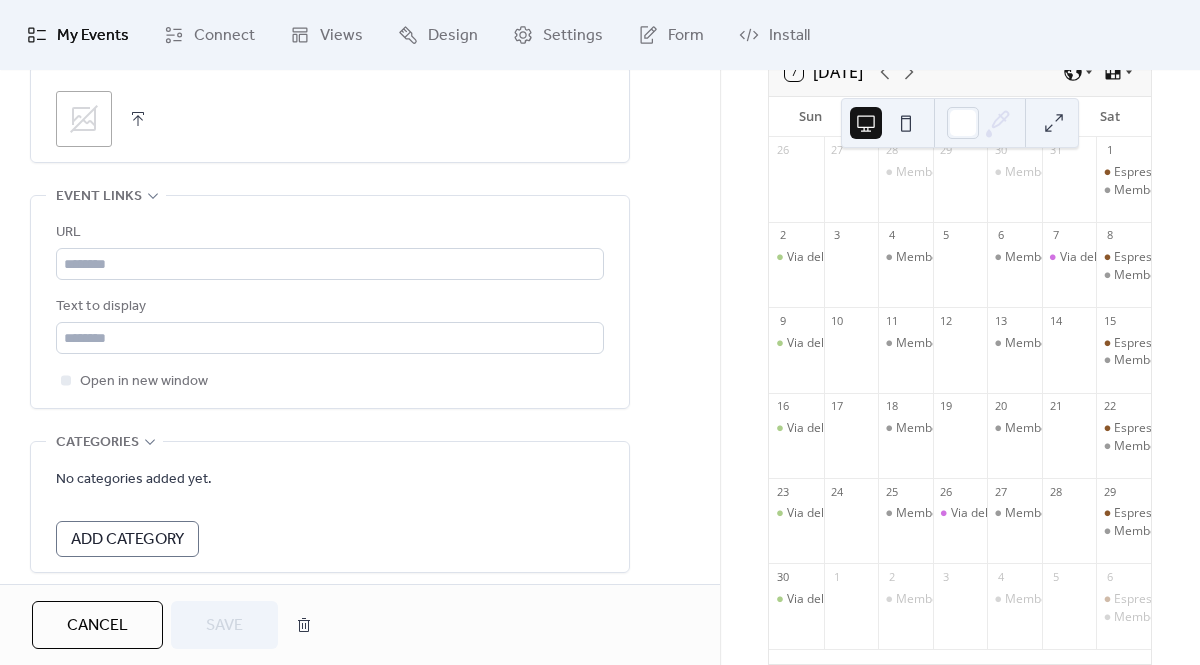scroll, scrollTop: 1618, scrollLeft: 0, axis: vertical 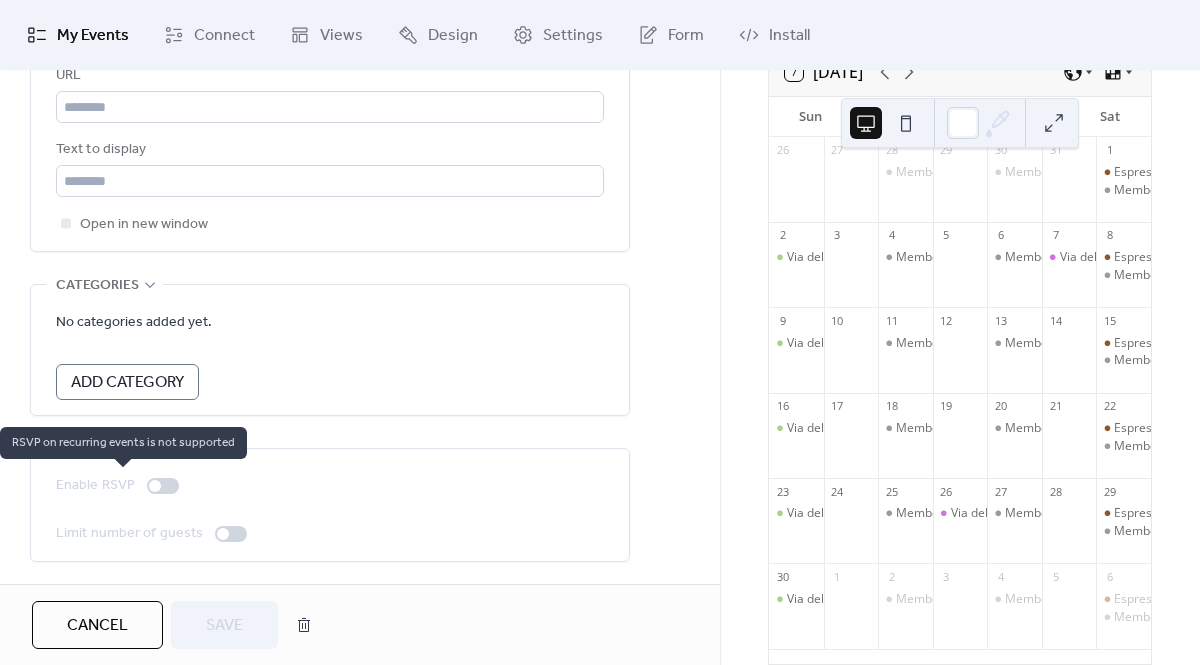 click at bounding box center [163, 486] 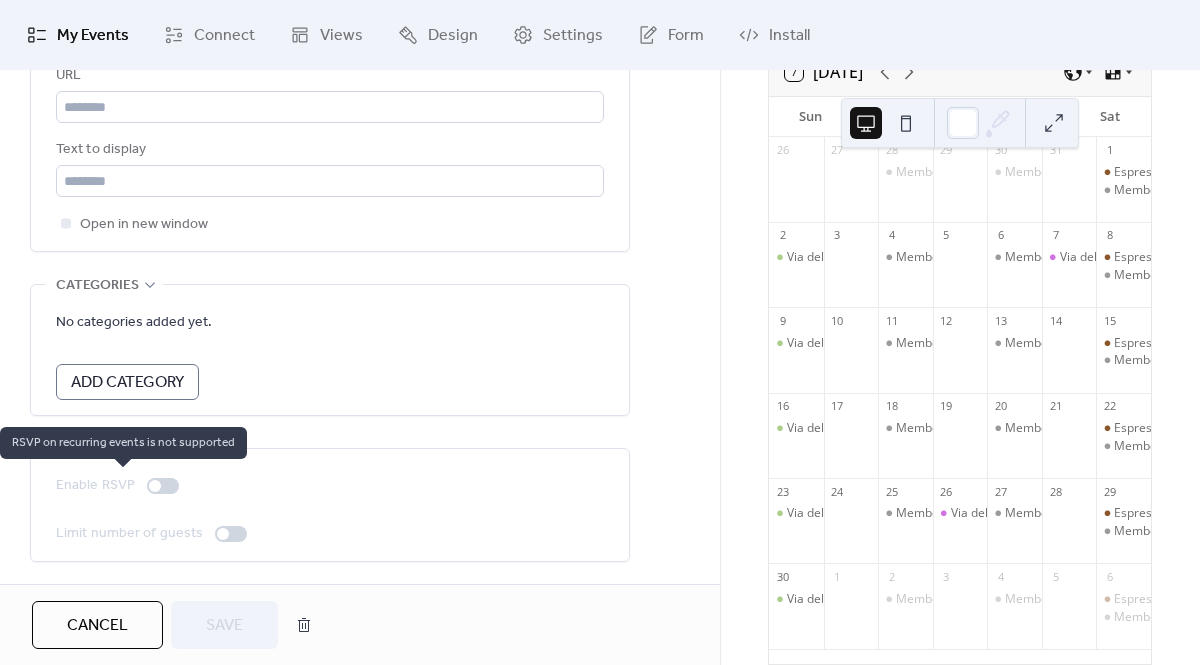 click at bounding box center (155, 486) 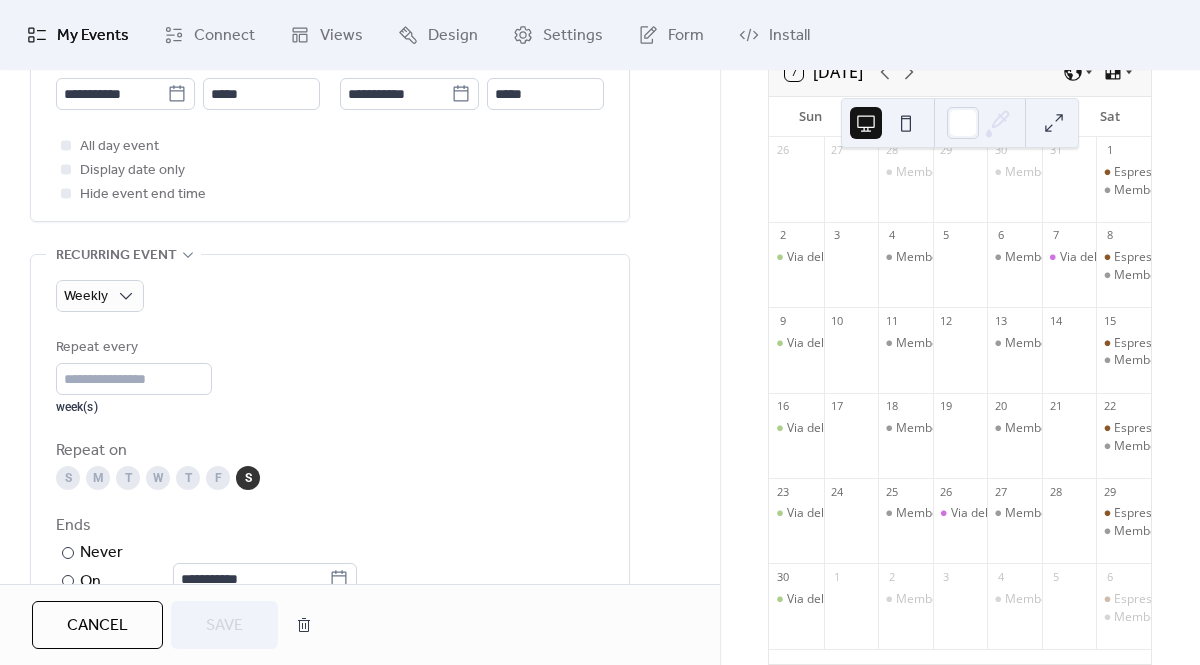 scroll, scrollTop: 0, scrollLeft: 0, axis: both 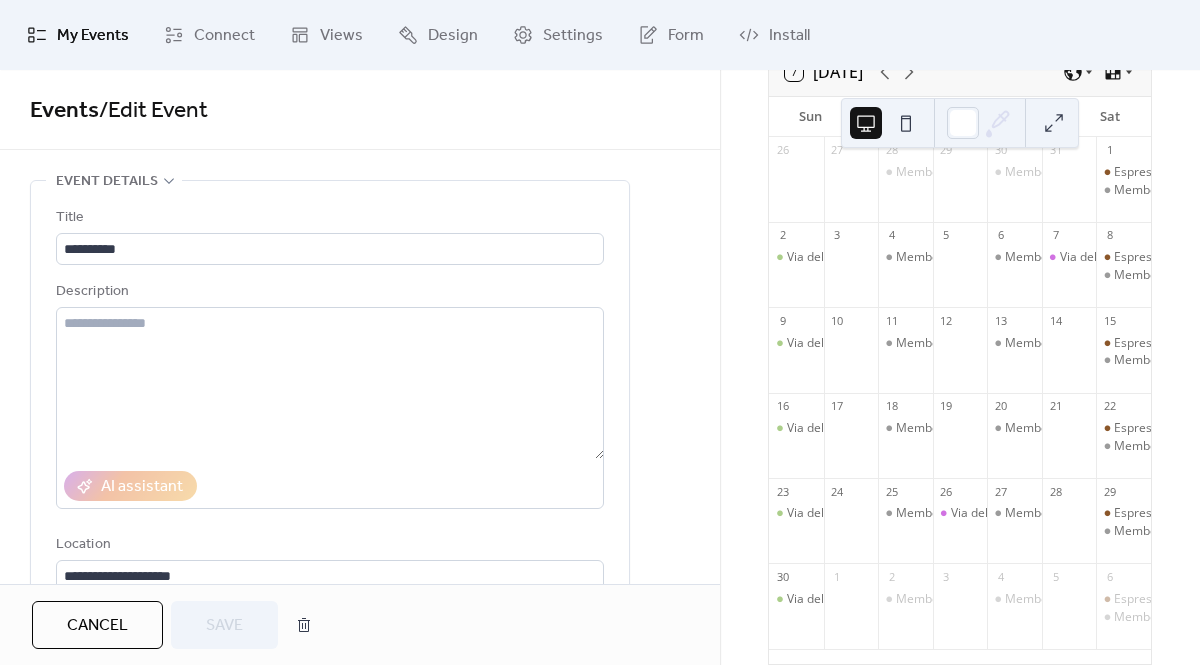 click on "My Events" at bounding box center (93, 36) 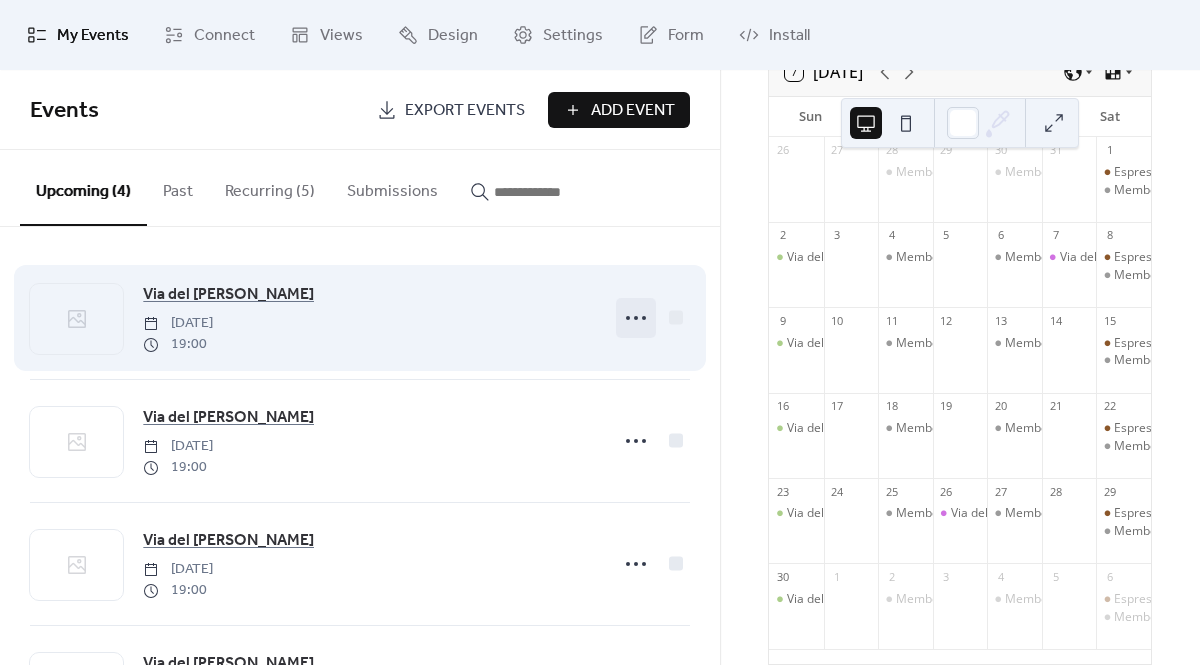 click 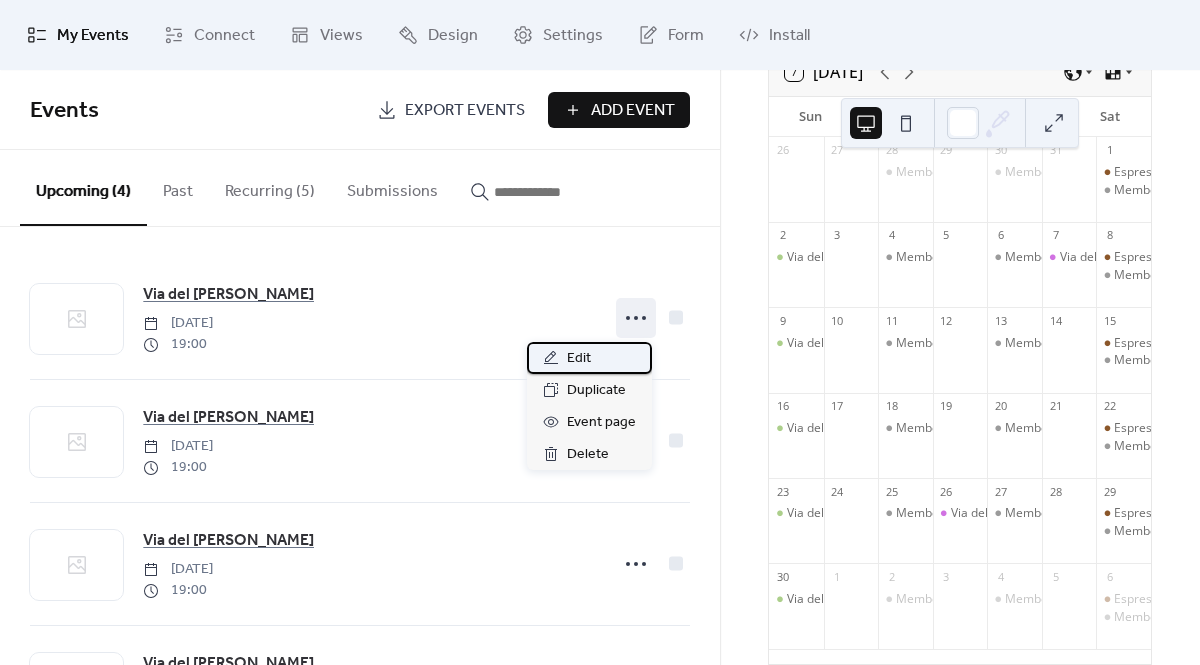 click on "Edit" at bounding box center [579, 359] 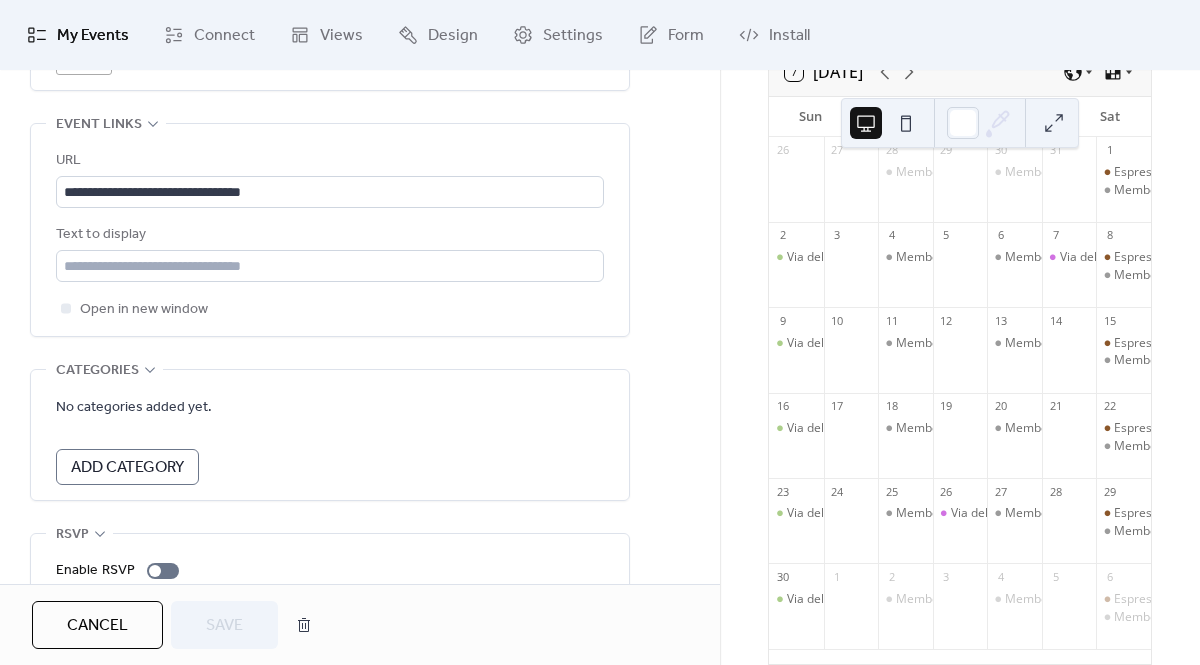 scroll, scrollTop: 1215, scrollLeft: 0, axis: vertical 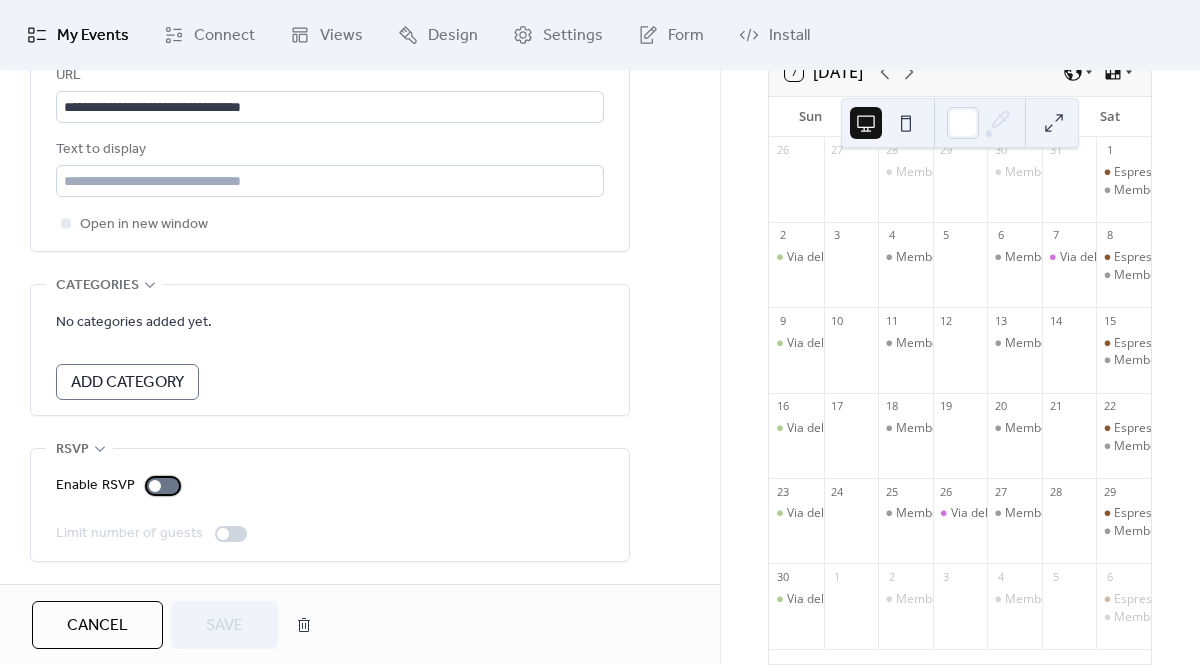 click at bounding box center (163, 486) 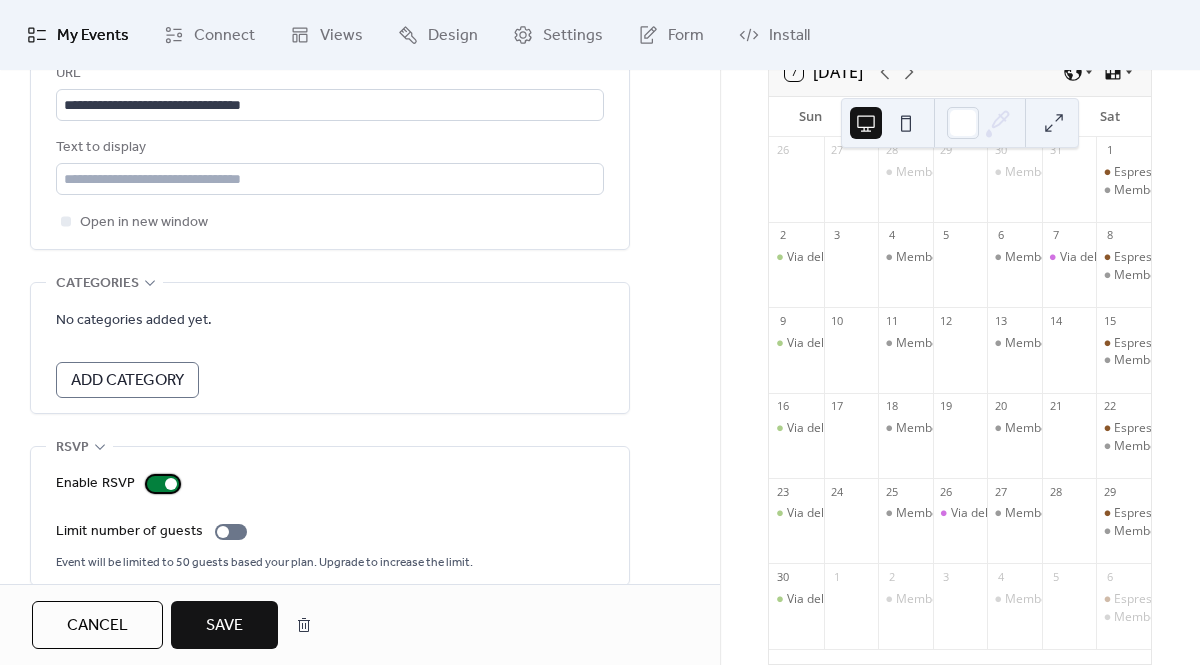 scroll, scrollTop: 1241, scrollLeft: 0, axis: vertical 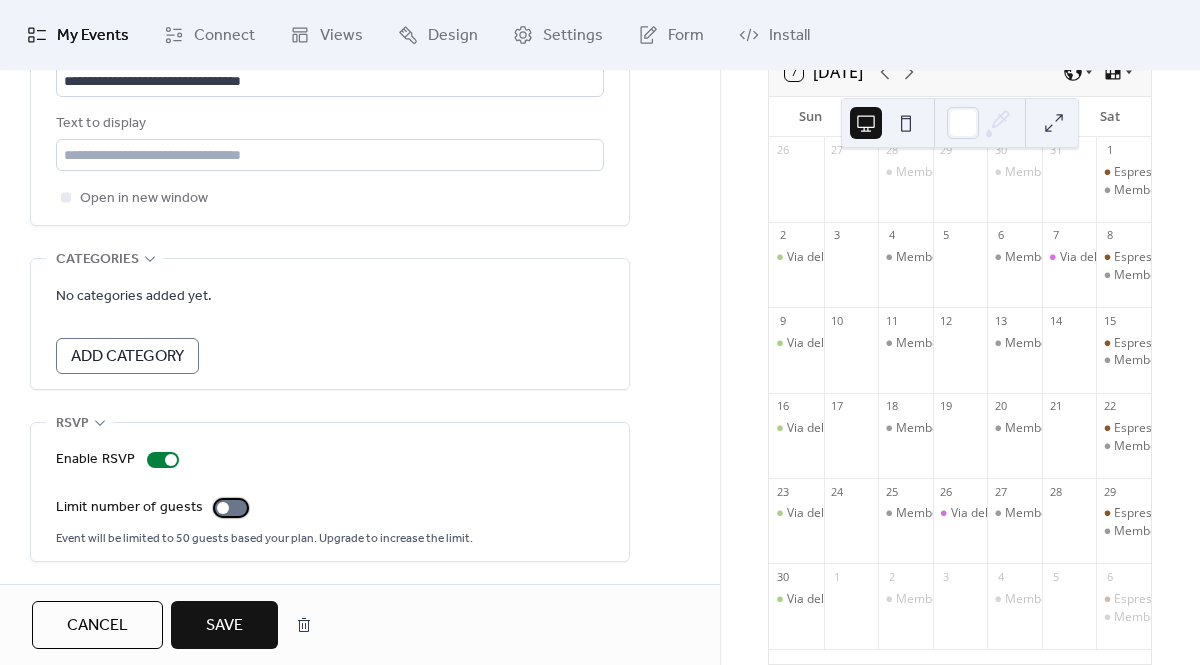 click at bounding box center (223, 508) 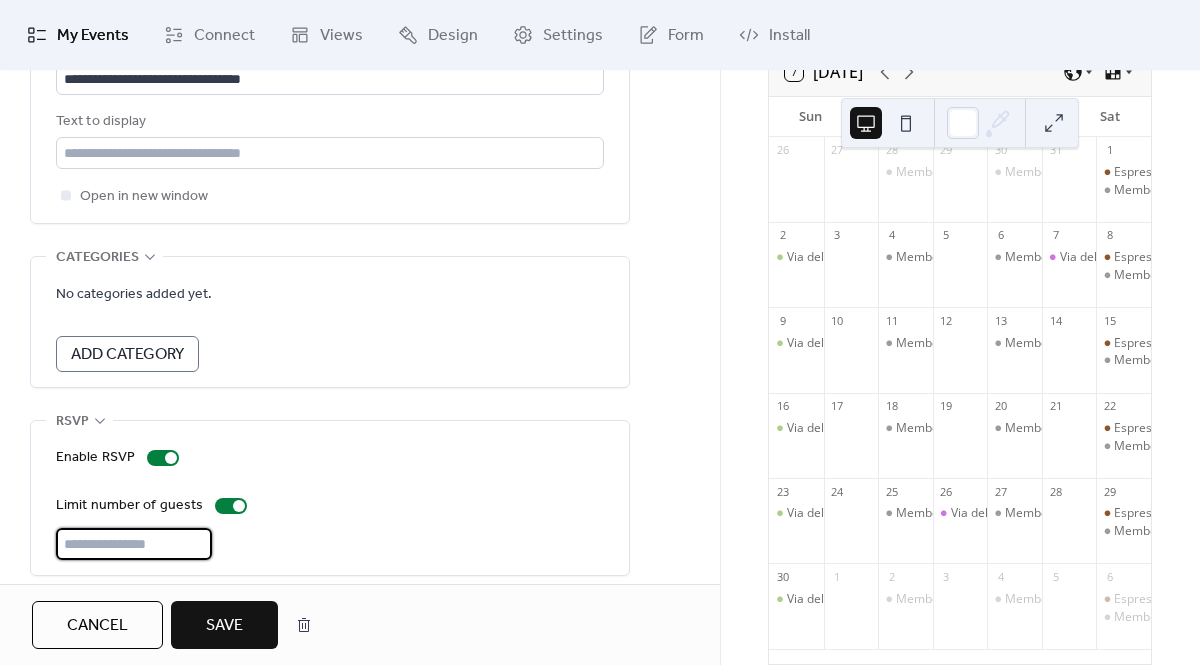 click on "**" at bounding box center (134, 544) 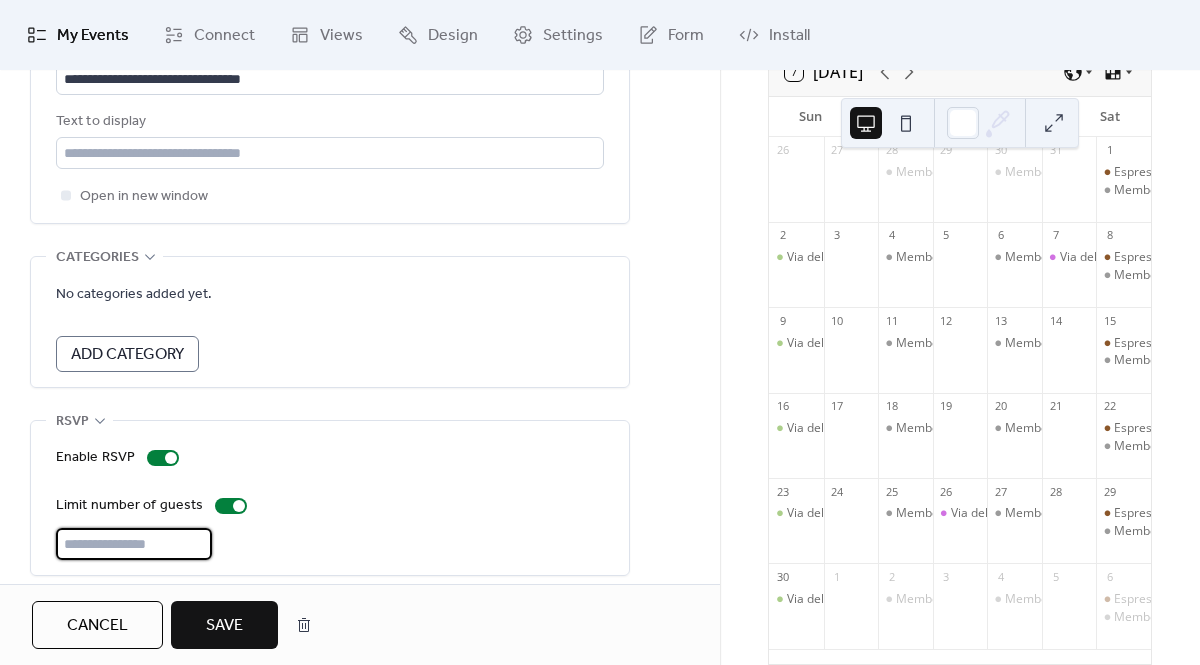 type on "*" 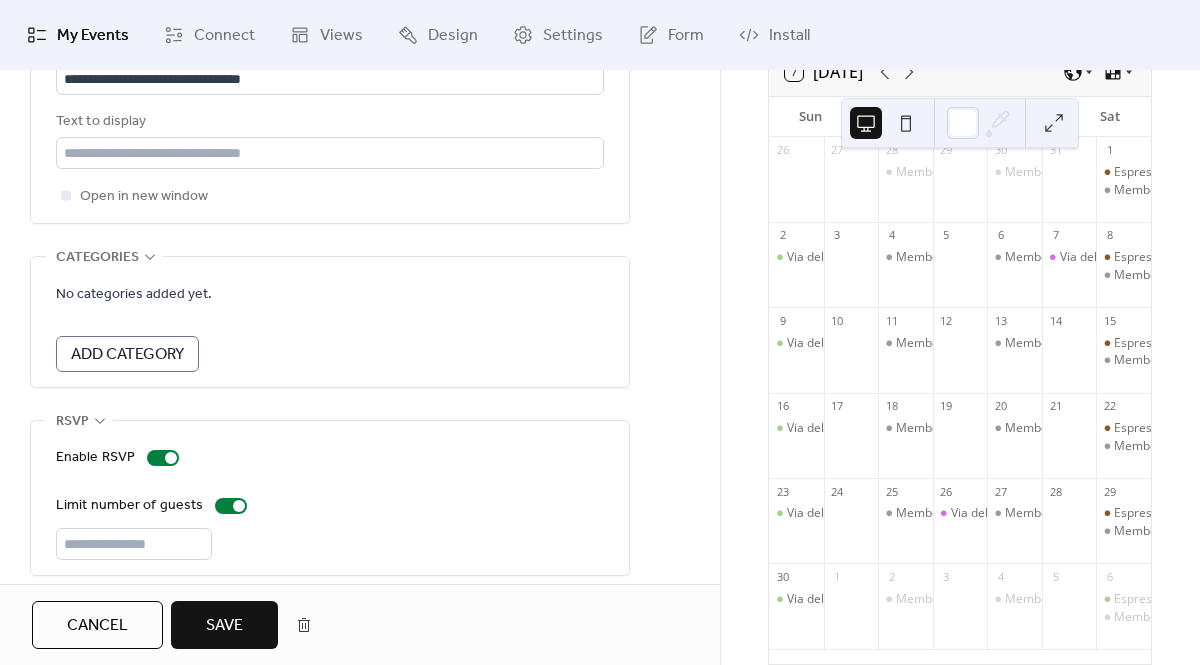 click on "*" at bounding box center (330, 544) 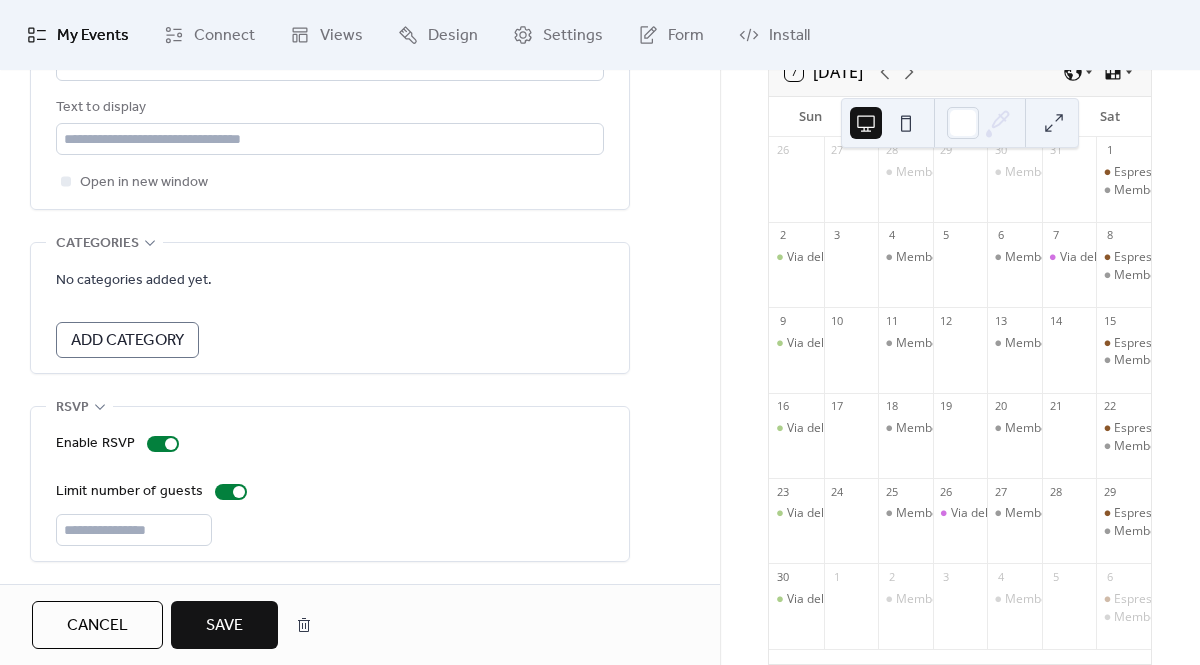 click on "Save" at bounding box center [224, 625] 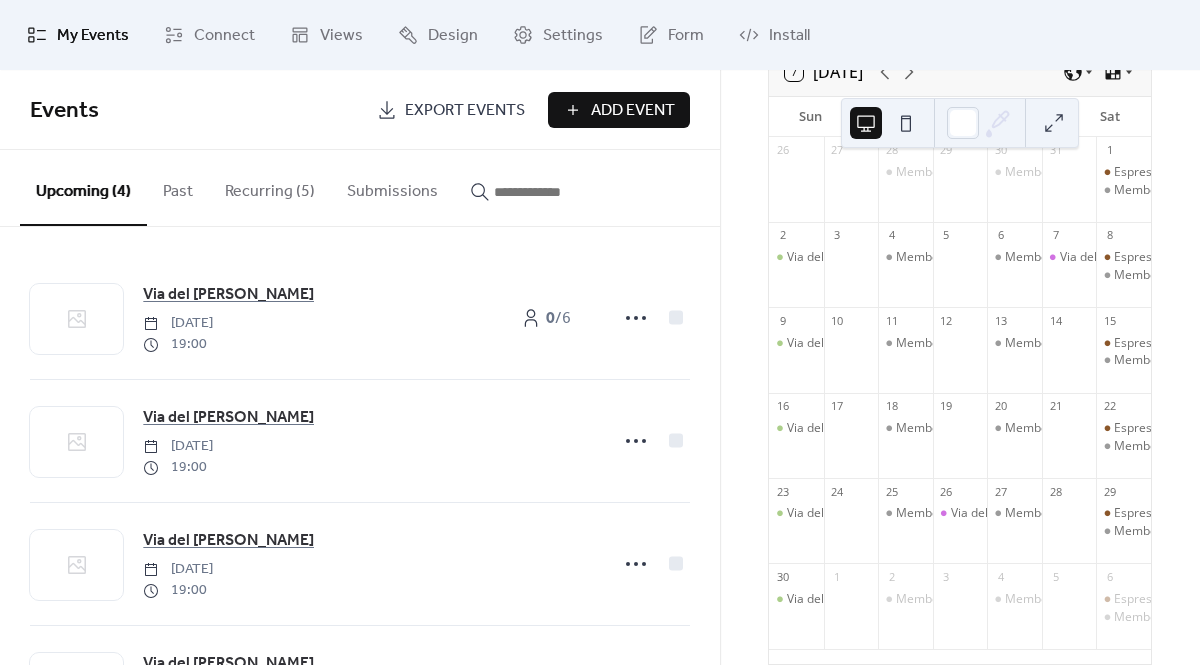 scroll, scrollTop: 1, scrollLeft: 0, axis: vertical 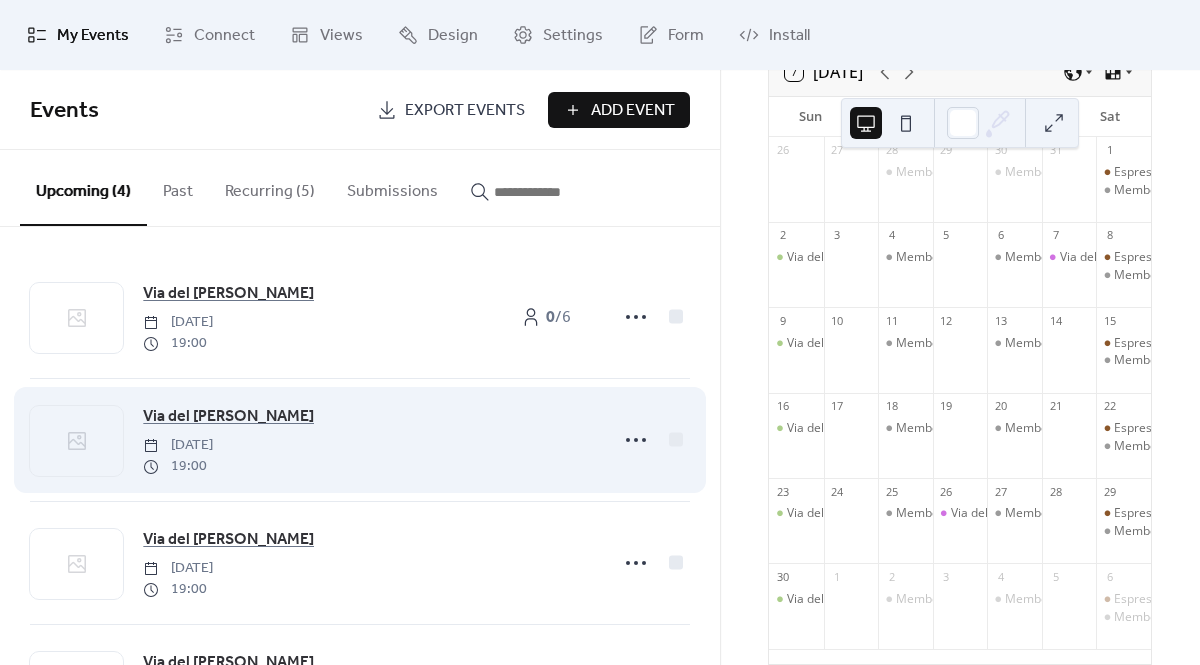 click on "Via del [PERSON_NAME] [DATE] 19:00" at bounding box center (369, 440) 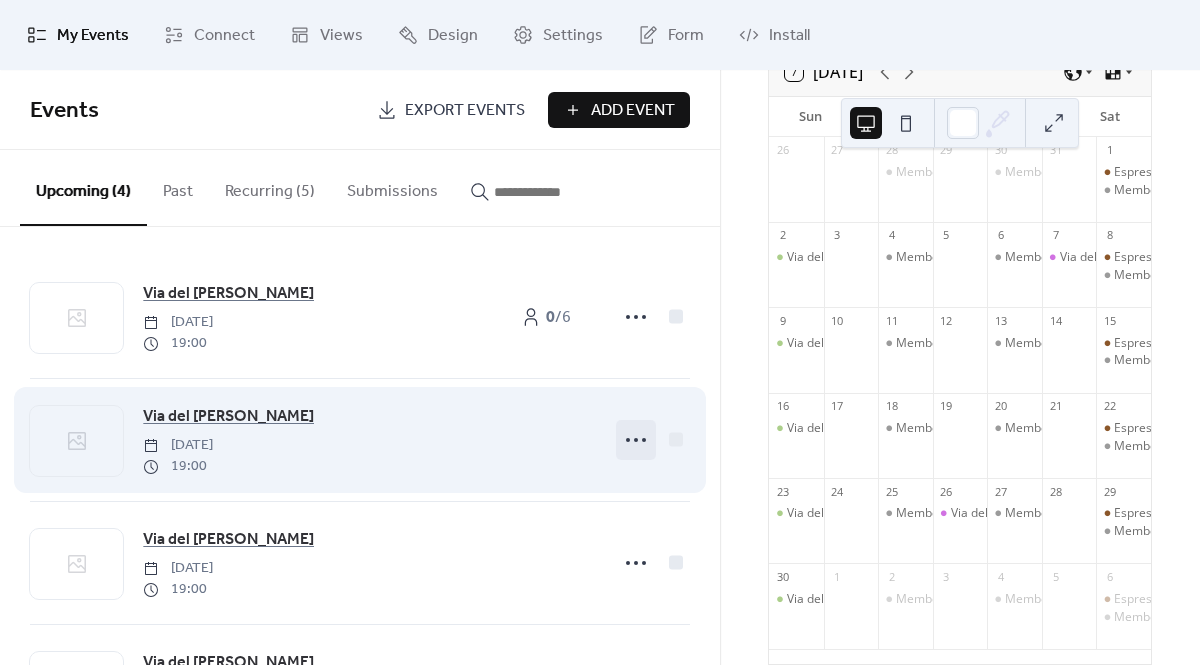click 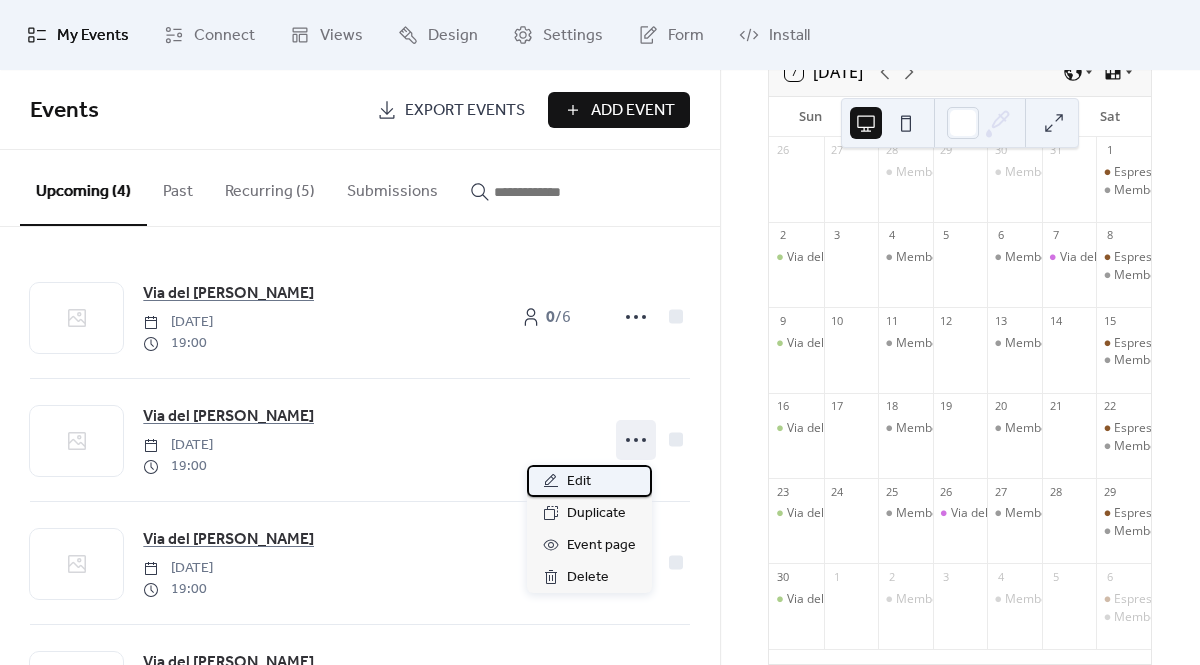 click on "Edit" at bounding box center [589, 481] 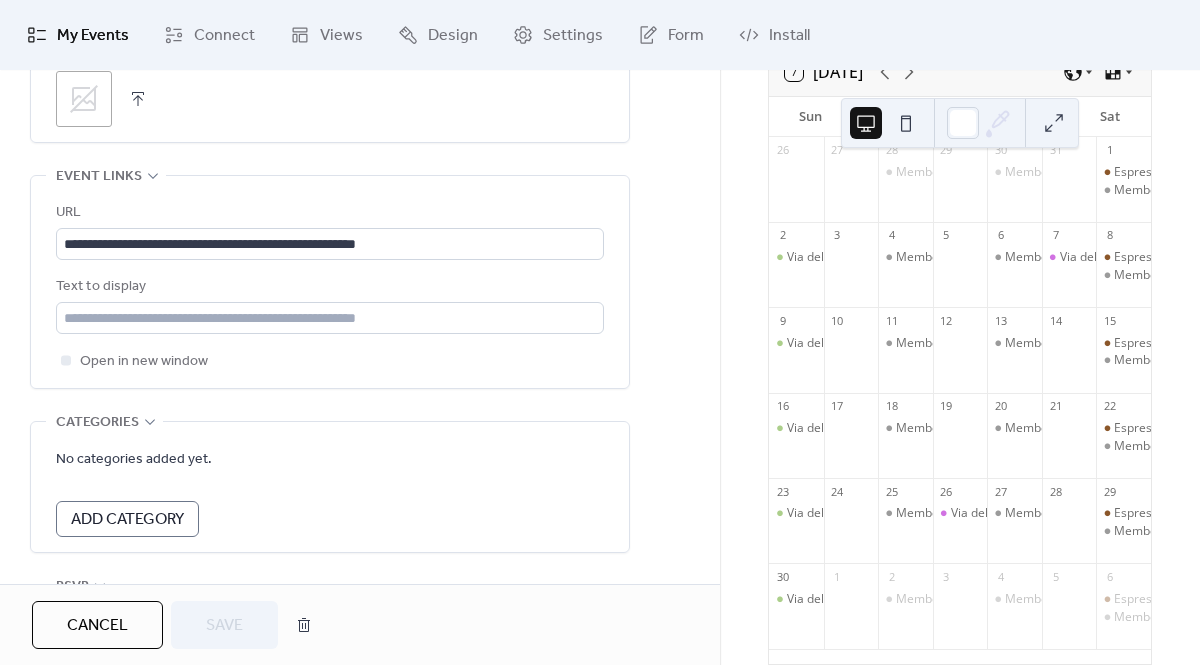 scroll, scrollTop: 1215, scrollLeft: 0, axis: vertical 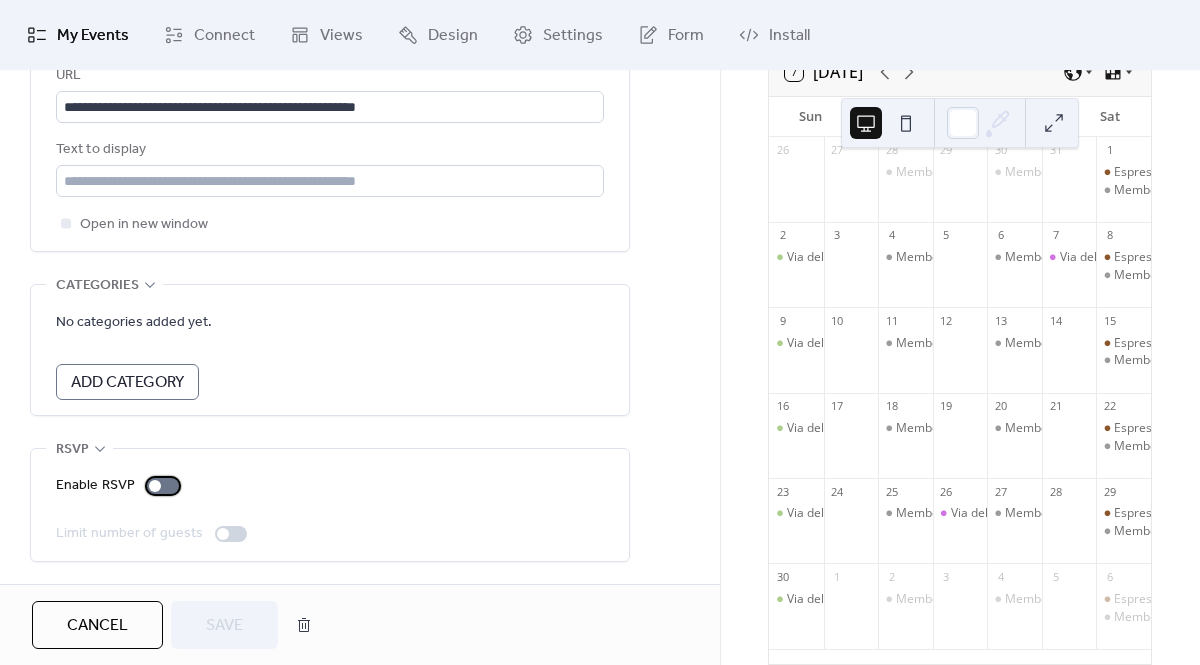 click at bounding box center [155, 486] 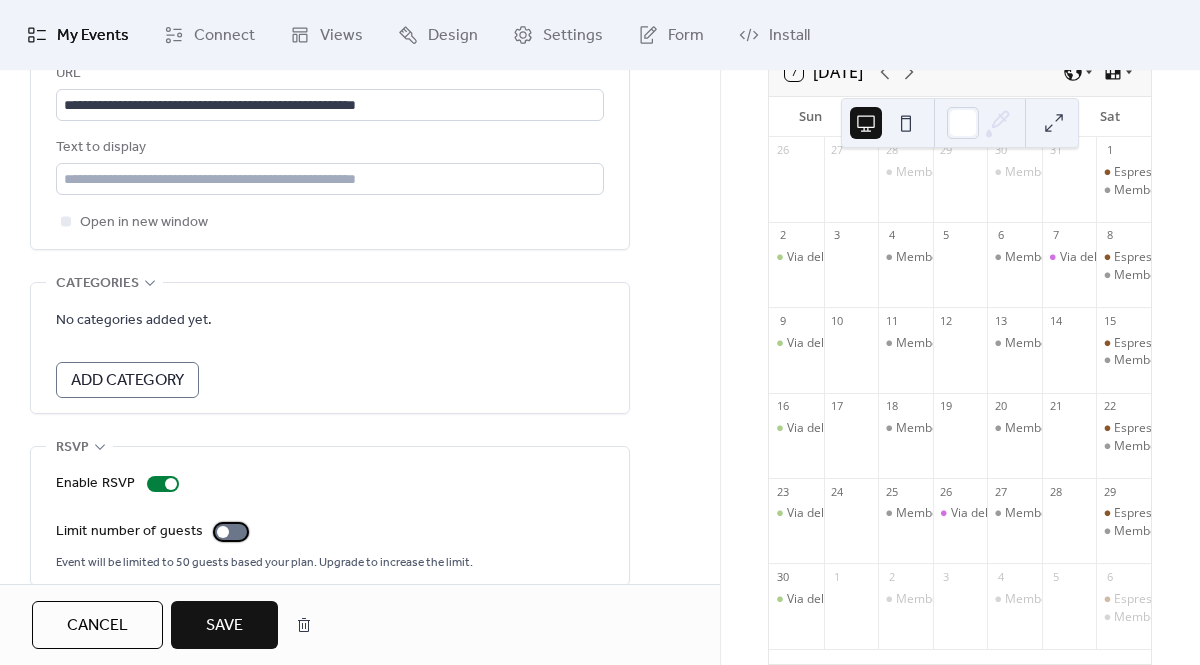 click on "Limit number of guests" at bounding box center (155, 532) 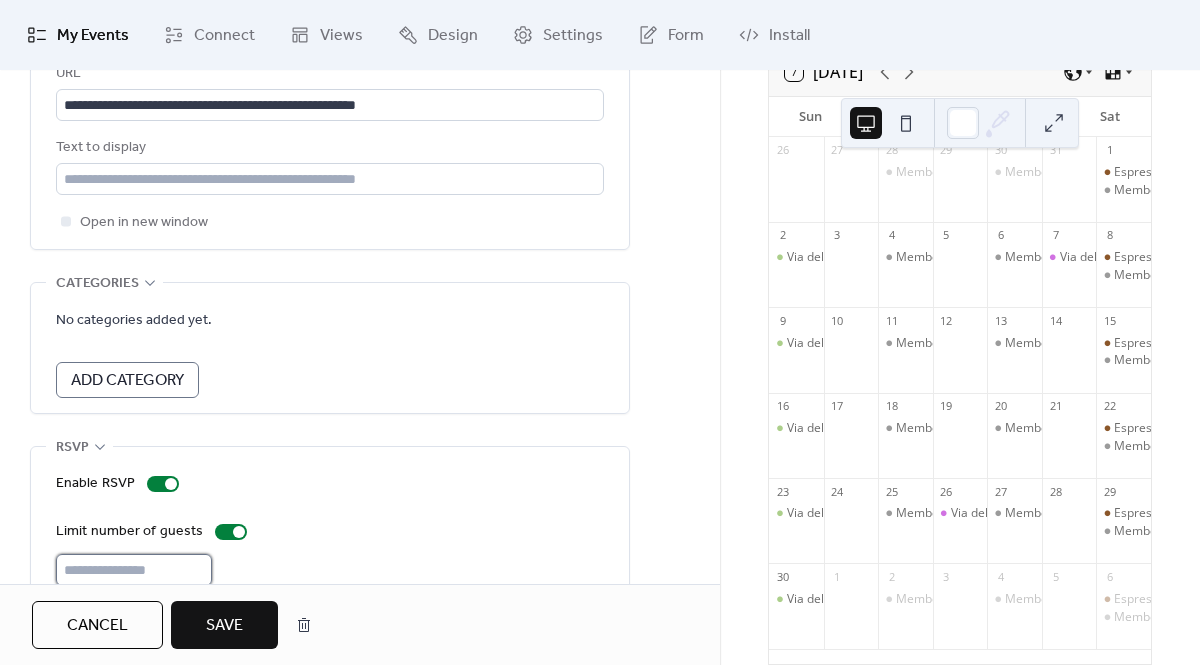 click on "**" at bounding box center [134, 570] 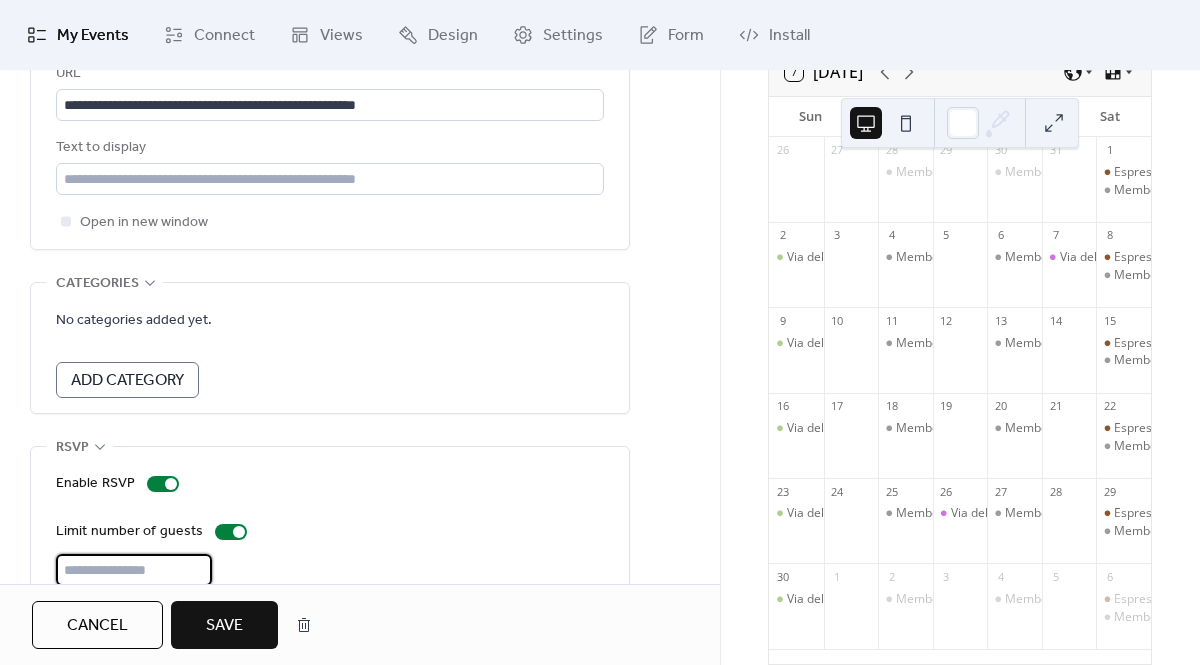 type on "*" 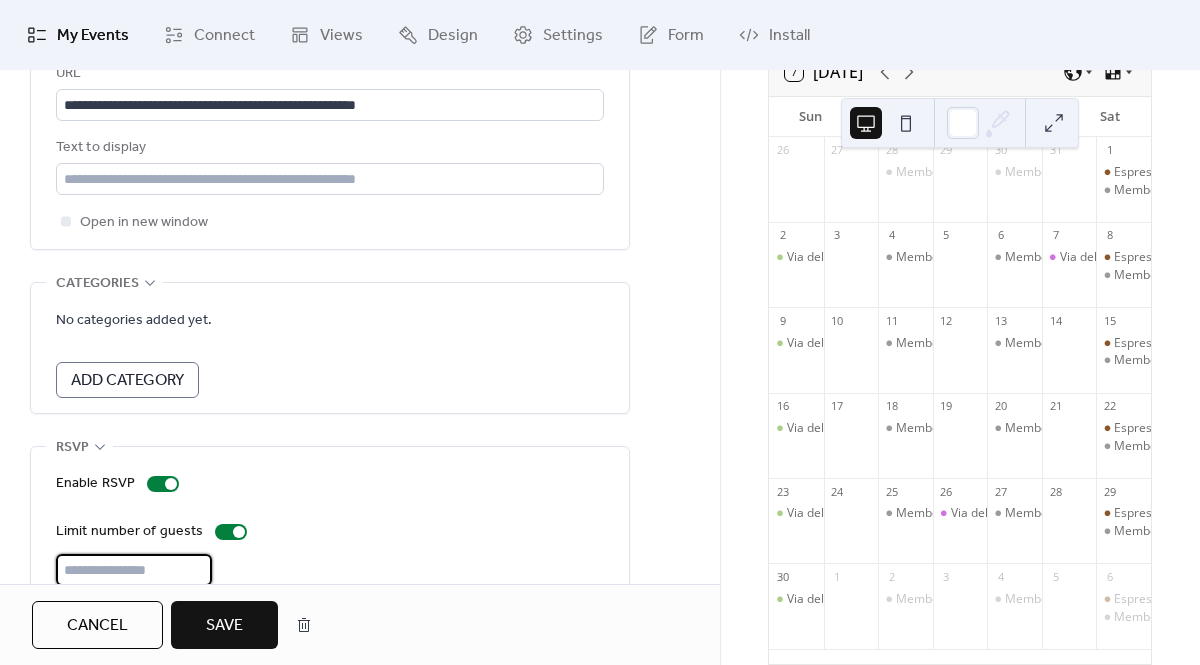 type on "*" 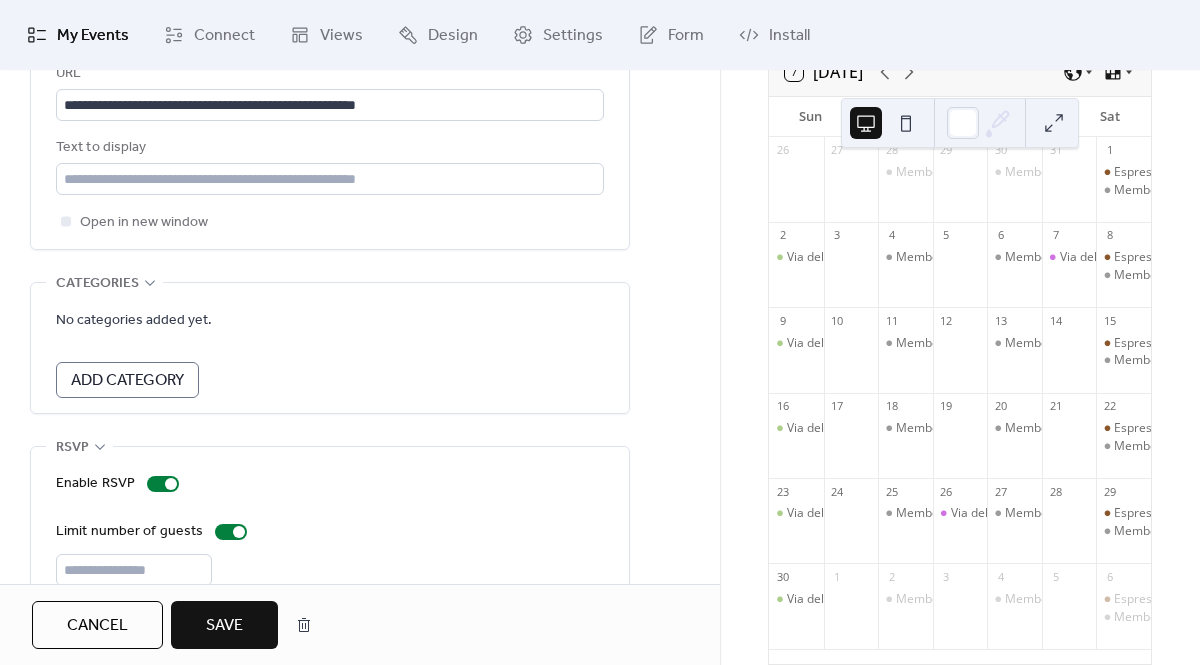 click on "Save" at bounding box center [224, 626] 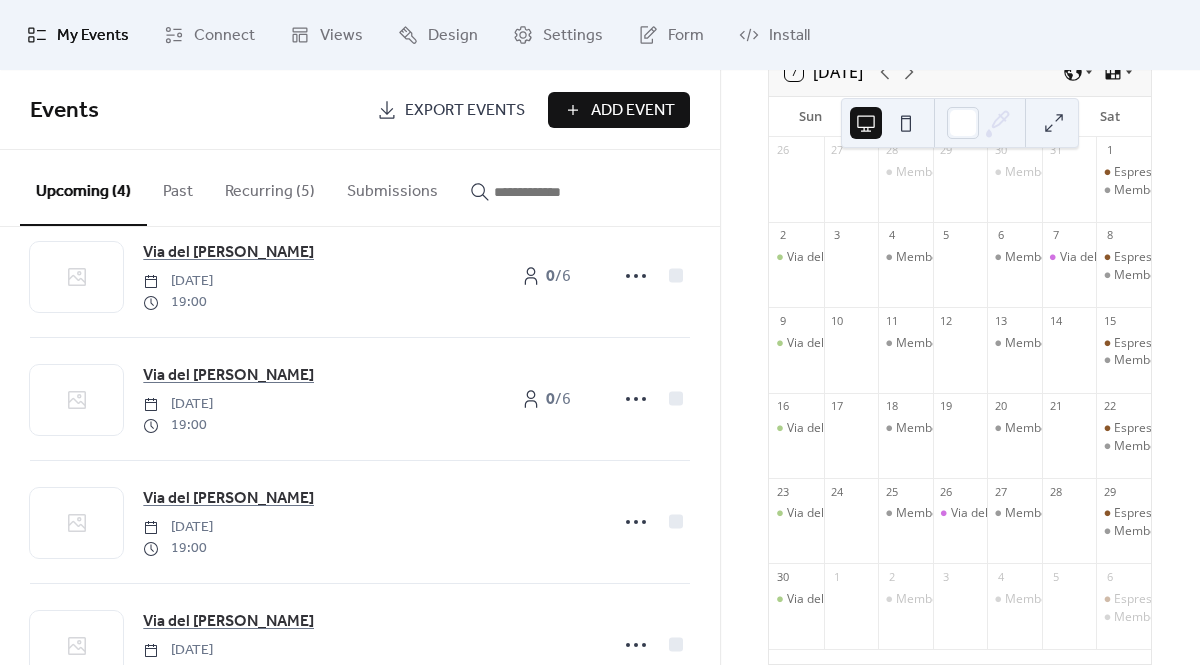 scroll, scrollTop: 49, scrollLeft: 0, axis: vertical 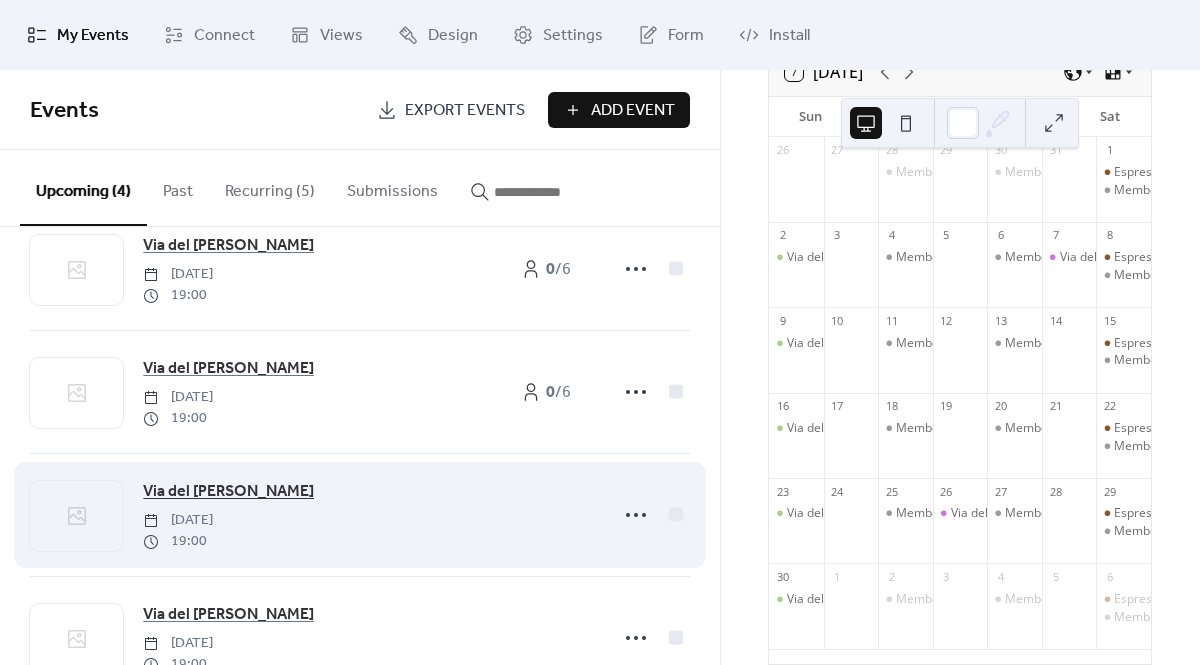 click on "Via del [PERSON_NAME]" at bounding box center [228, 492] 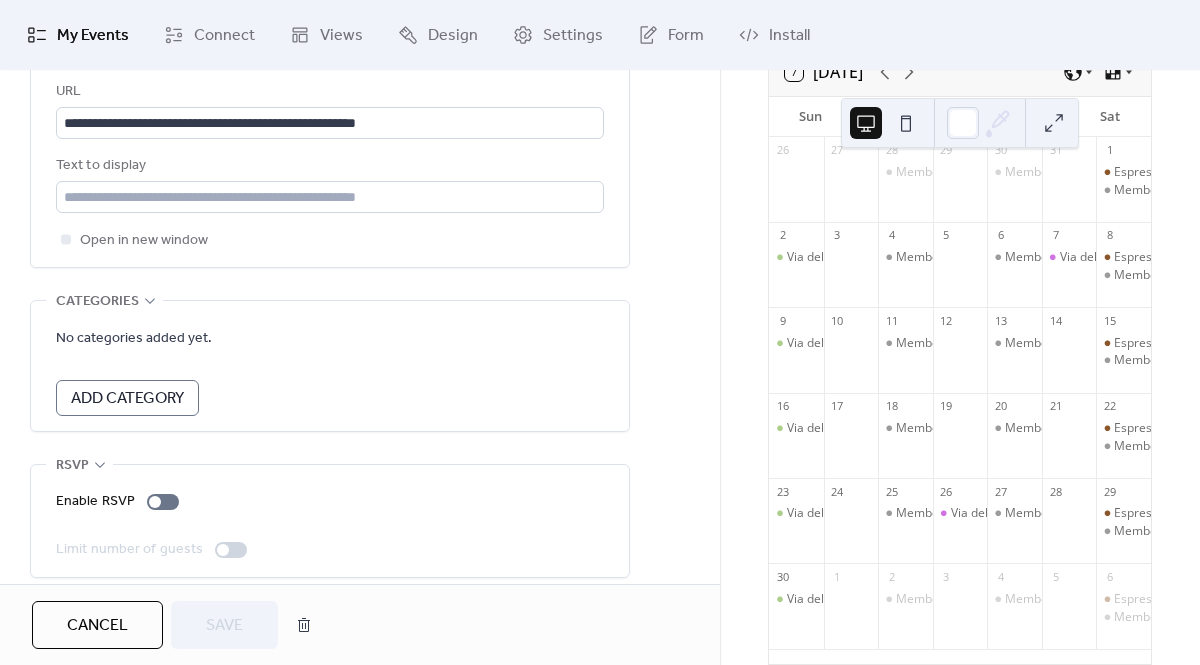 scroll, scrollTop: 1215, scrollLeft: 0, axis: vertical 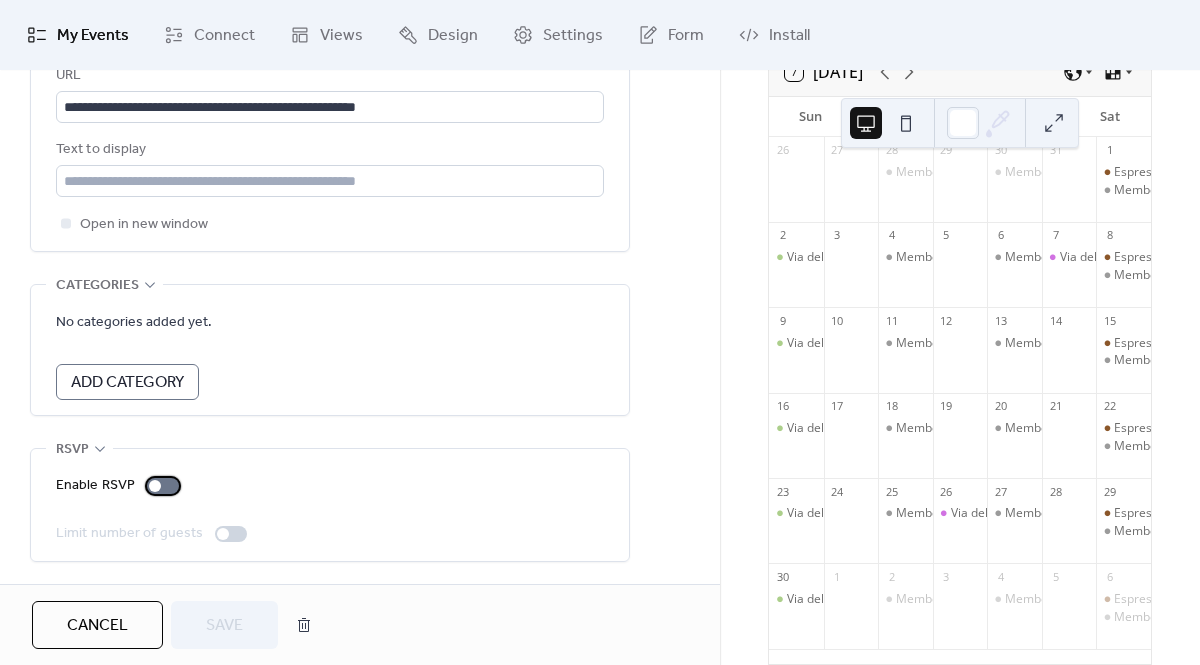 click at bounding box center [163, 486] 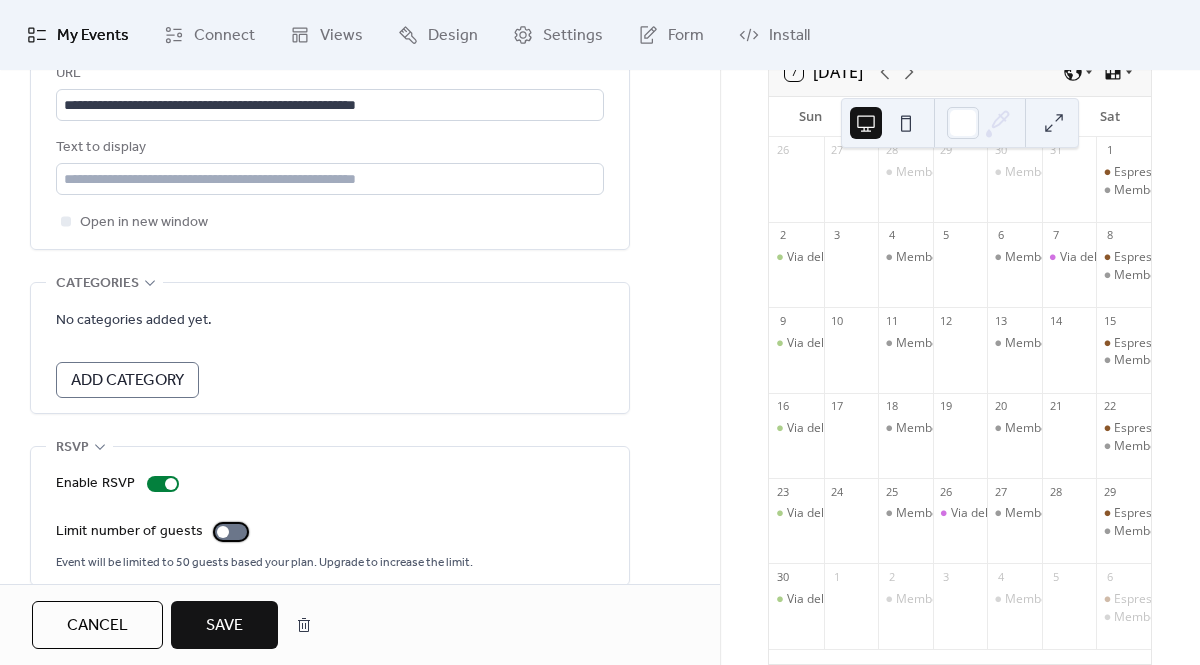 click at bounding box center [231, 532] 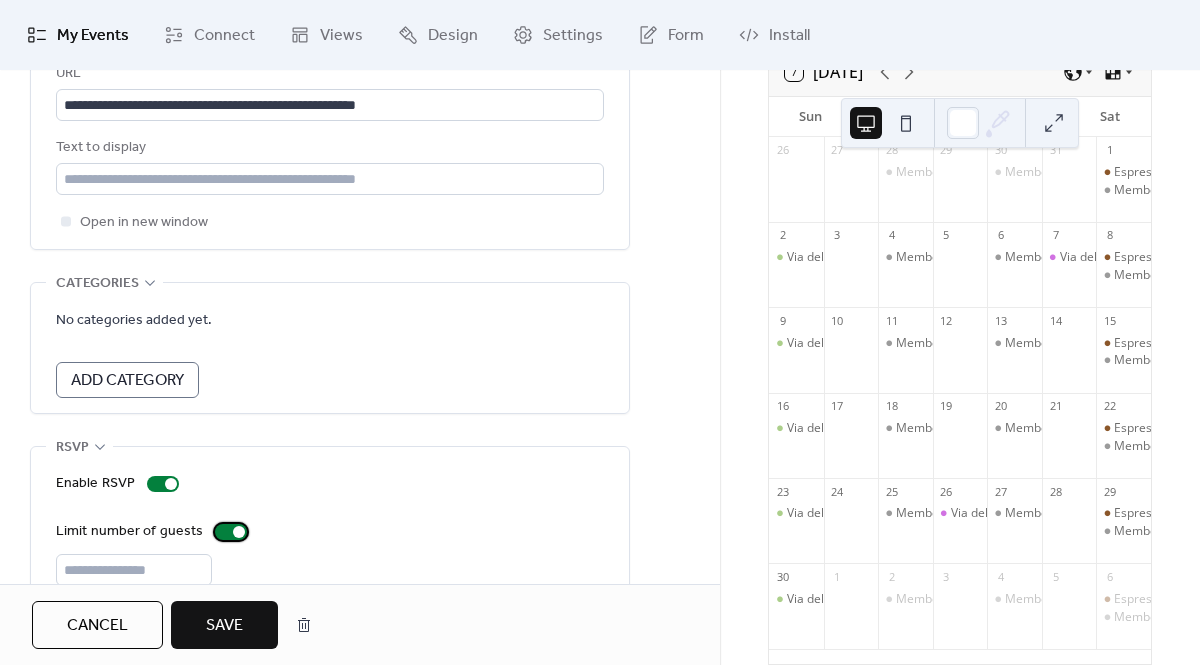 scroll, scrollTop: 1257, scrollLeft: 0, axis: vertical 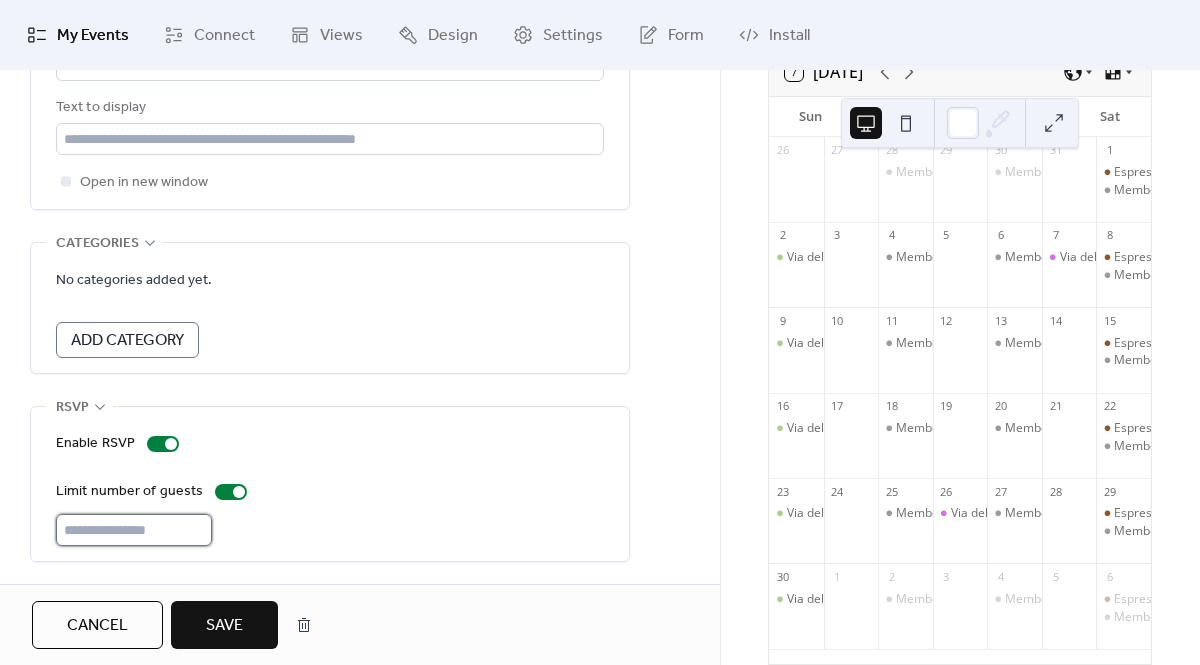 click on "**" at bounding box center [134, 530] 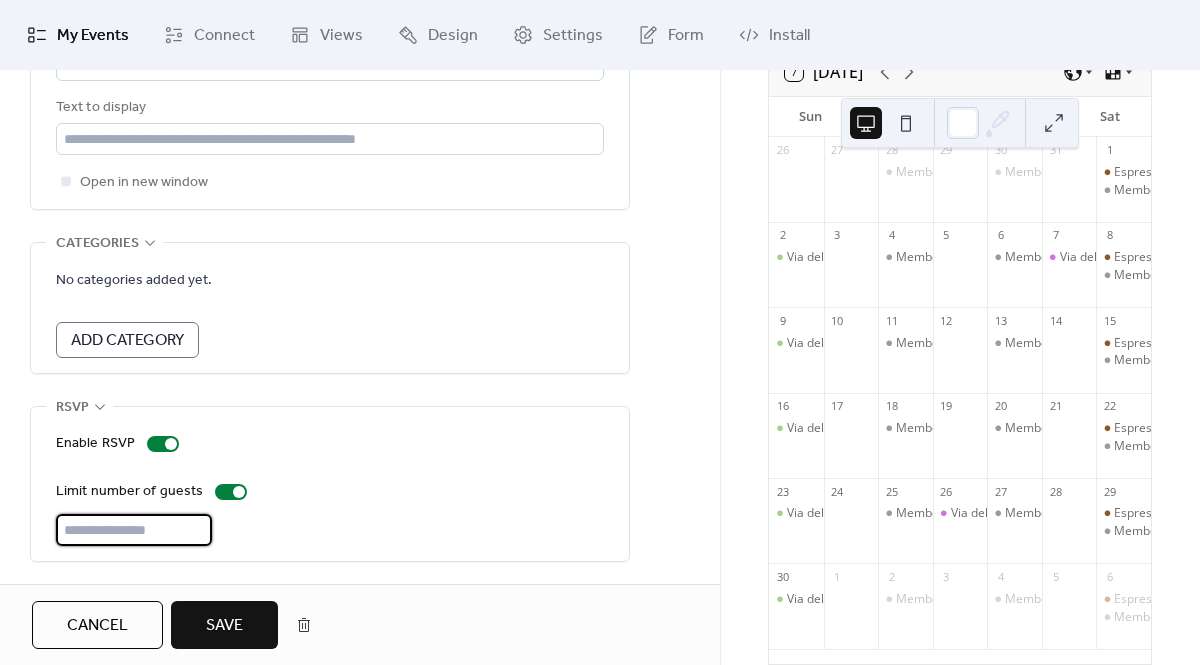 type on "*" 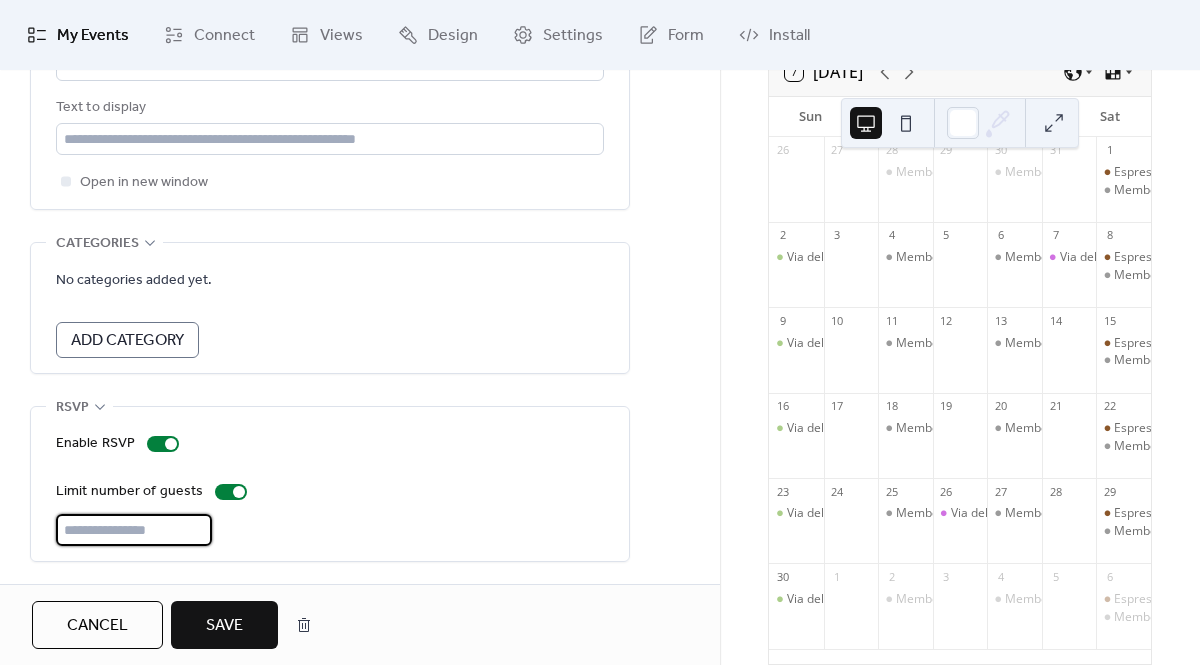 type on "*" 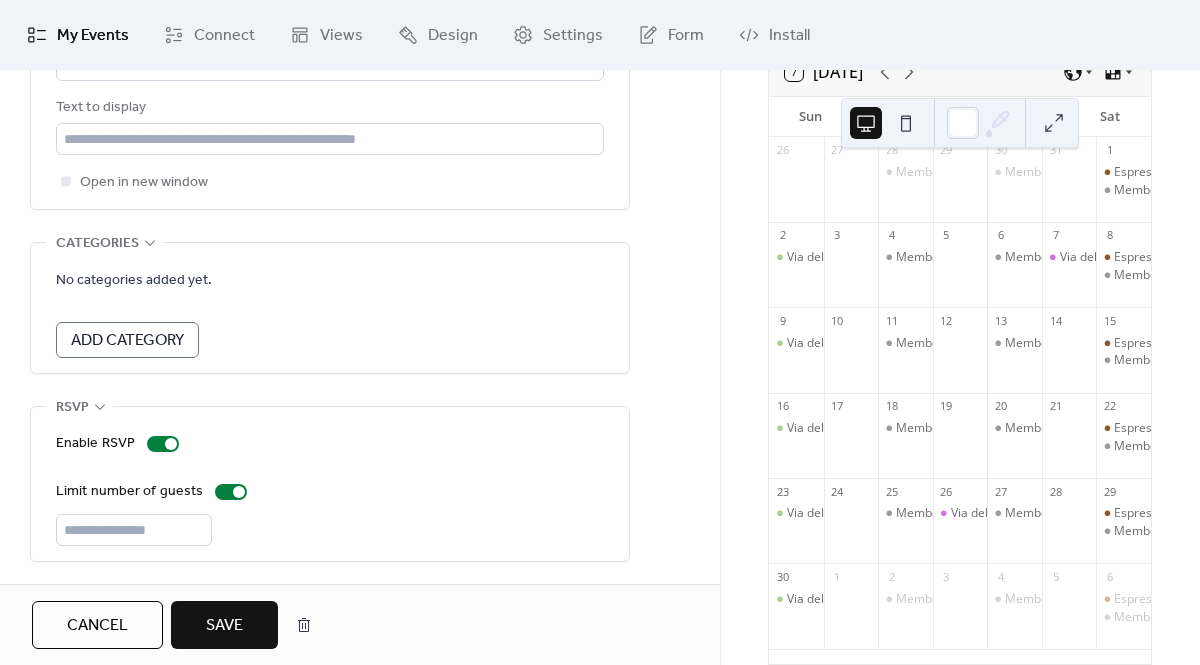 click on "Save" at bounding box center (224, 626) 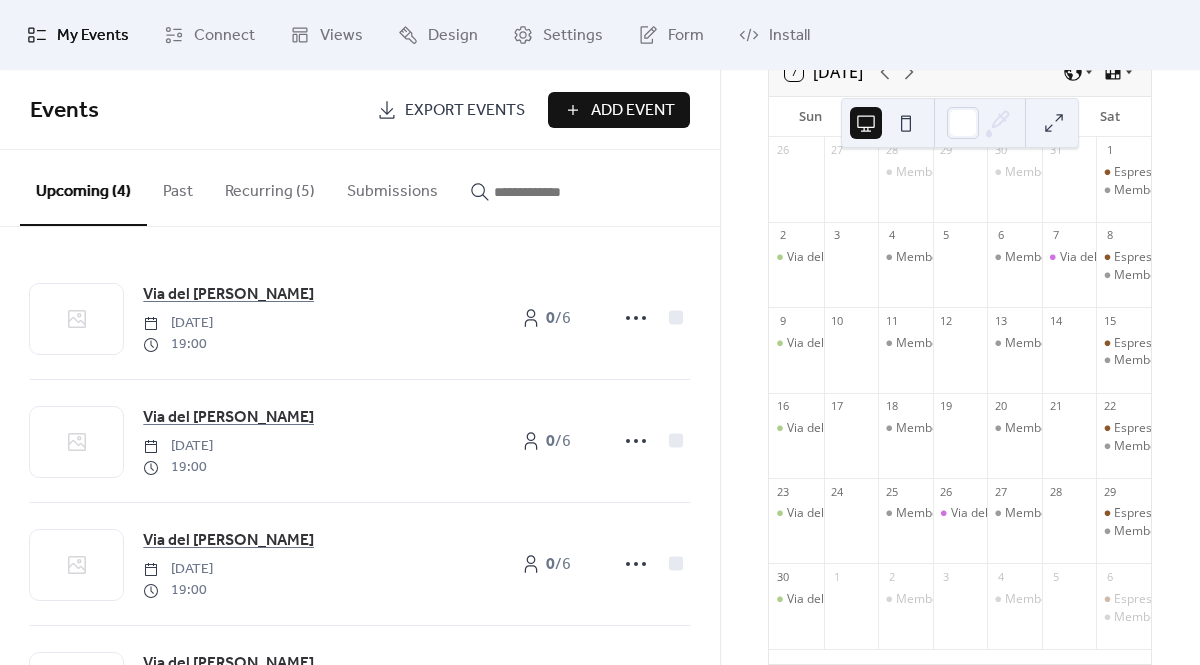 scroll, scrollTop: 115, scrollLeft: 0, axis: vertical 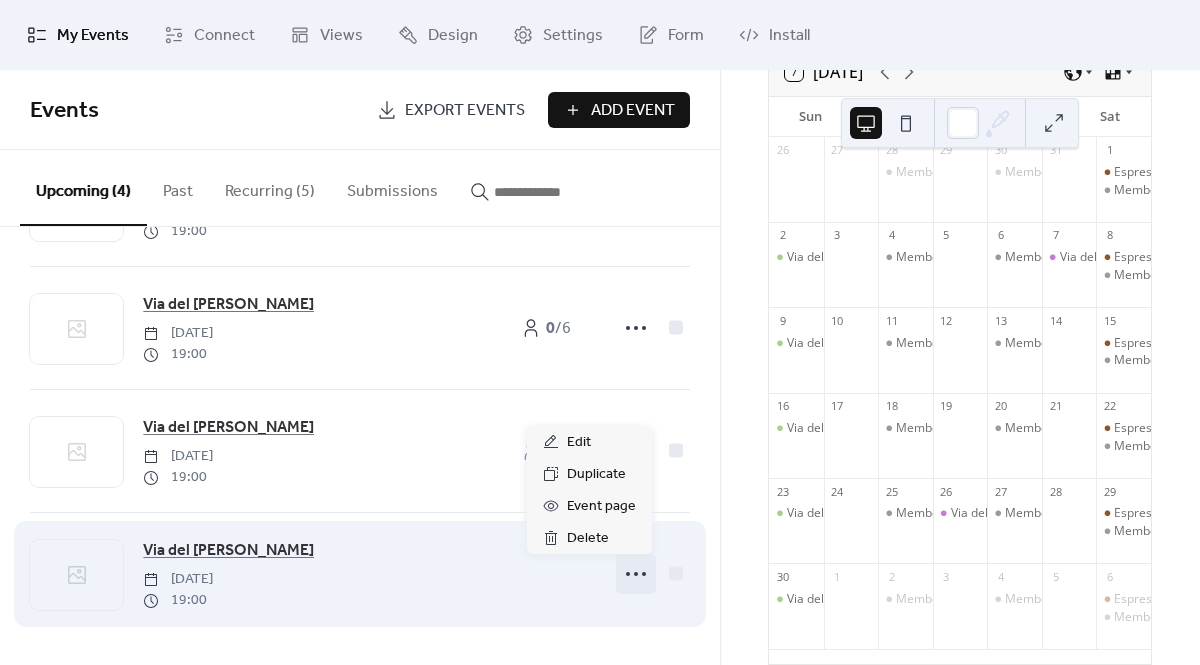 click 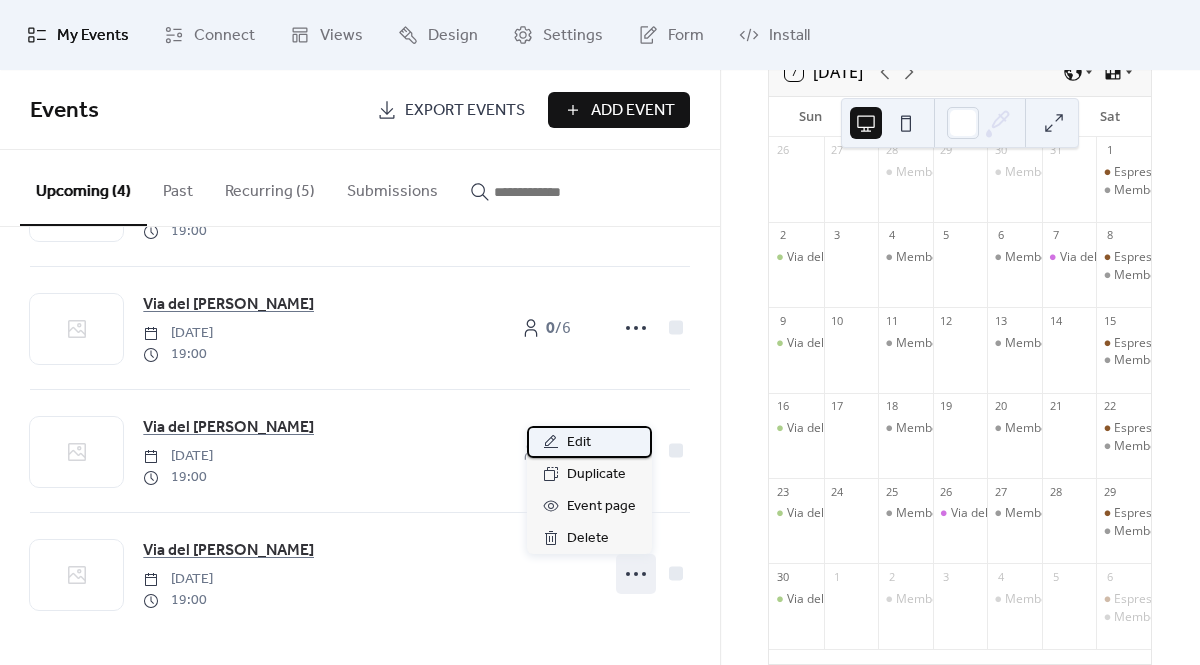 click on "Edit" at bounding box center [579, 443] 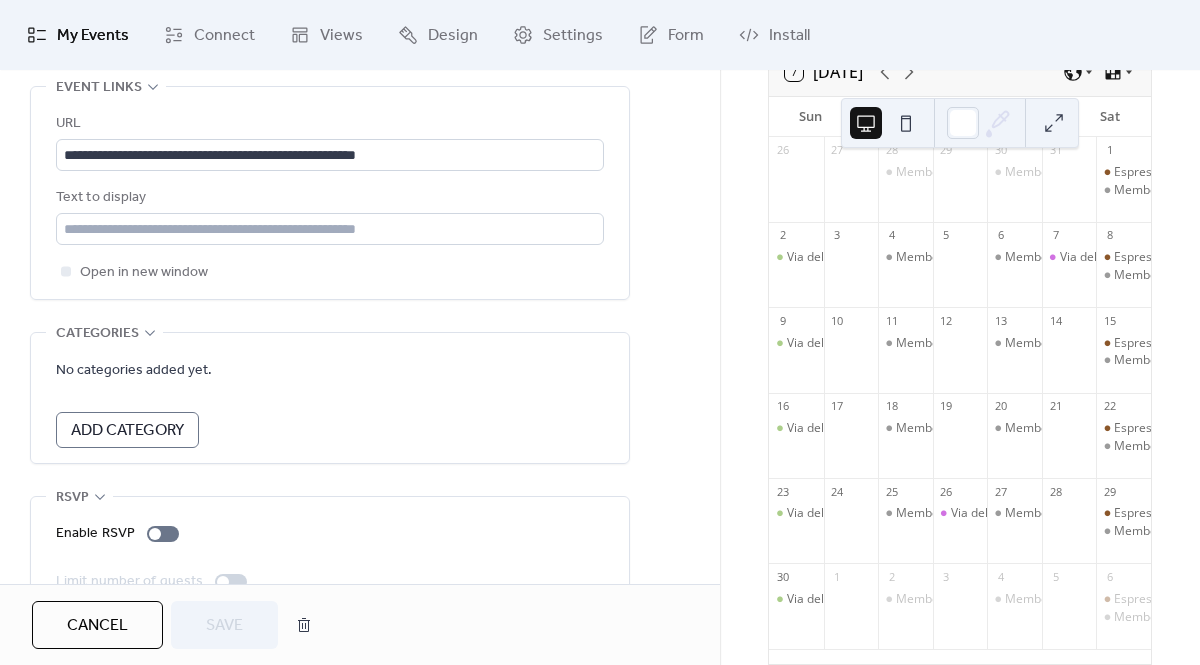 scroll, scrollTop: 1215, scrollLeft: 0, axis: vertical 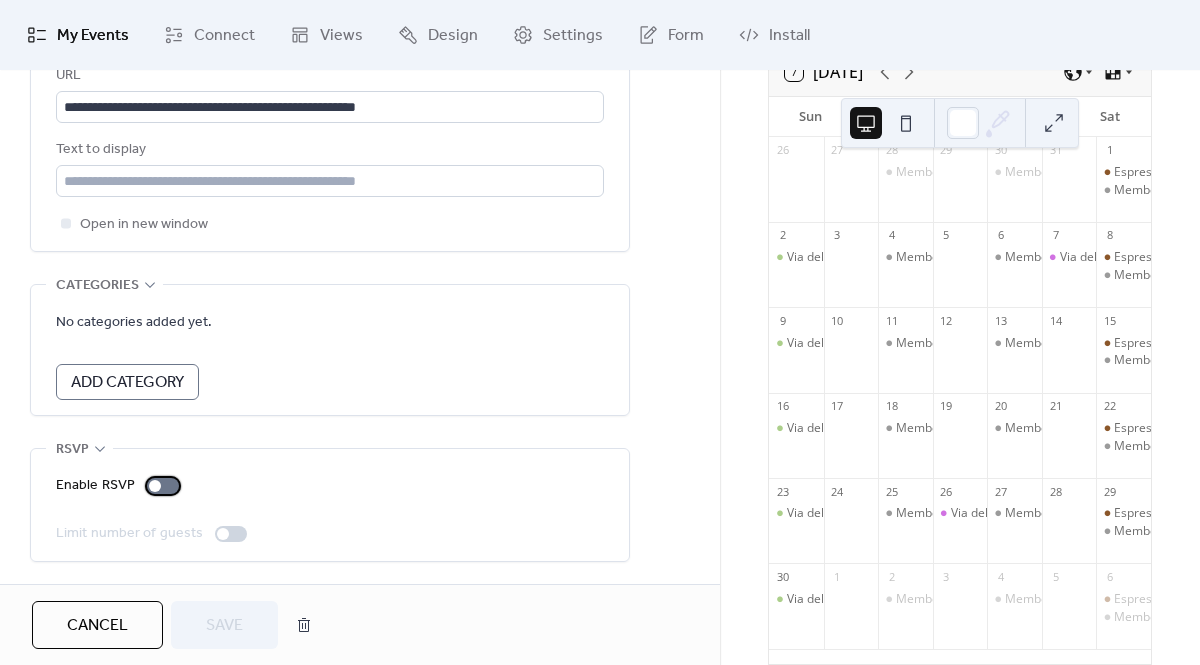 click at bounding box center [163, 486] 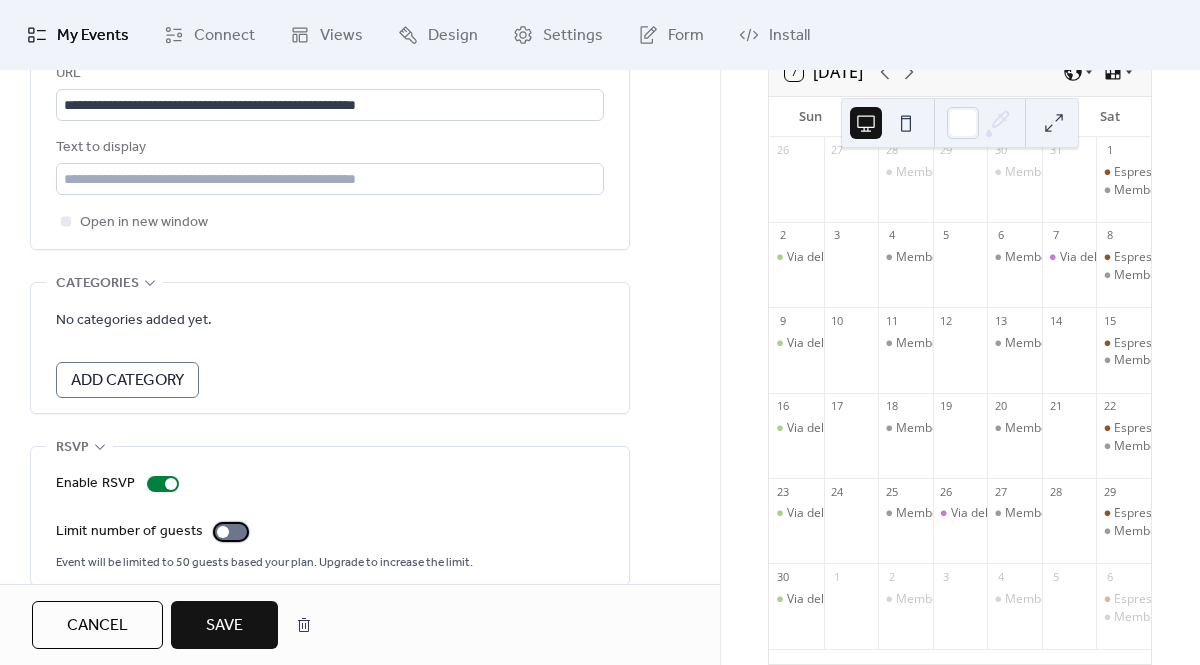 click at bounding box center (231, 532) 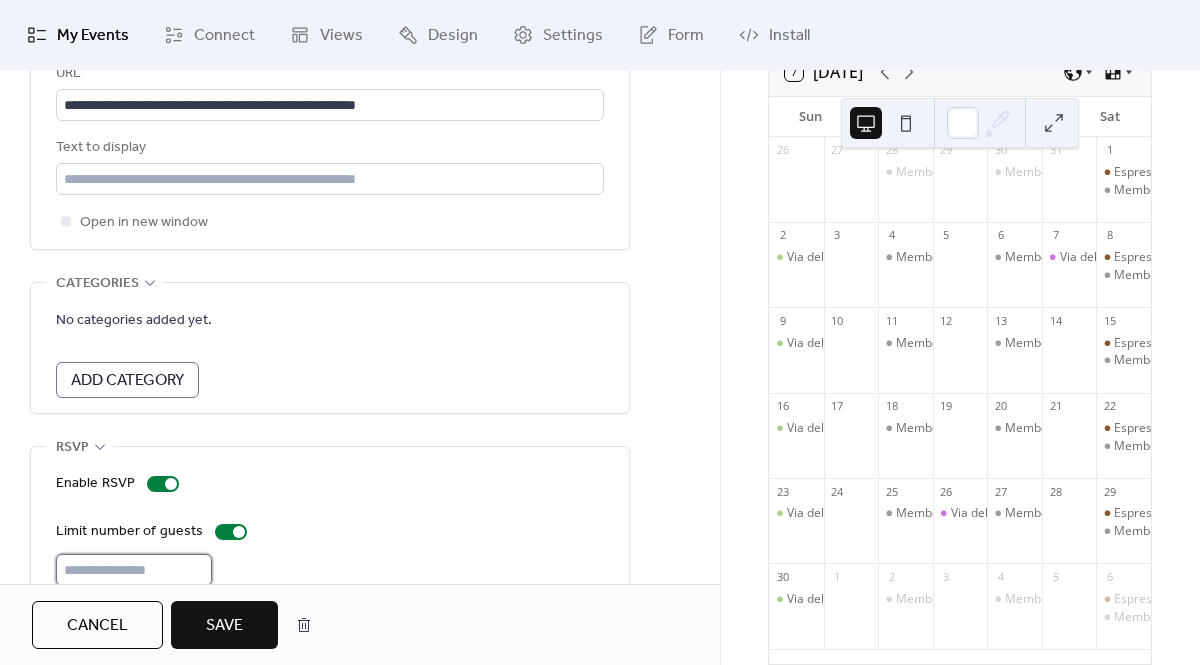click on "**" at bounding box center [134, 570] 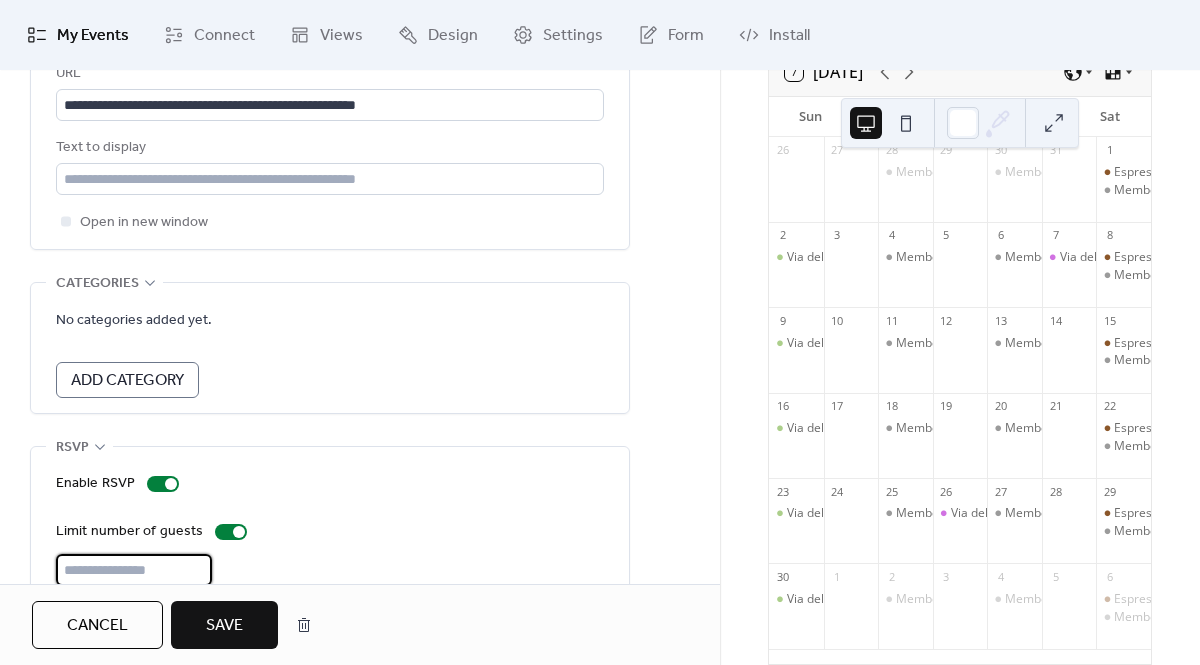 type on "*" 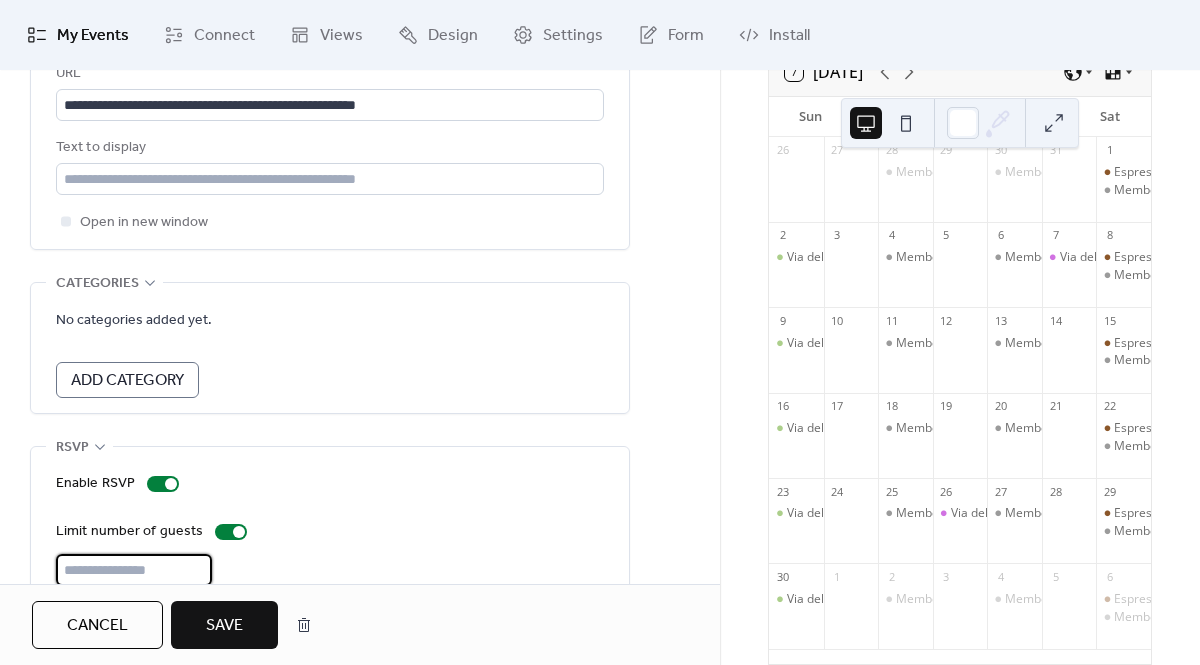 type on "*" 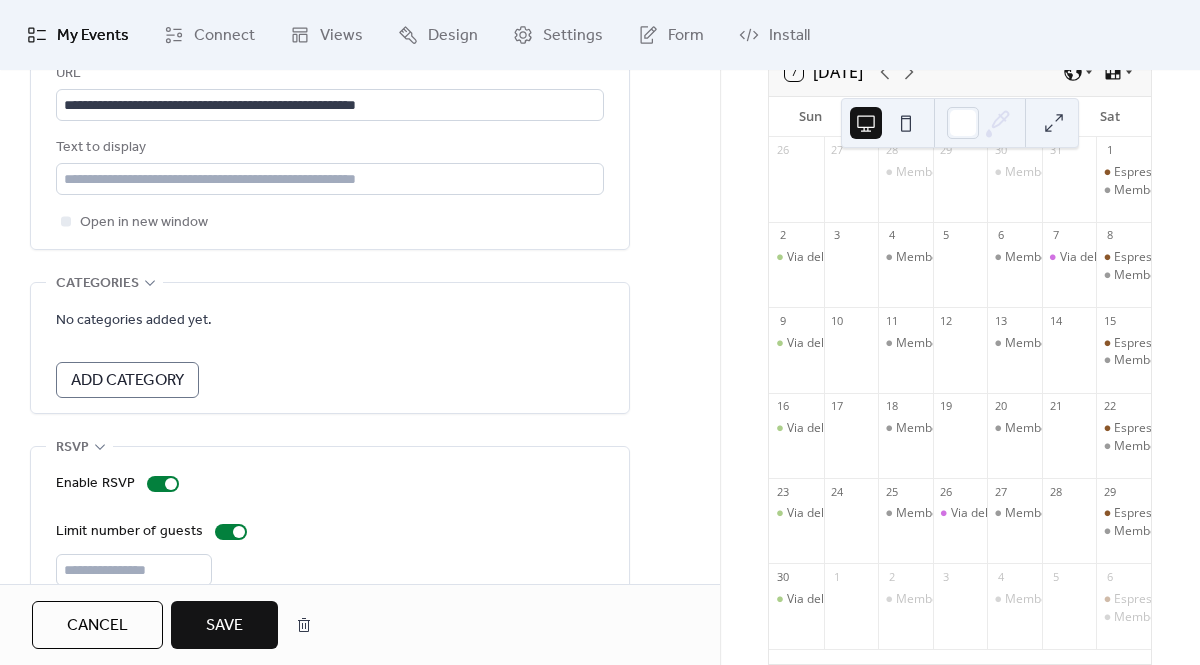 click on "Save" at bounding box center (224, 625) 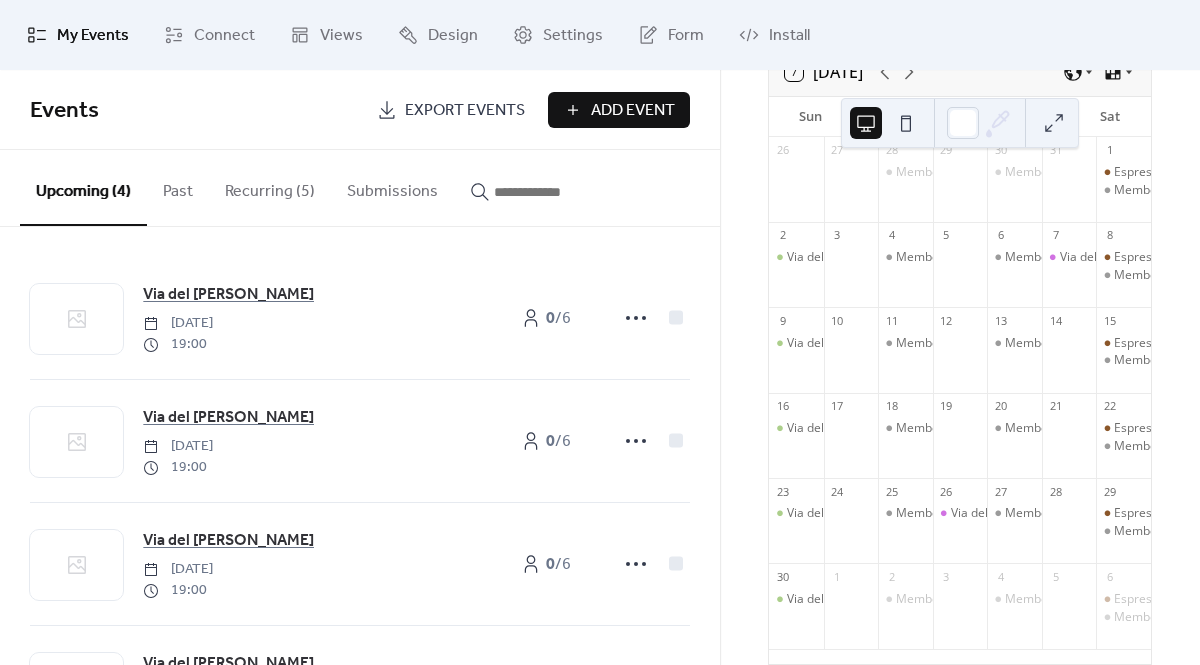 click at bounding box center [906, 123] 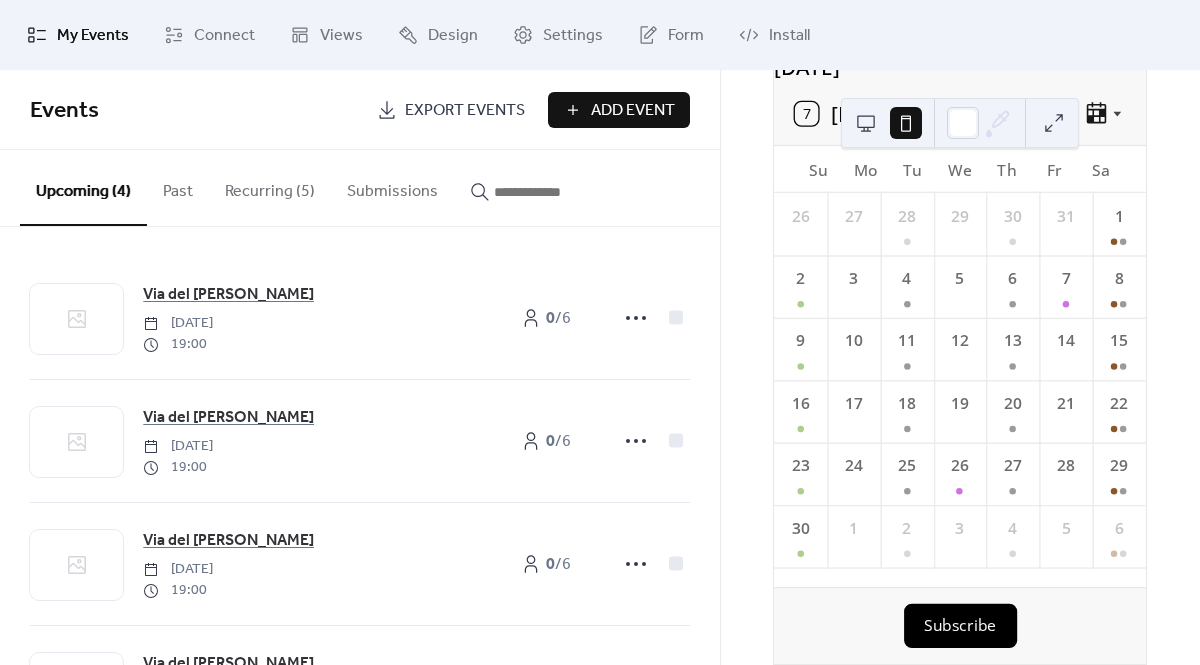scroll, scrollTop: 141, scrollLeft: 0, axis: vertical 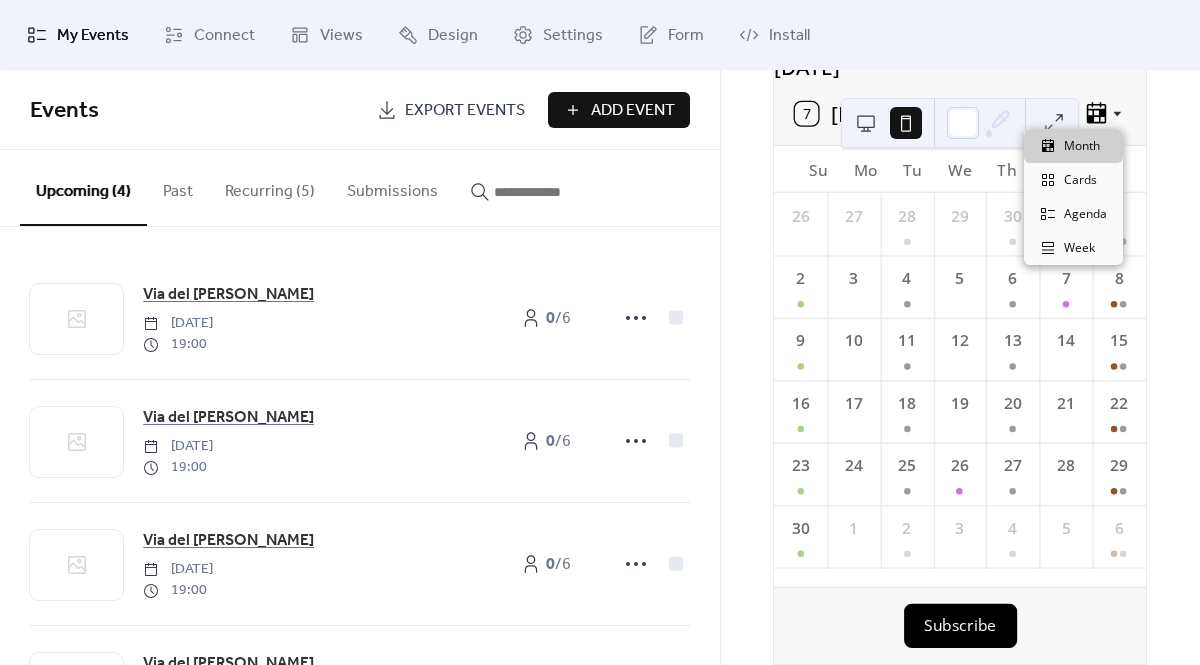 click 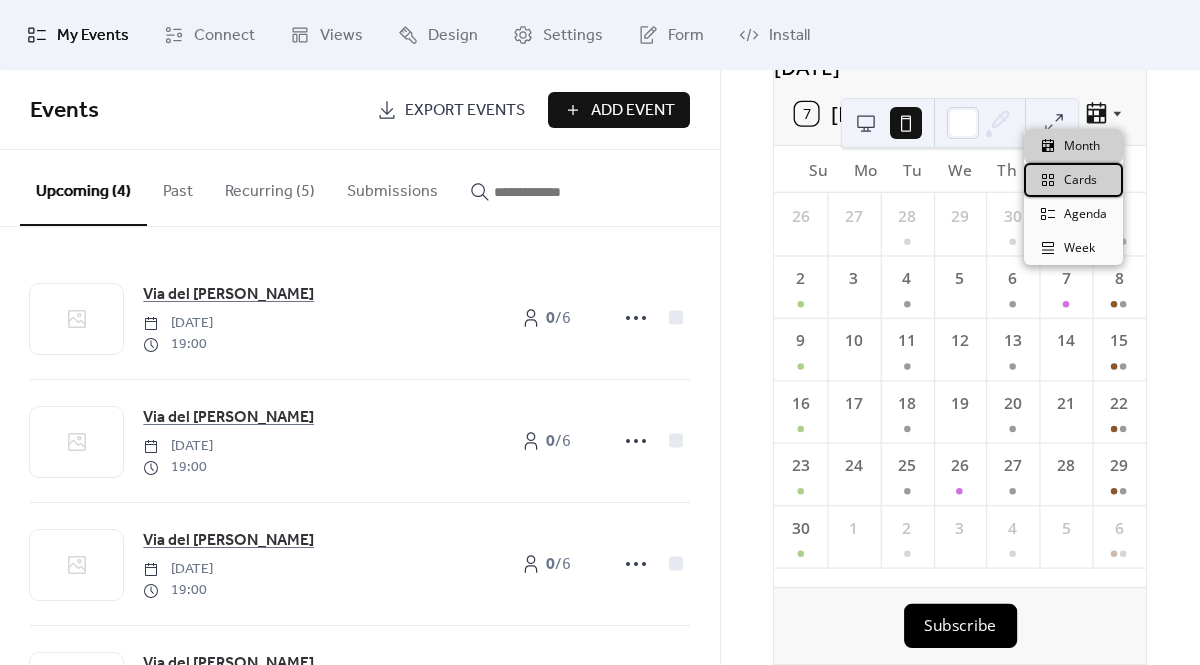 click on "Cards" at bounding box center [1073, 180] 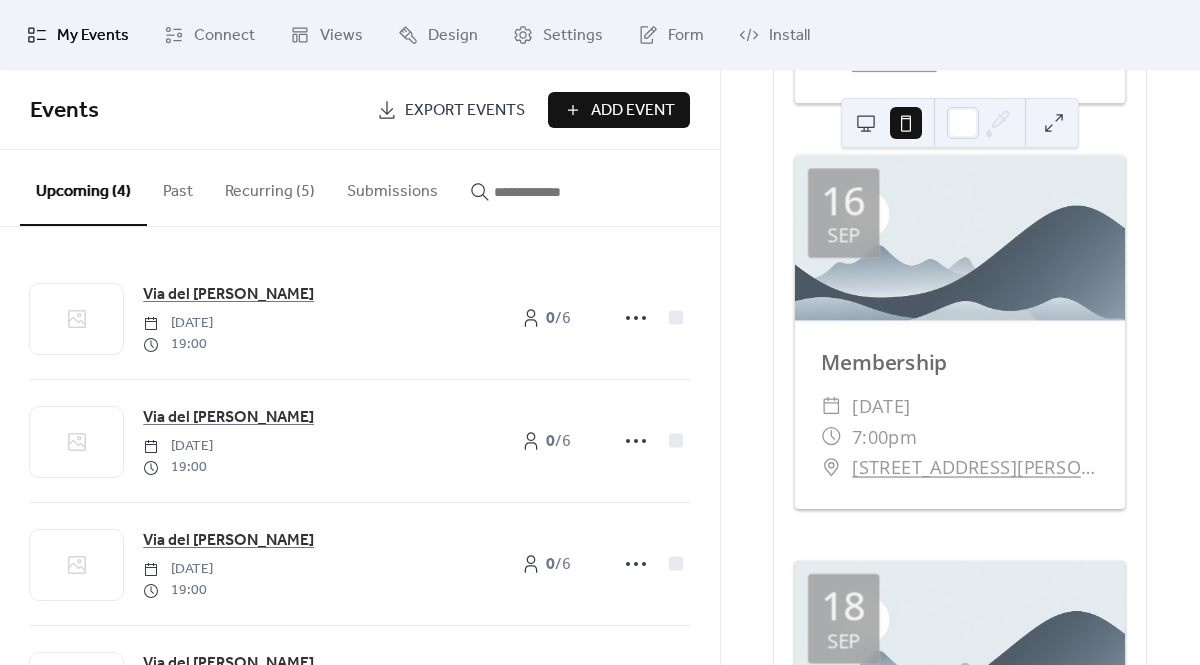 scroll, scrollTop: 1377, scrollLeft: 0, axis: vertical 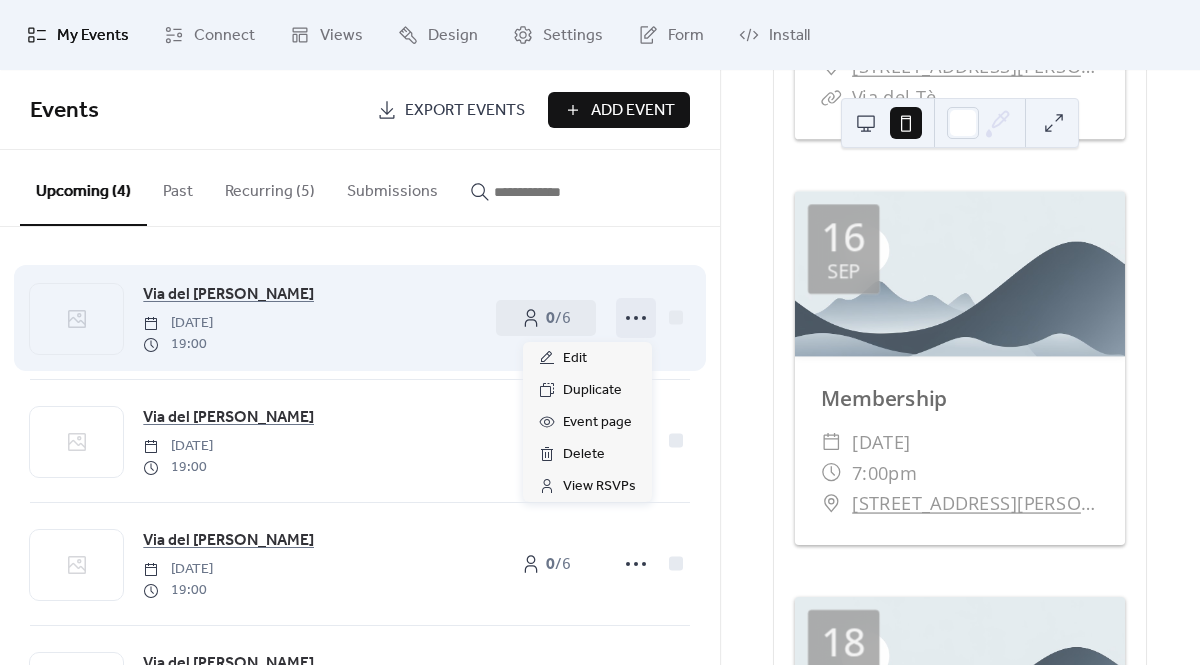 click 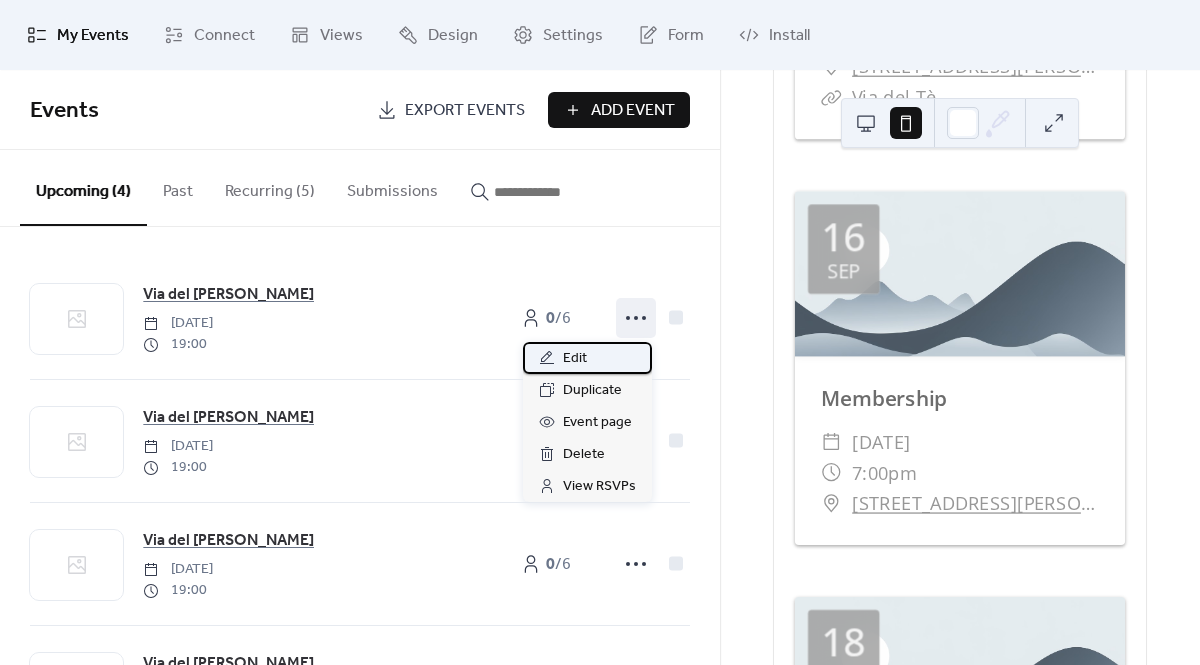 click on "Edit" at bounding box center [575, 359] 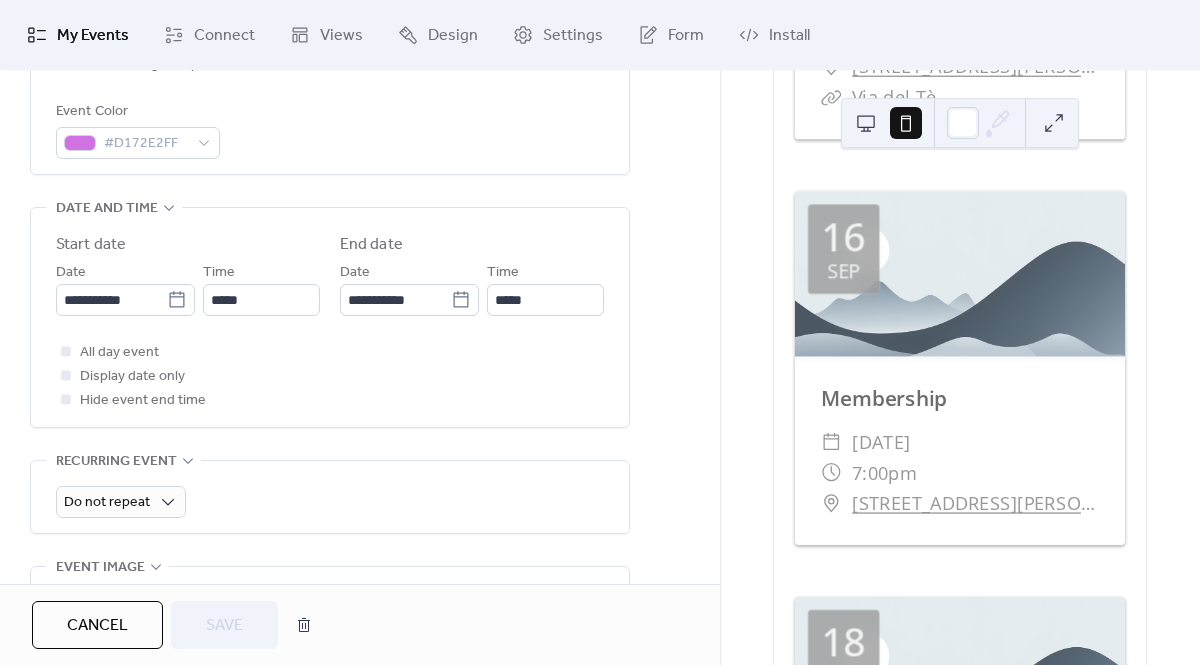 scroll, scrollTop: 568, scrollLeft: 0, axis: vertical 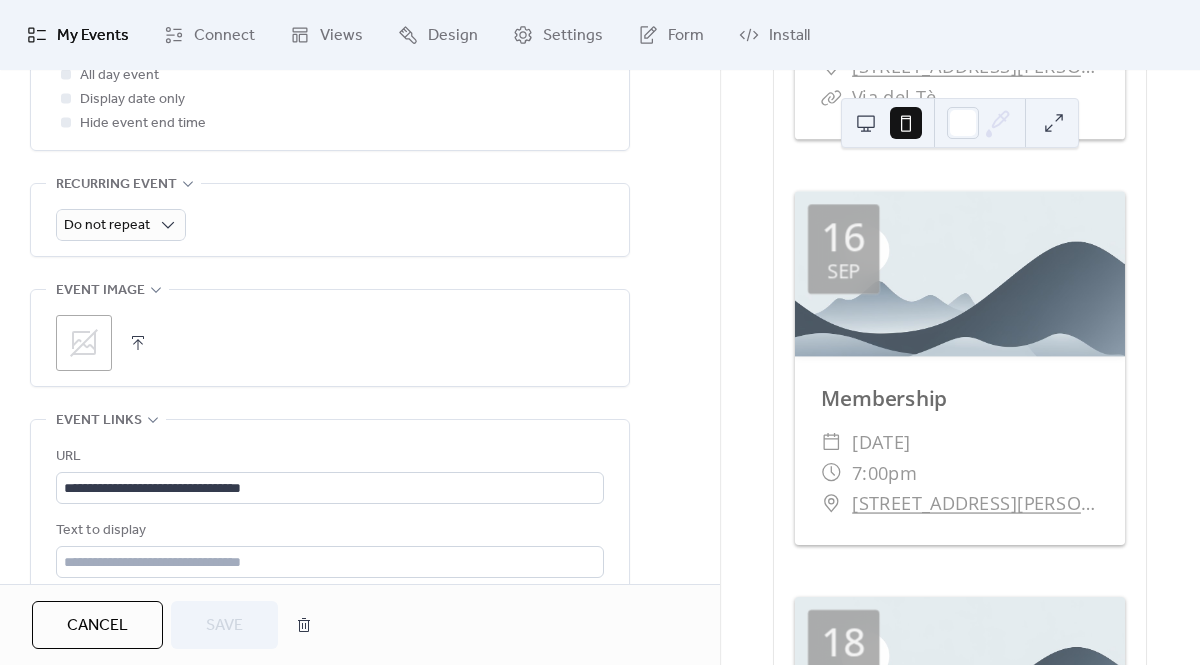 click 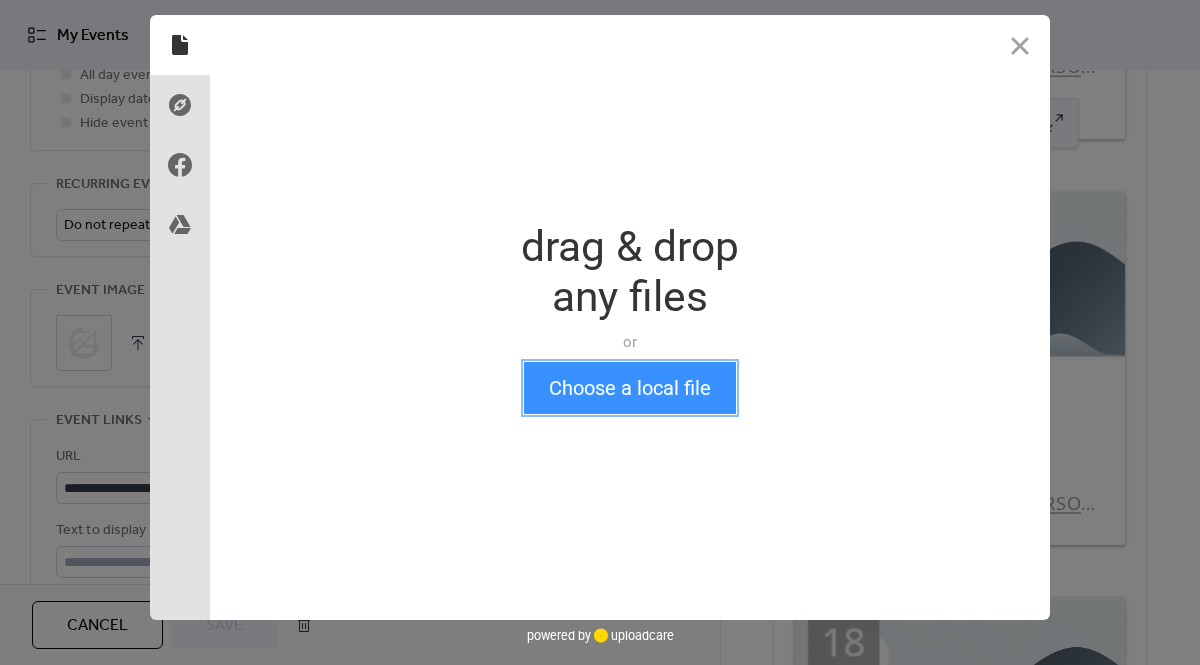 click on "Choose a local file" at bounding box center (630, 388) 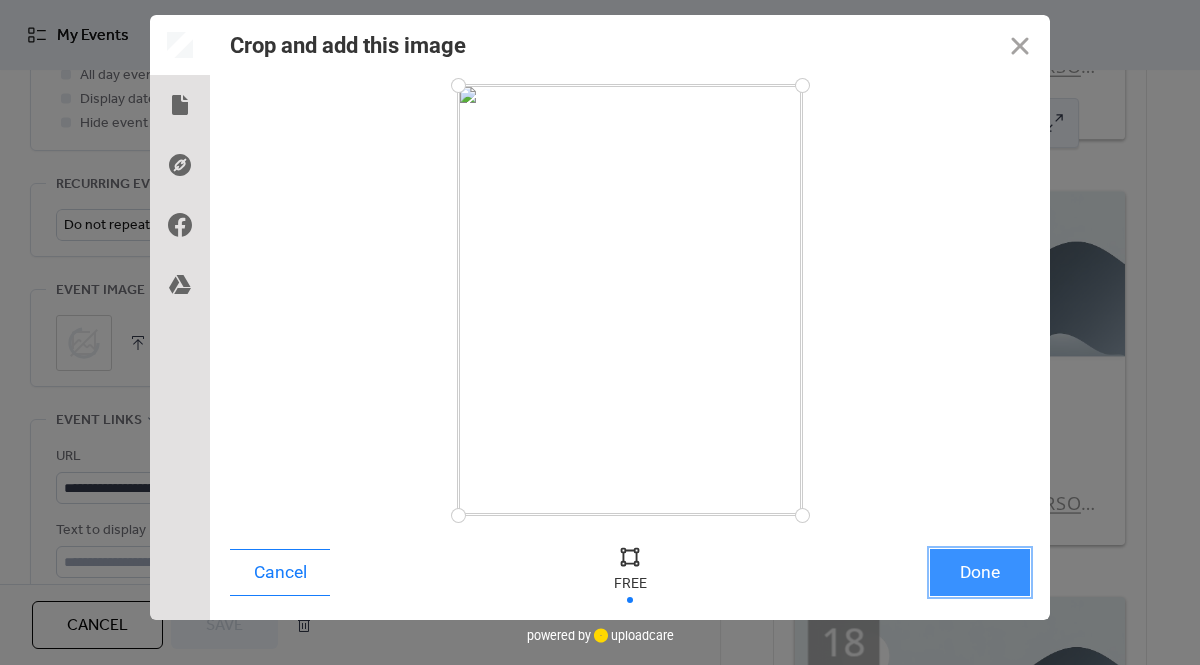 click on "Done" at bounding box center [980, 572] 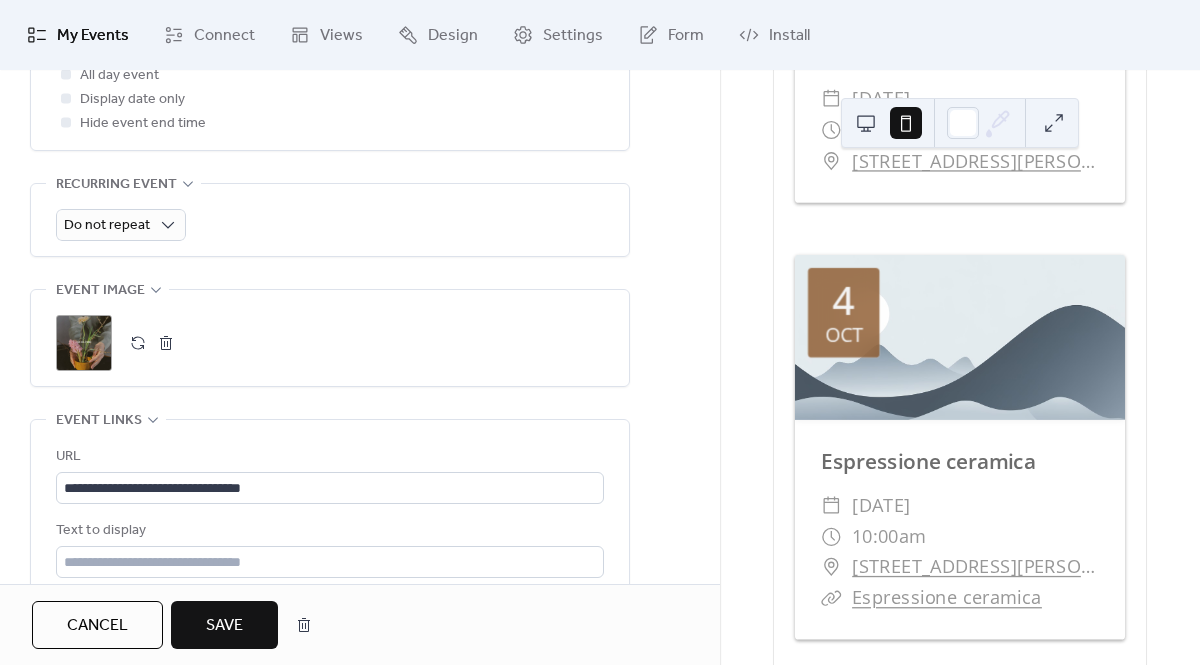 scroll, scrollTop: 6795, scrollLeft: 0, axis: vertical 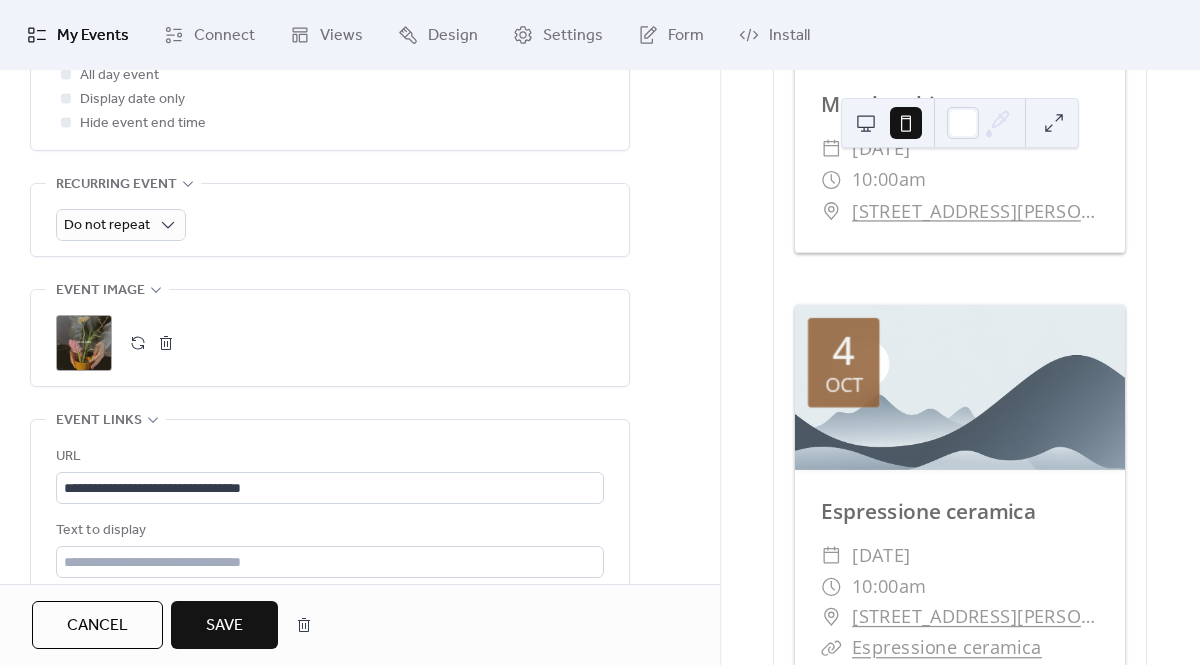 click on "Save" at bounding box center (224, 625) 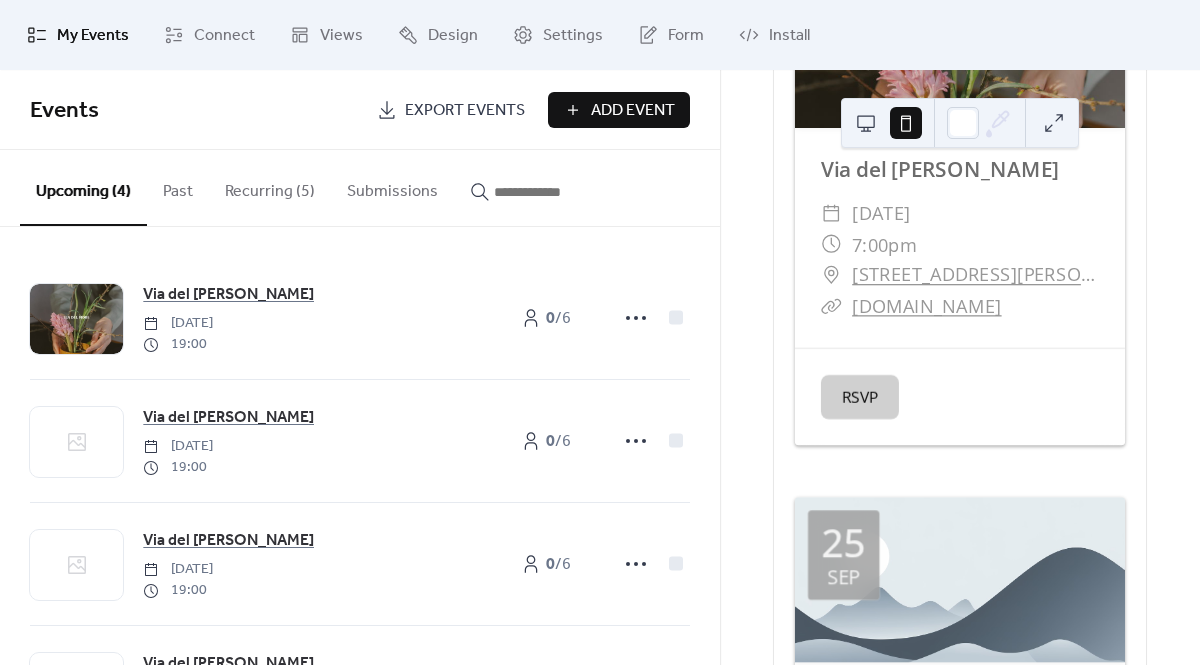 scroll, scrollTop: 4176, scrollLeft: 0, axis: vertical 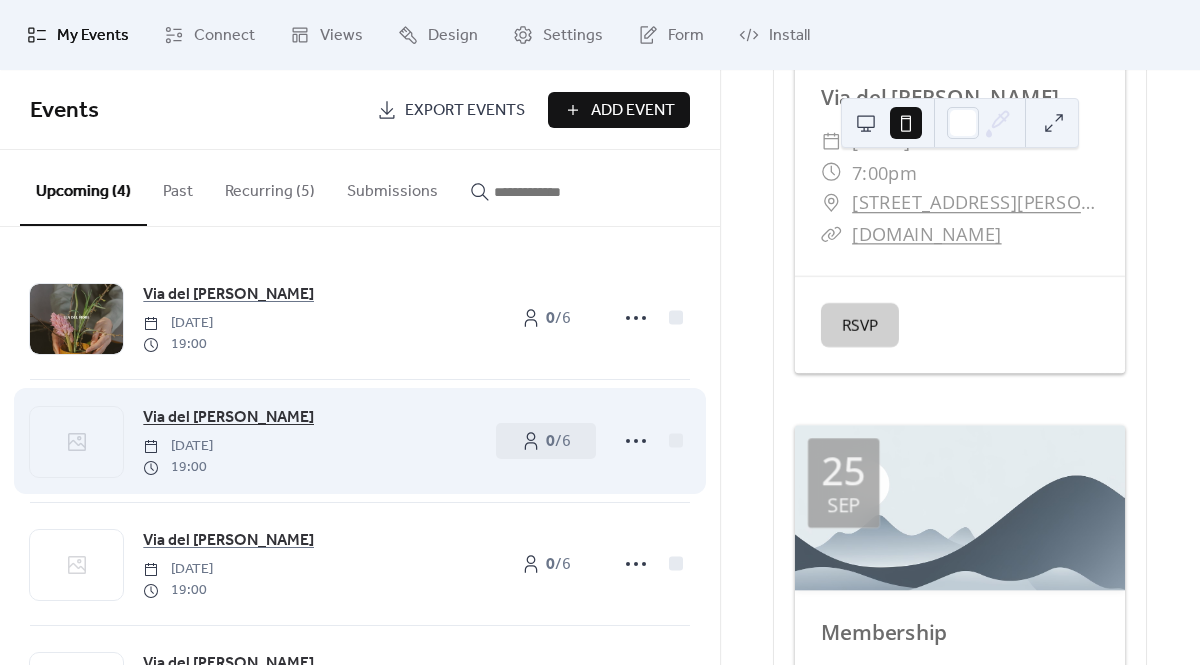 click on "Via del [PERSON_NAME]" at bounding box center [228, 418] 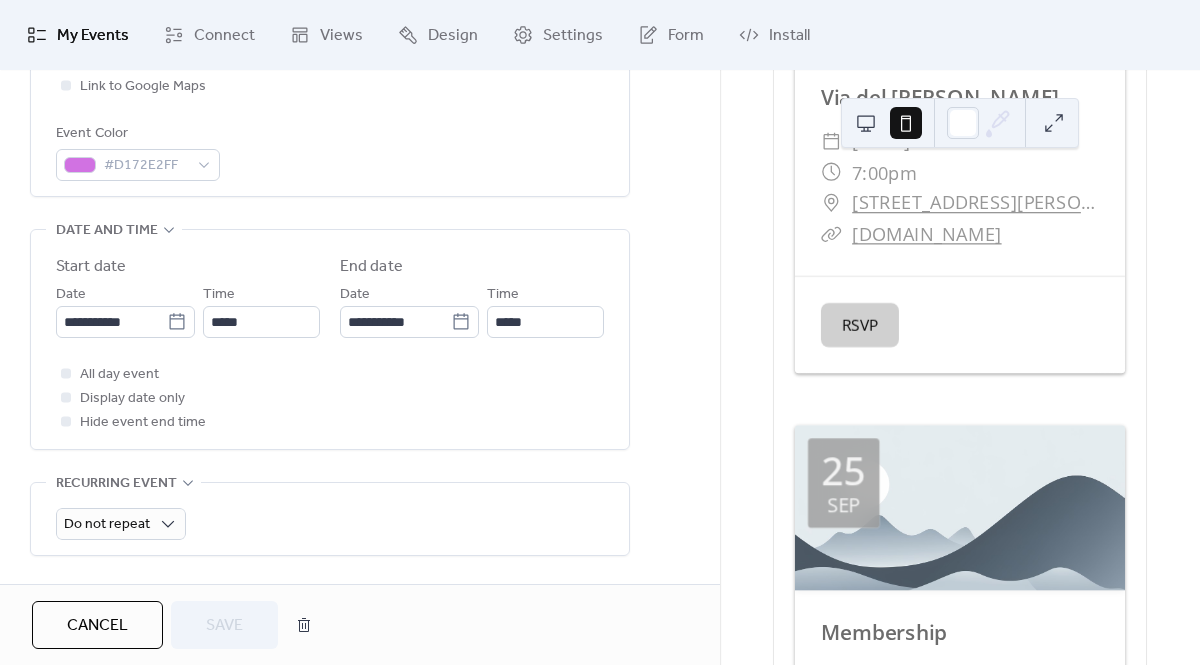 scroll, scrollTop: 882, scrollLeft: 0, axis: vertical 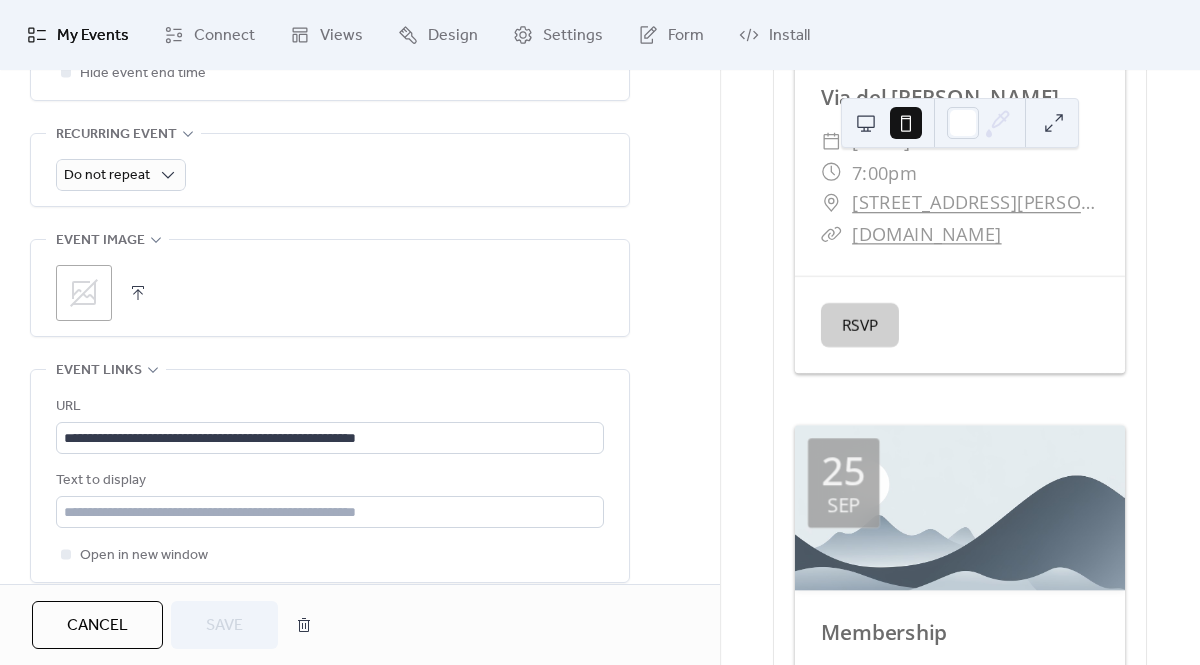 click 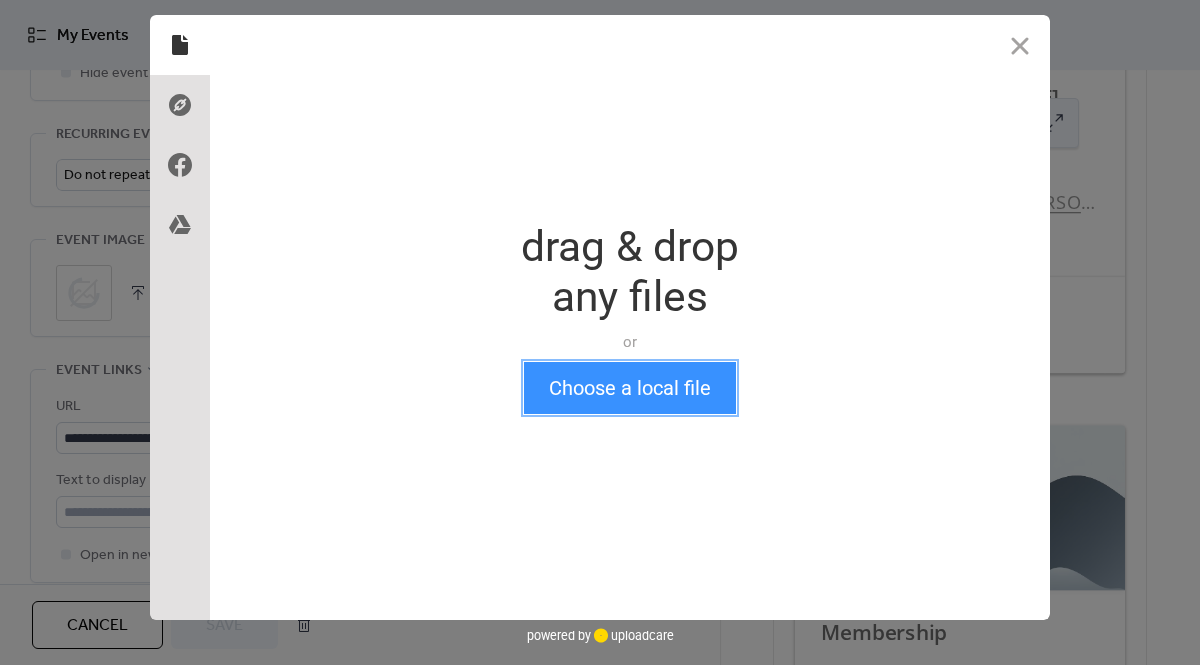 click on "Choose a local file" at bounding box center (630, 388) 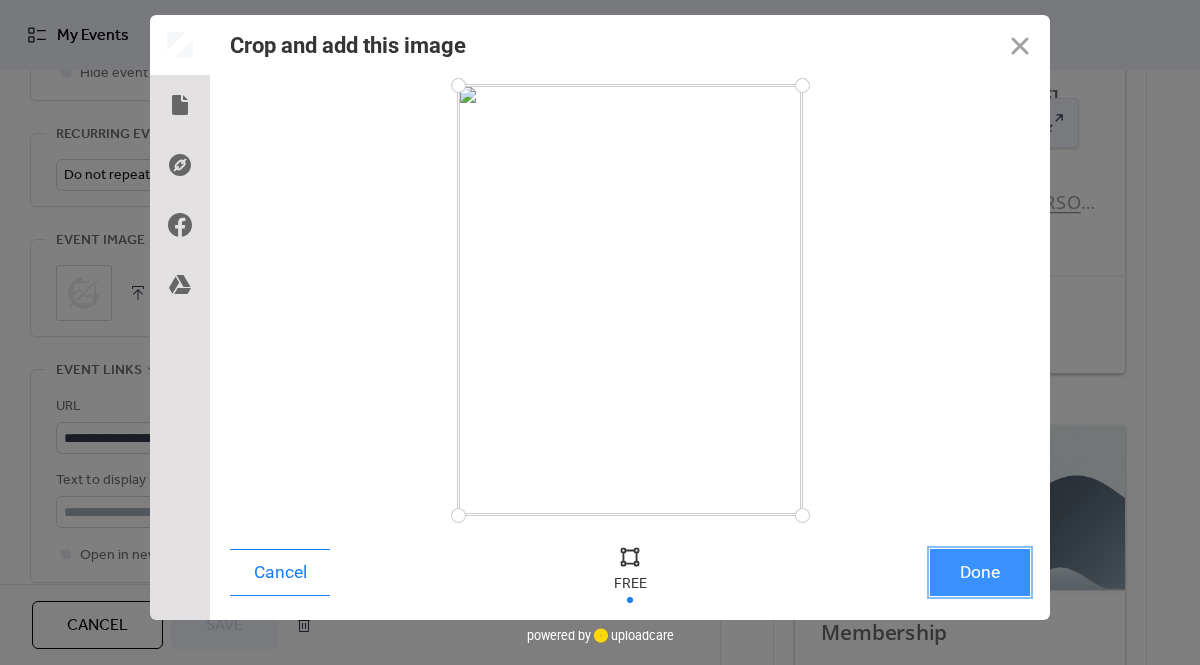 click on "Done" at bounding box center [980, 572] 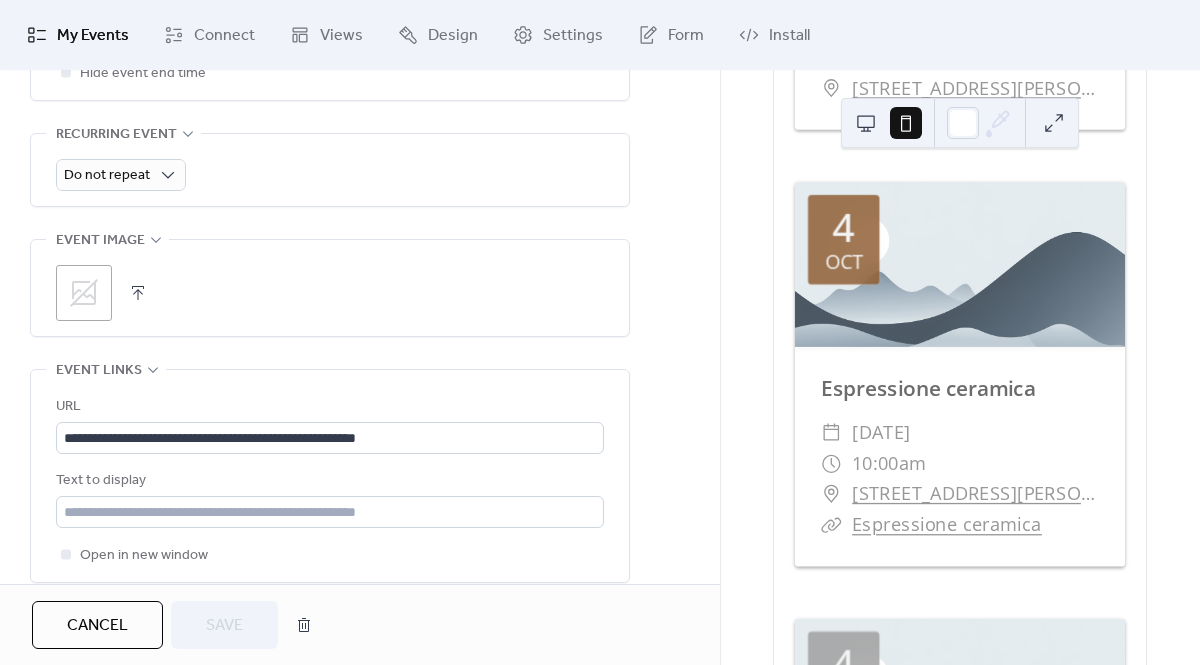scroll, scrollTop: 6847, scrollLeft: 0, axis: vertical 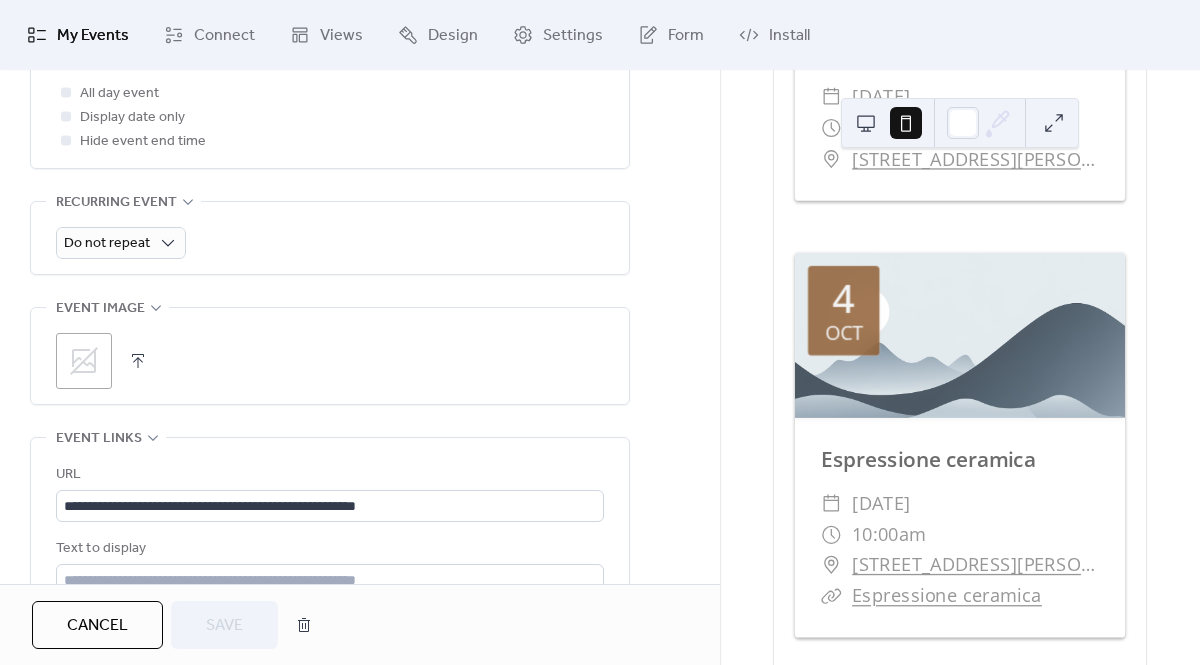 click 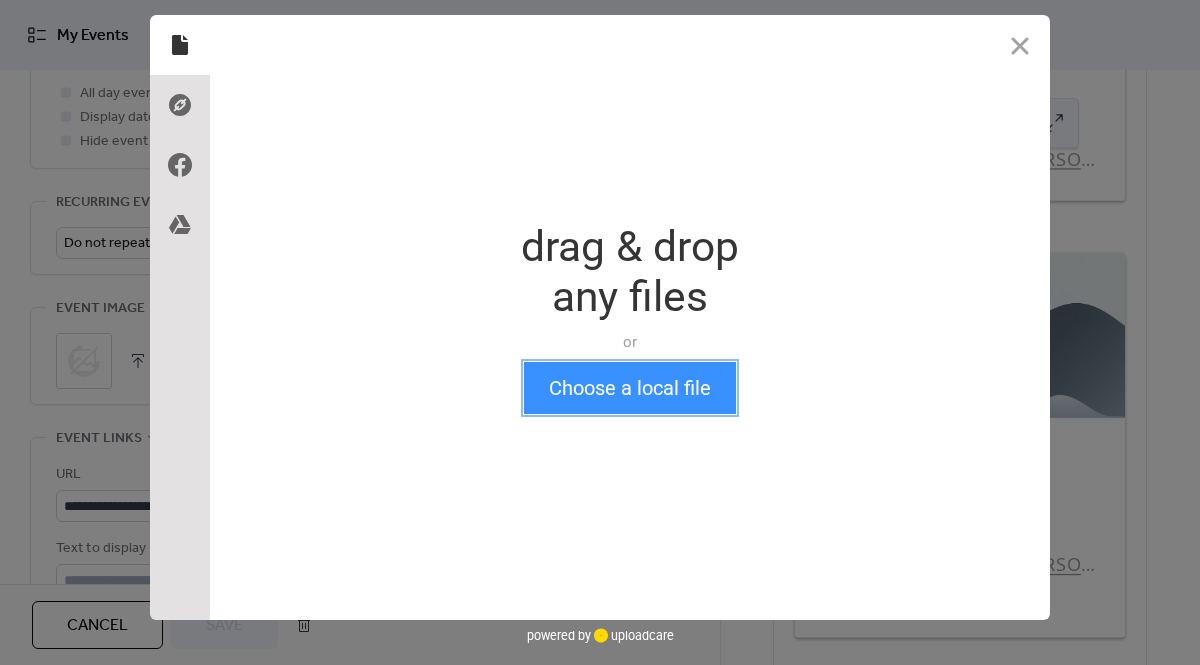 click on "Choose a local file" at bounding box center (630, 388) 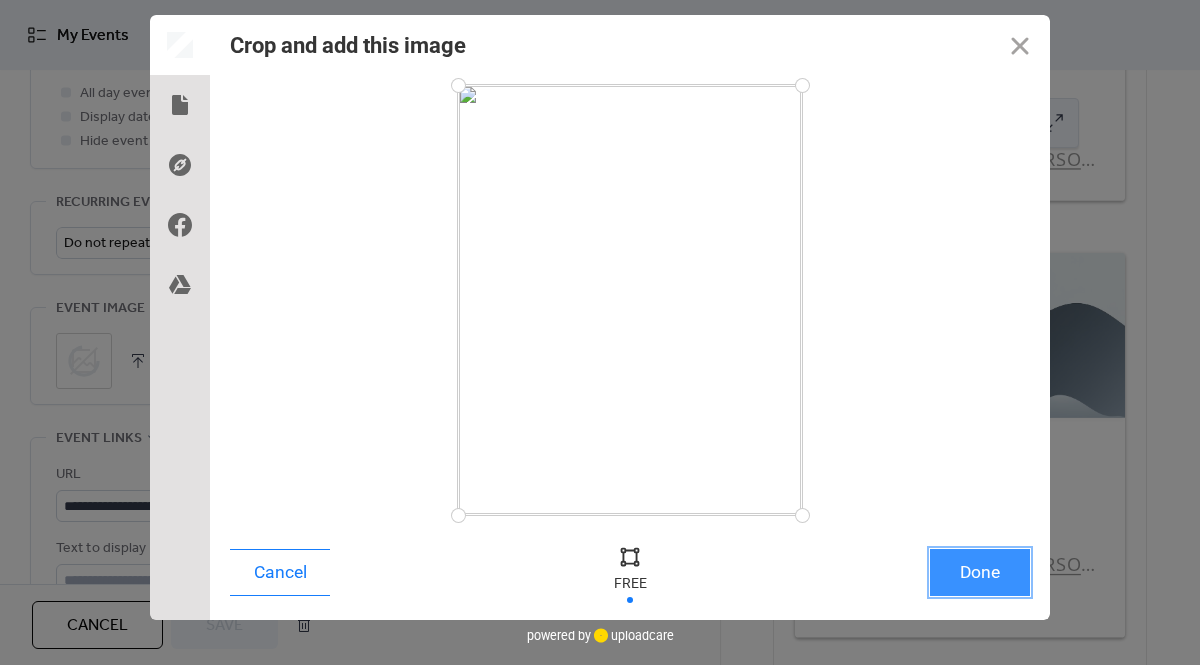 click on "Done" at bounding box center (980, 572) 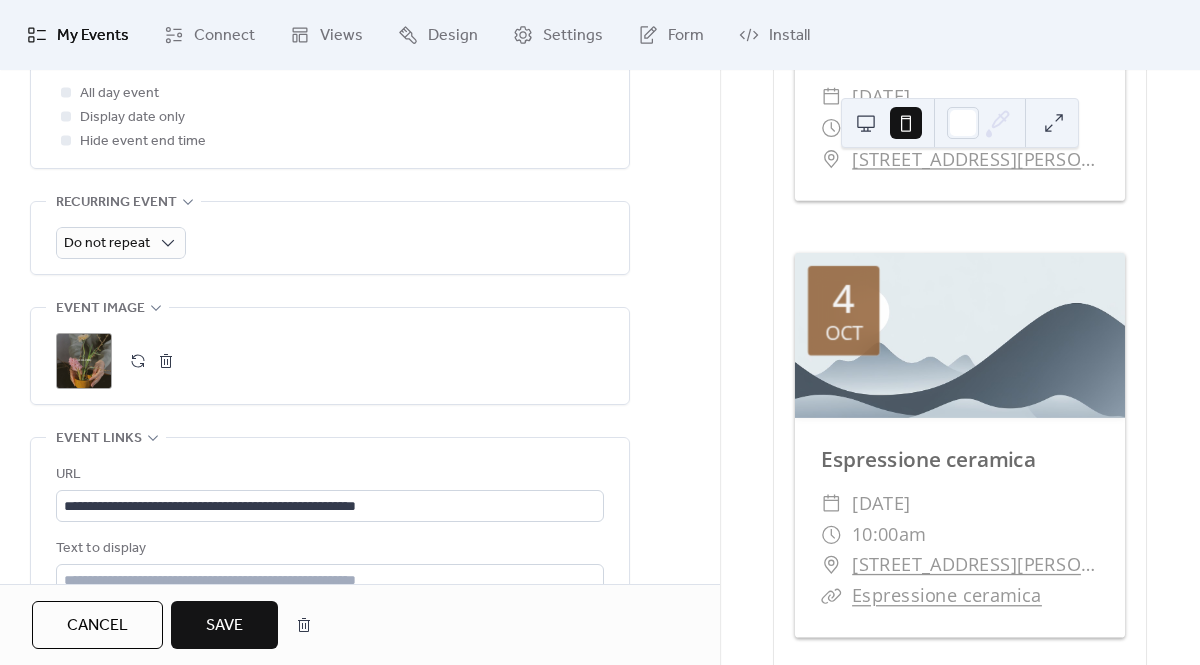 click on "Save" at bounding box center [224, 626] 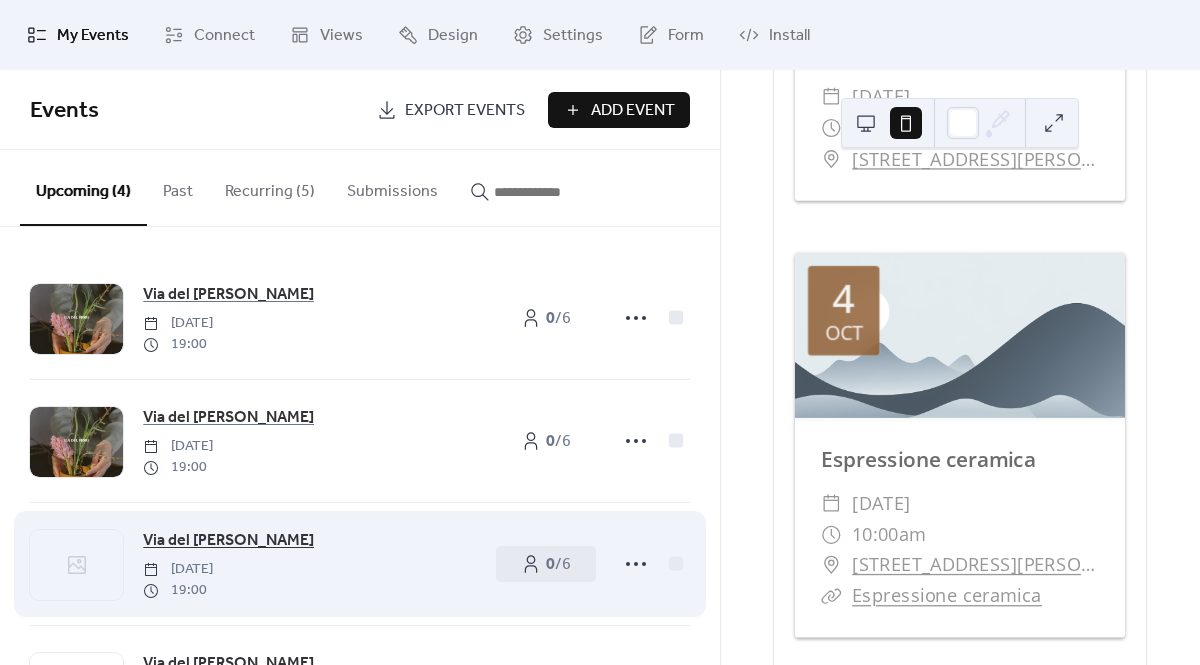 click on "Via del [PERSON_NAME]" at bounding box center (228, 541) 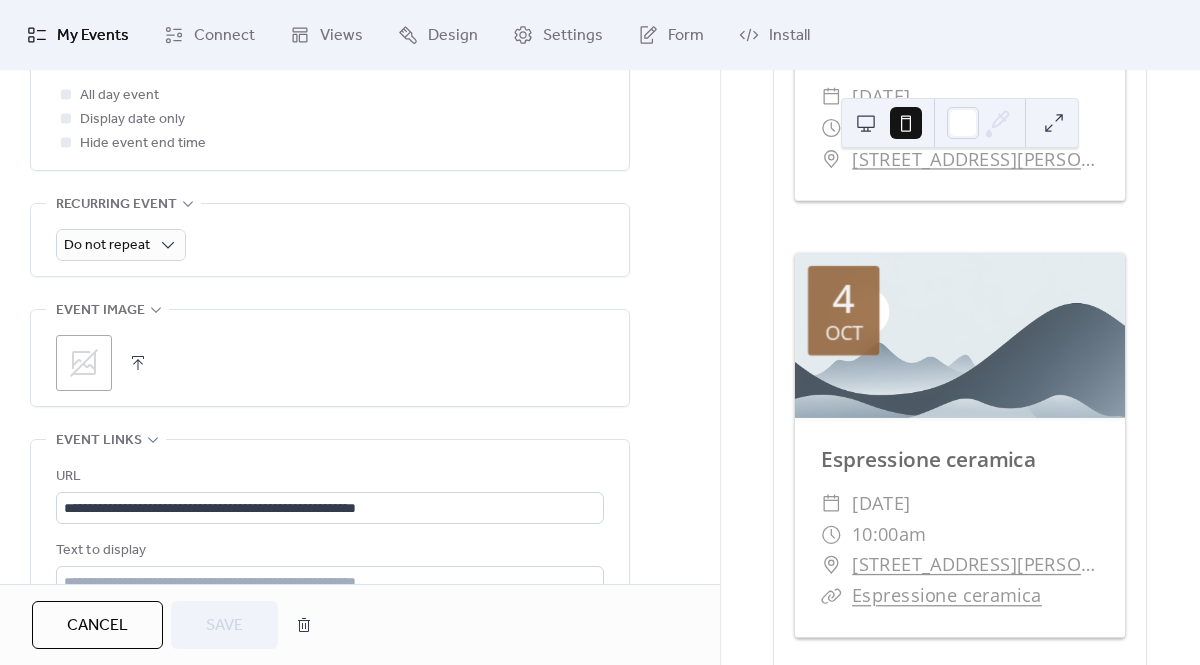 scroll, scrollTop: 815, scrollLeft: 0, axis: vertical 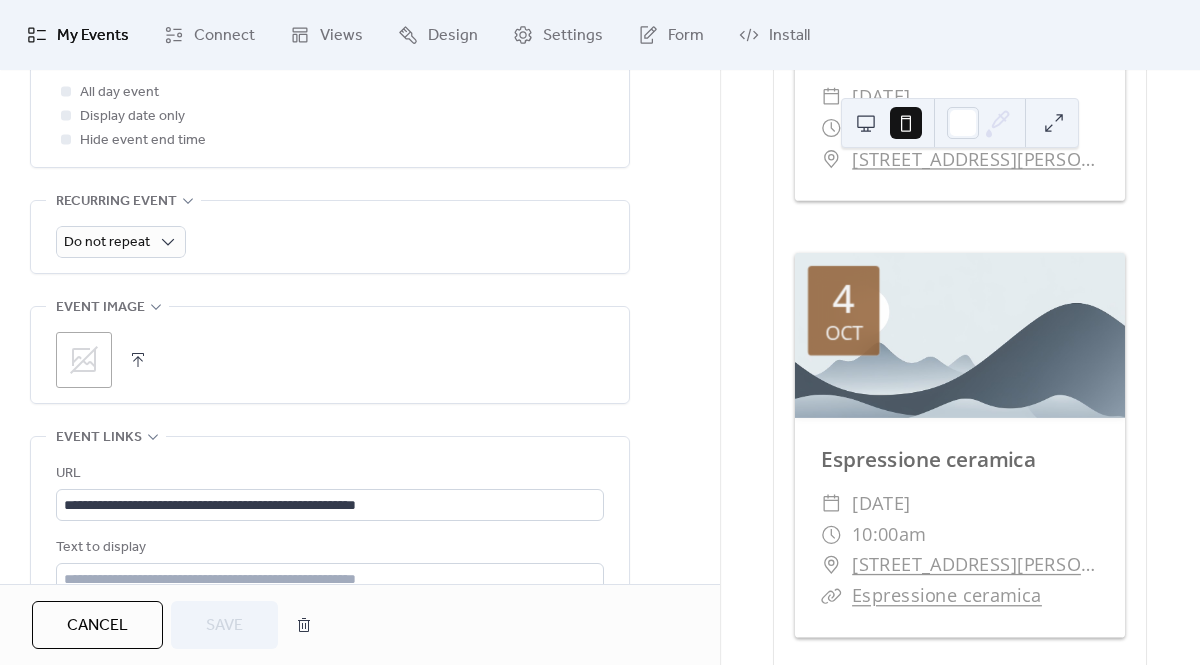 click 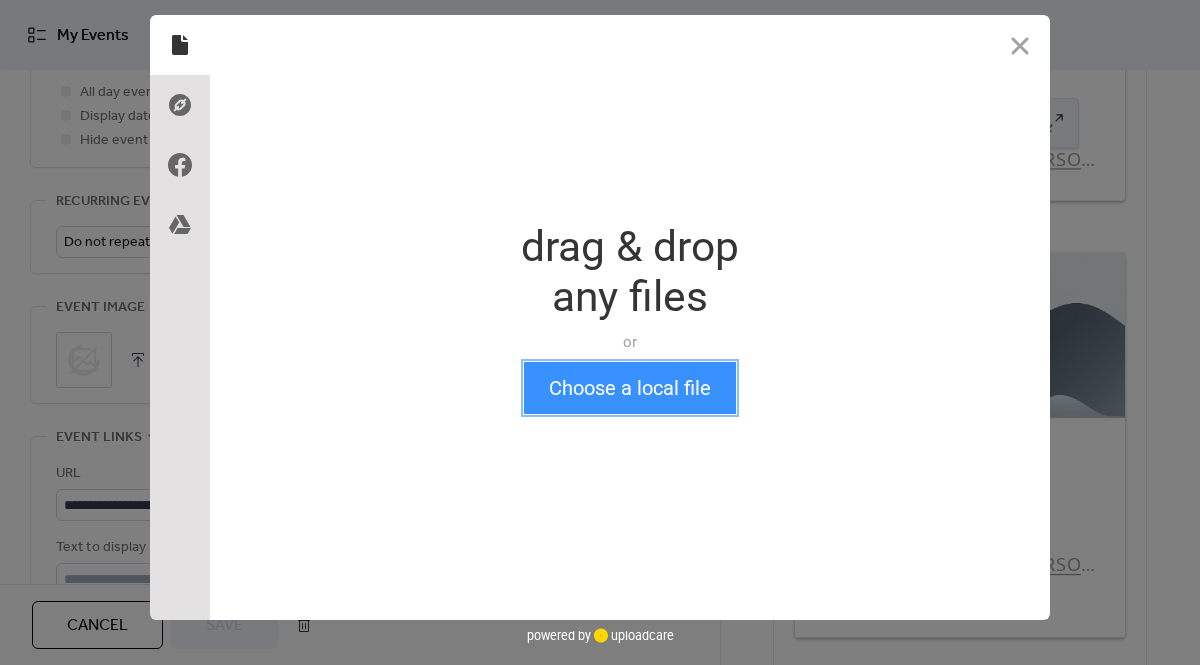 click on "Choose a local file" at bounding box center [630, 388] 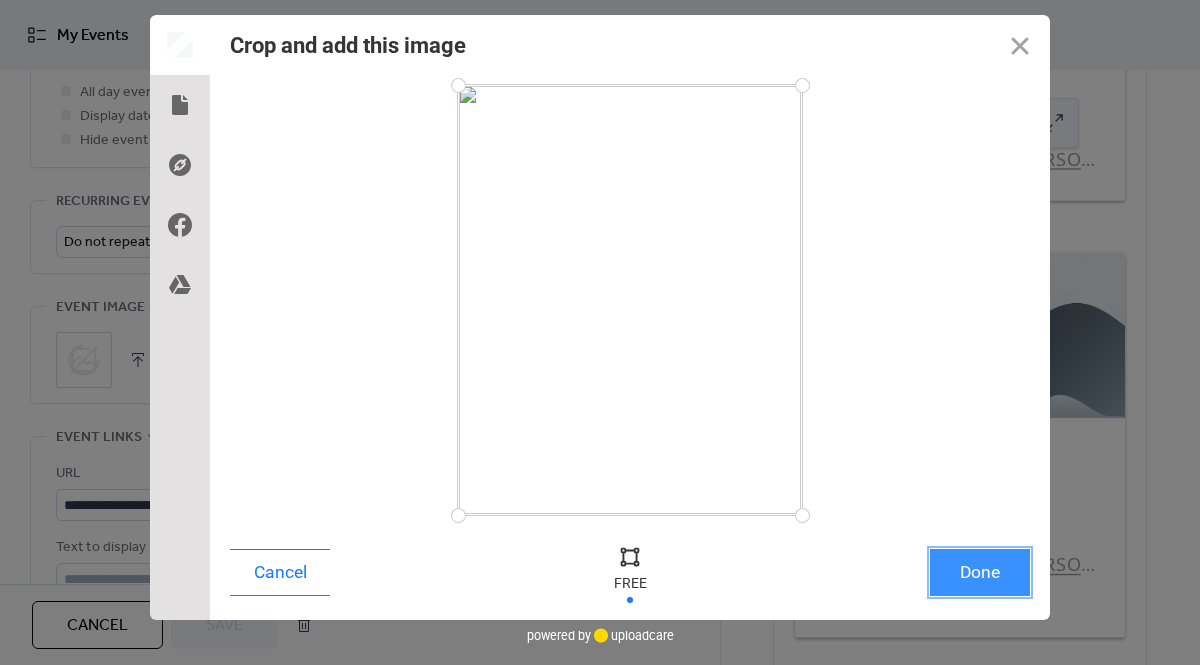 click on "Done" at bounding box center [980, 572] 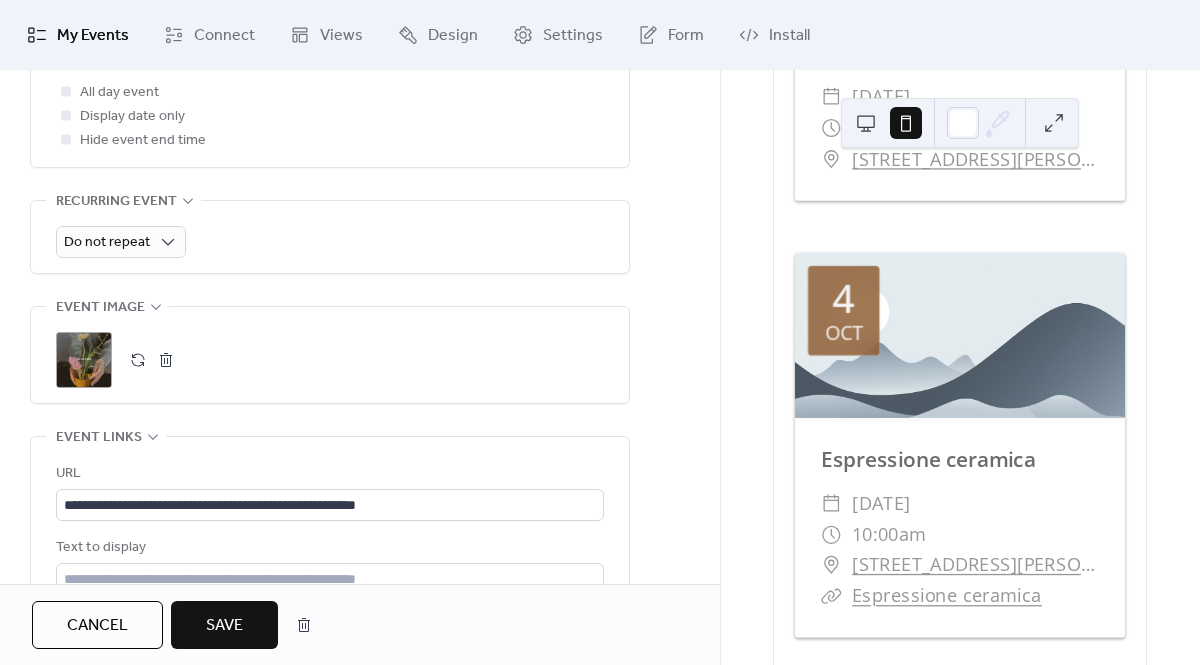 click on "Save" at bounding box center (224, 626) 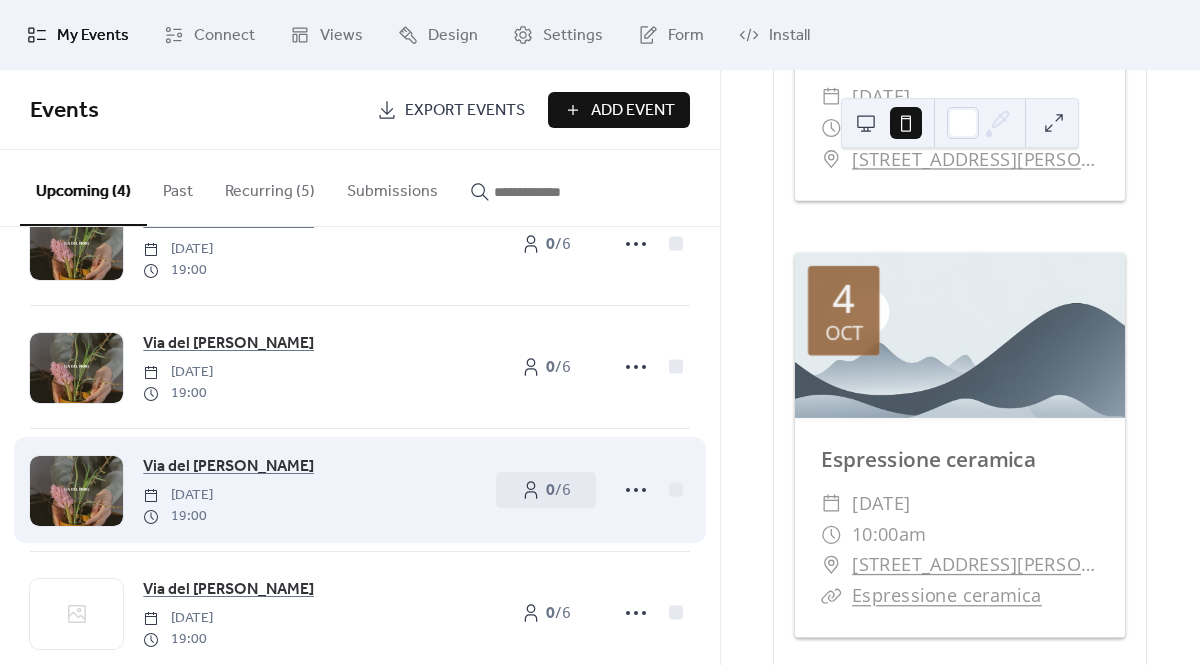 scroll, scrollTop: 115, scrollLeft: 0, axis: vertical 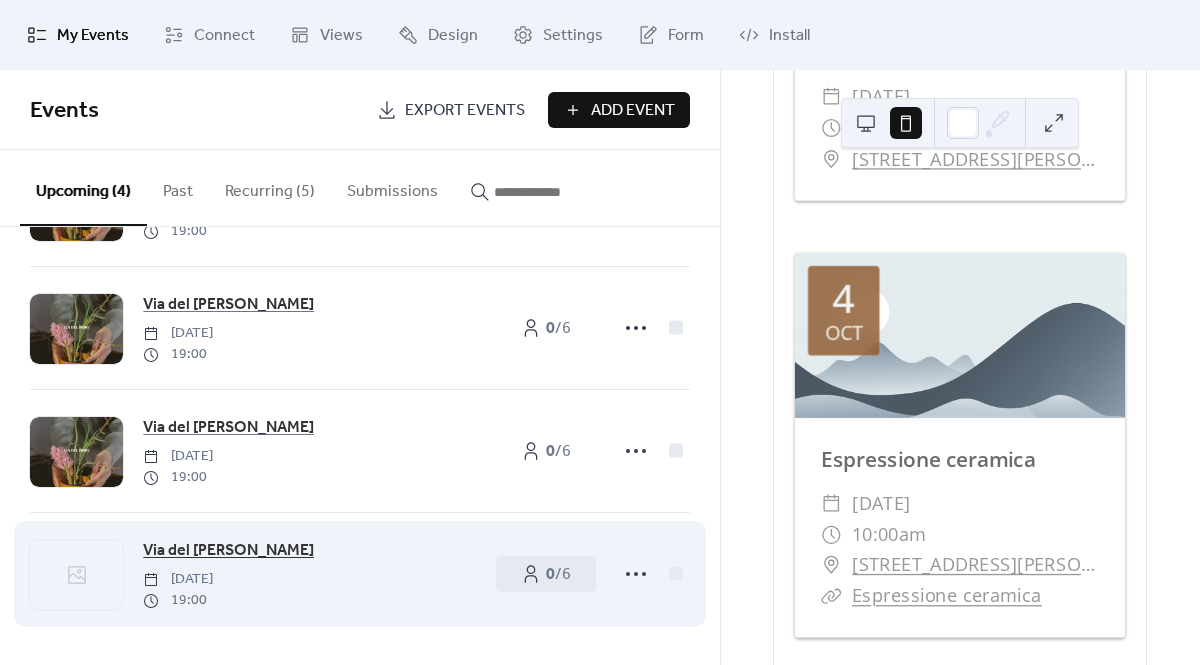 click on "Via del [PERSON_NAME]" at bounding box center (228, 551) 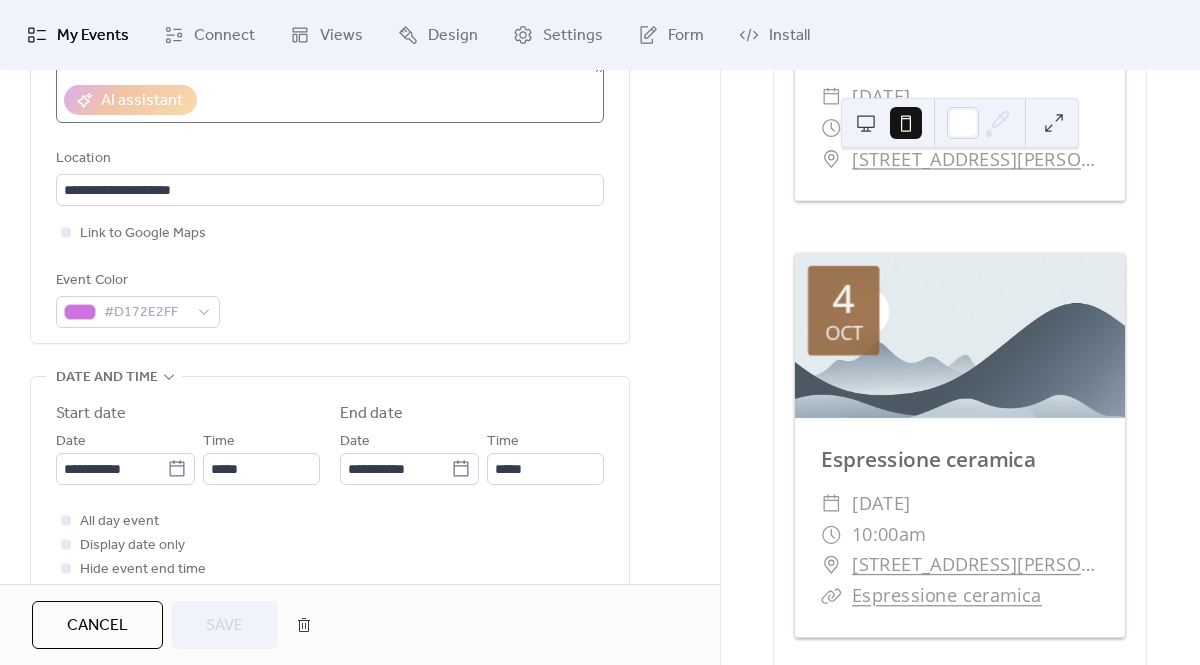 scroll, scrollTop: 387, scrollLeft: 0, axis: vertical 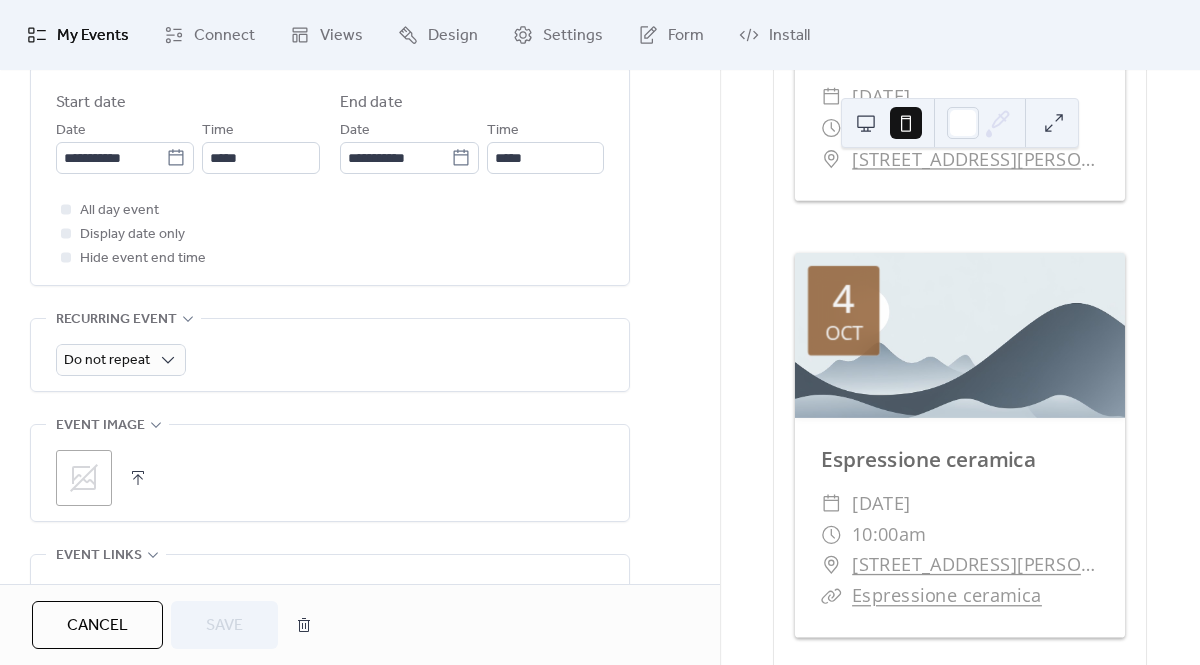 click 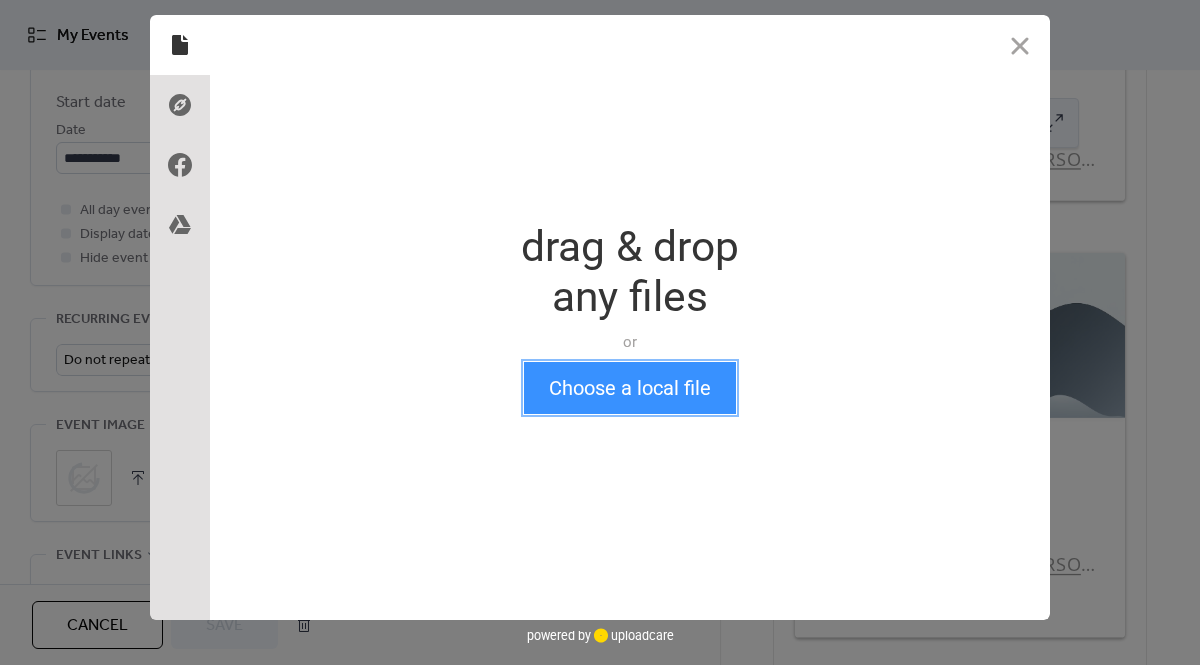 click on "Choose a local file" at bounding box center (630, 388) 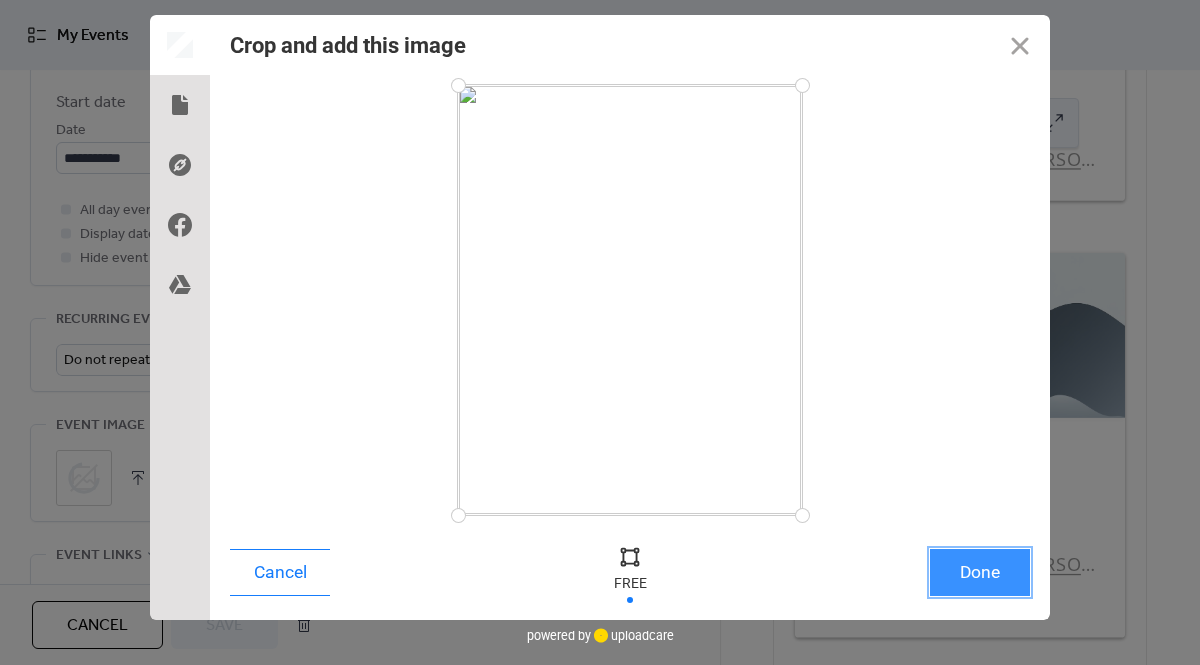 click on "Done" at bounding box center (980, 572) 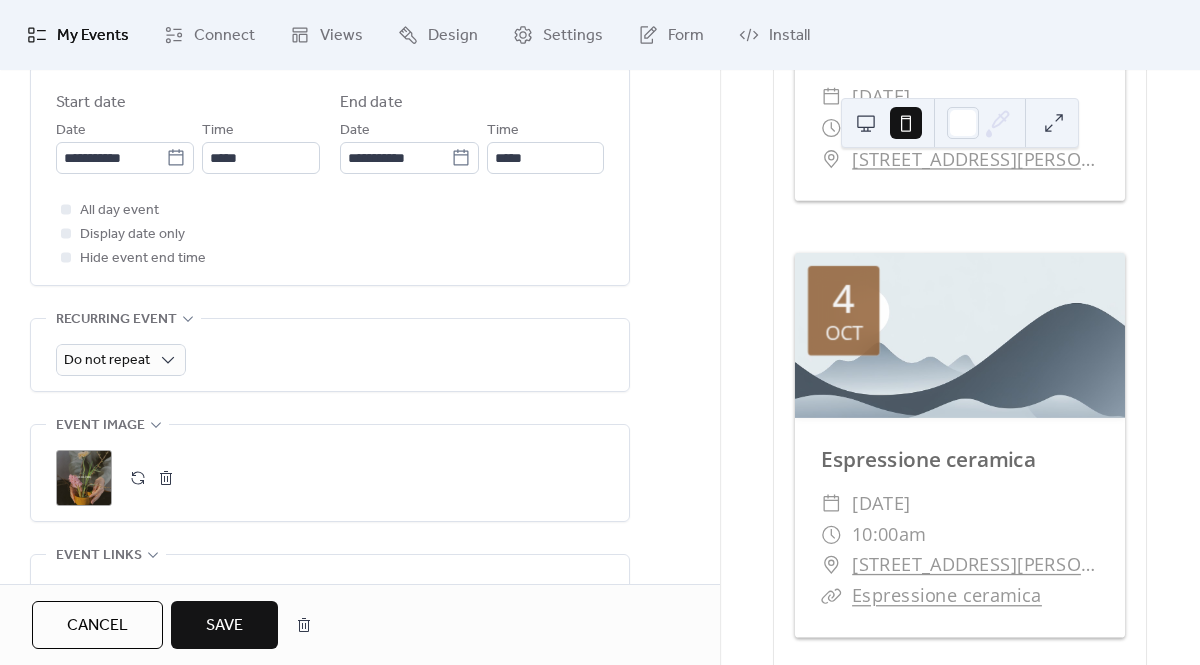 click on "Save" at bounding box center (224, 626) 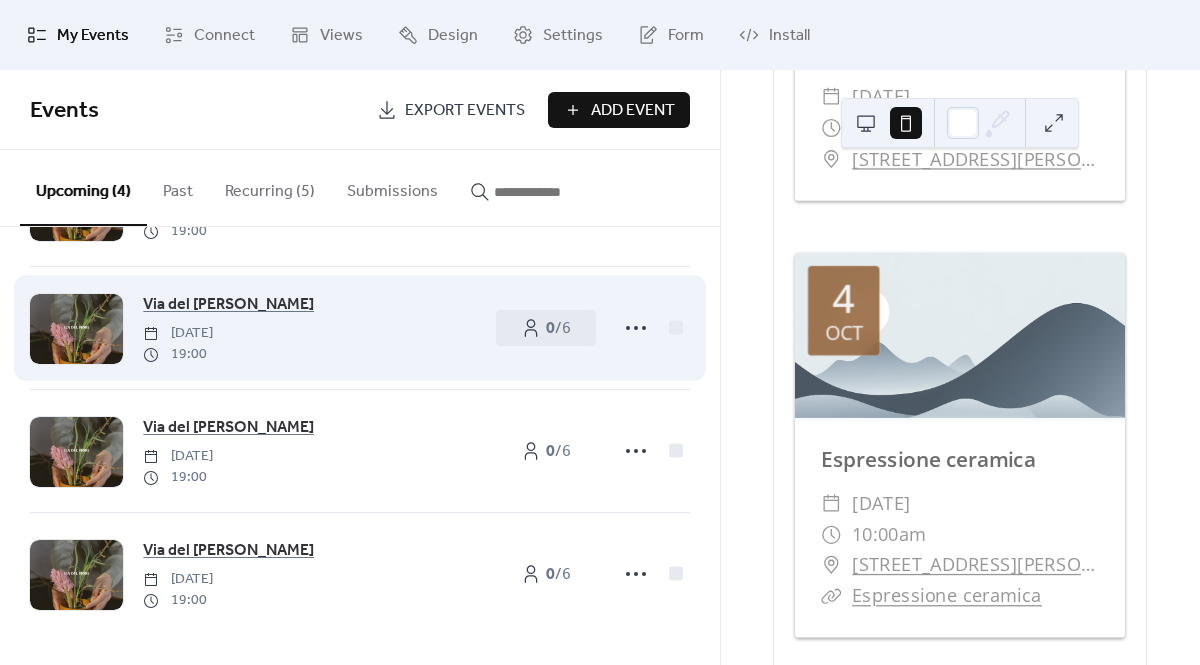 scroll, scrollTop: 0, scrollLeft: 0, axis: both 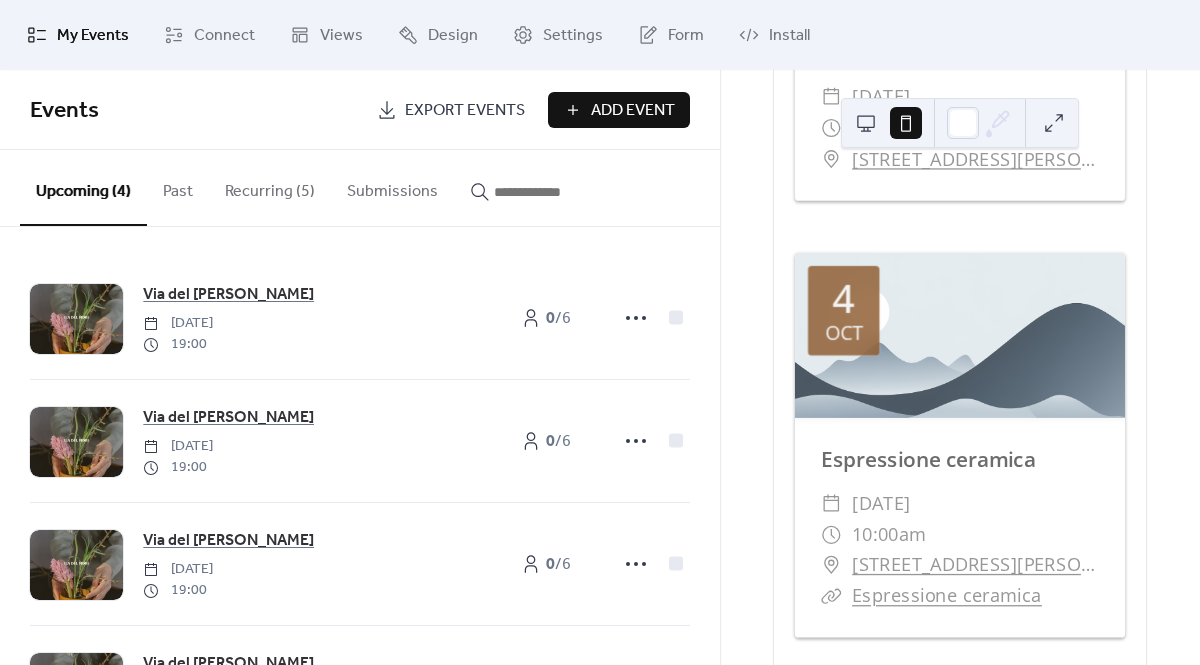 click on "Recurring  (5)" at bounding box center [270, 187] 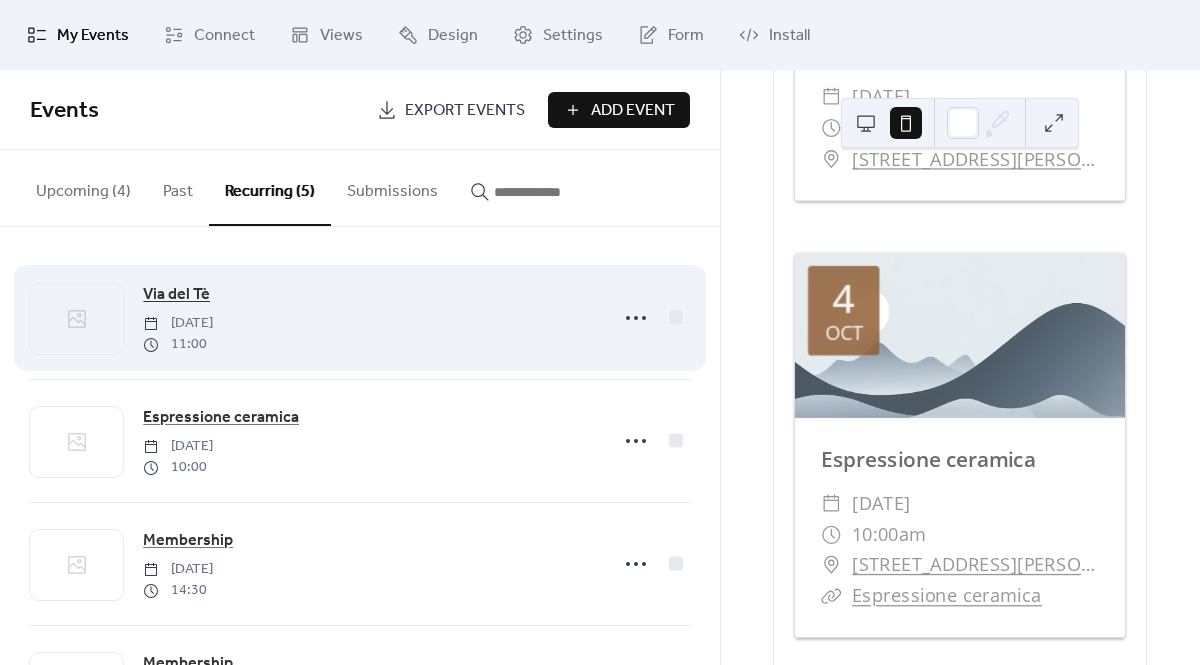click on "Via del Tè" at bounding box center [176, 295] 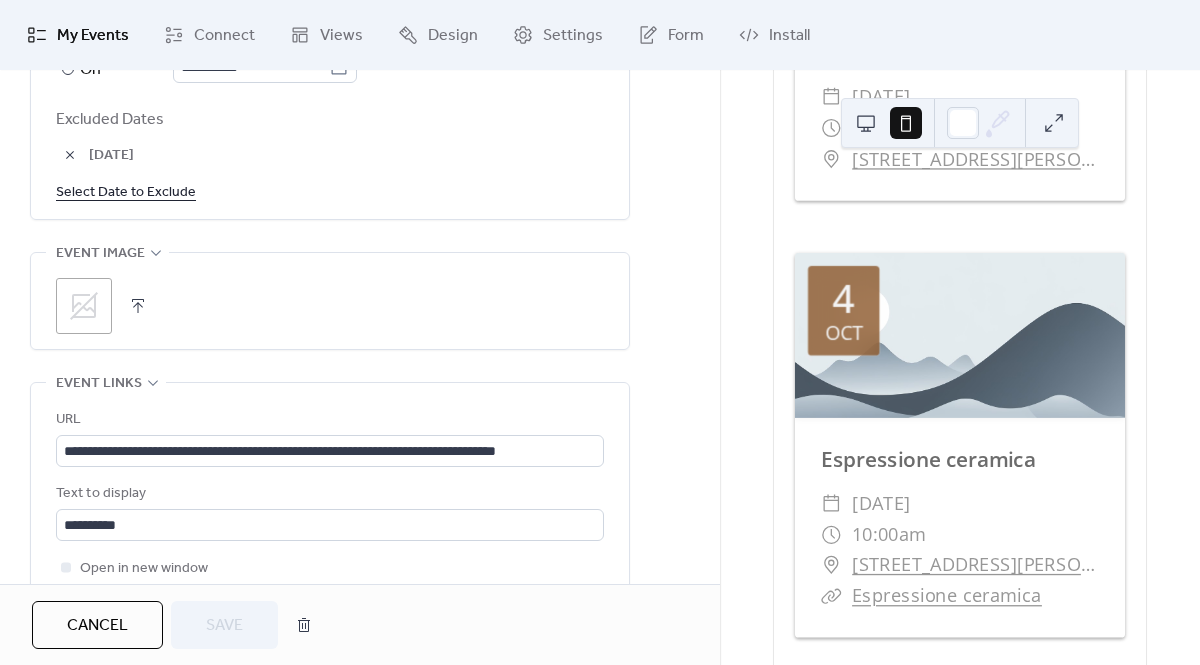 scroll, scrollTop: 1323, scrollLeft: 0, axis: vertical 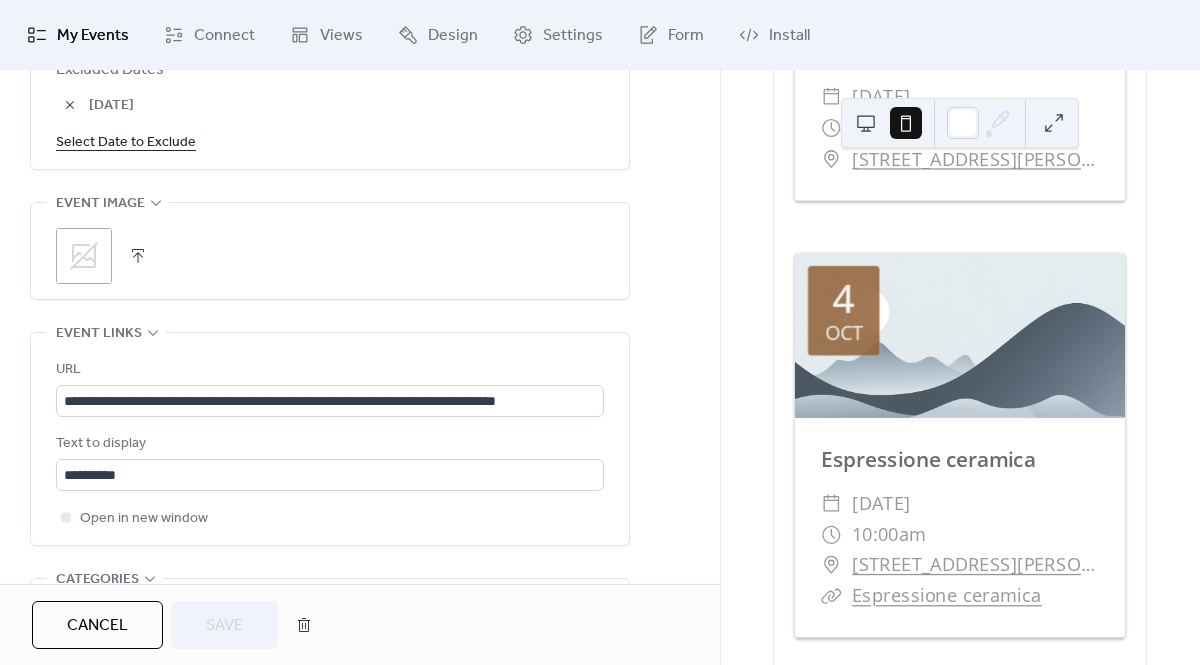 click 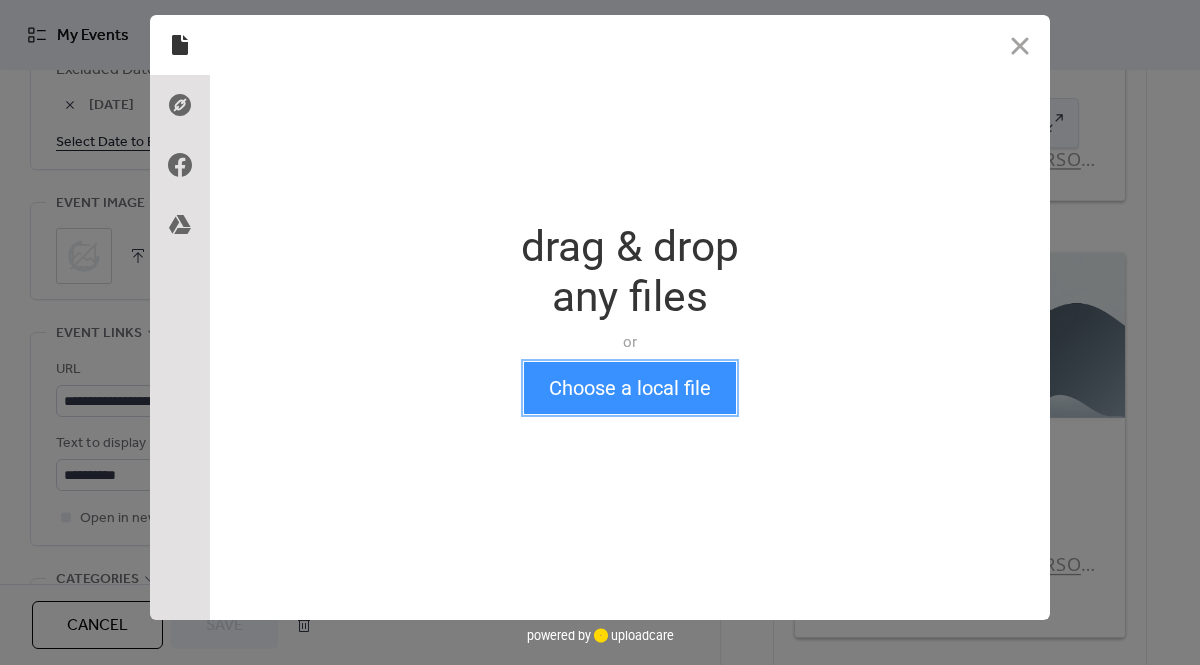 click on "Choose a local file" at bounding box center [630, 388] 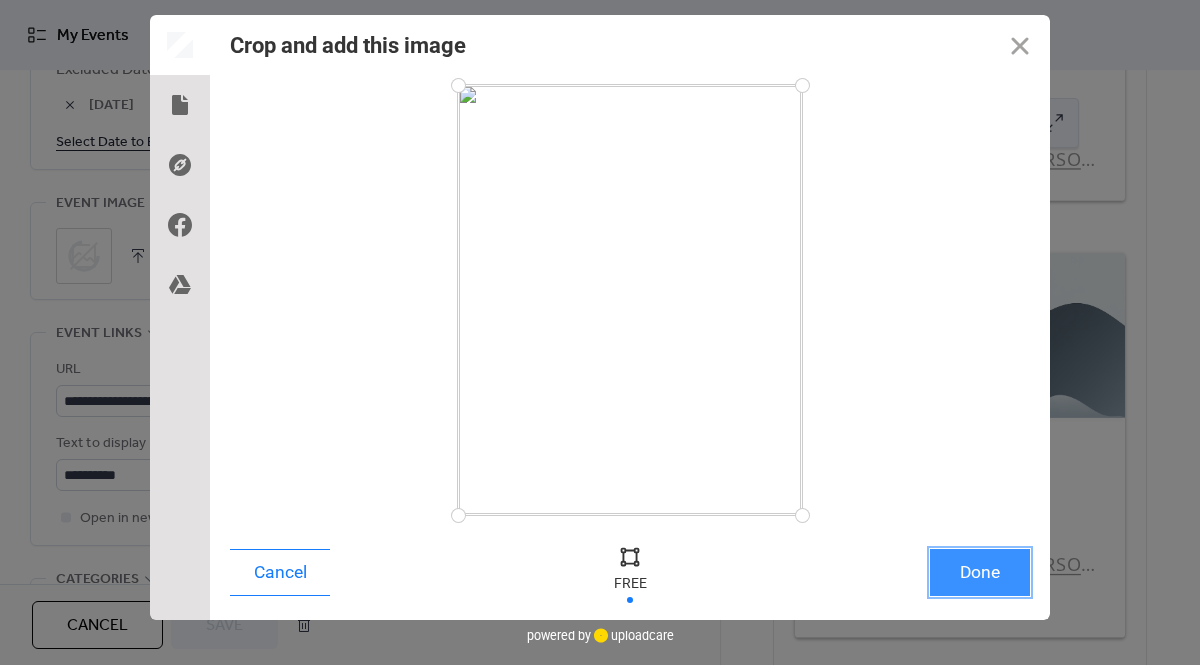 click on "Done" at bounding box center (980, 572) 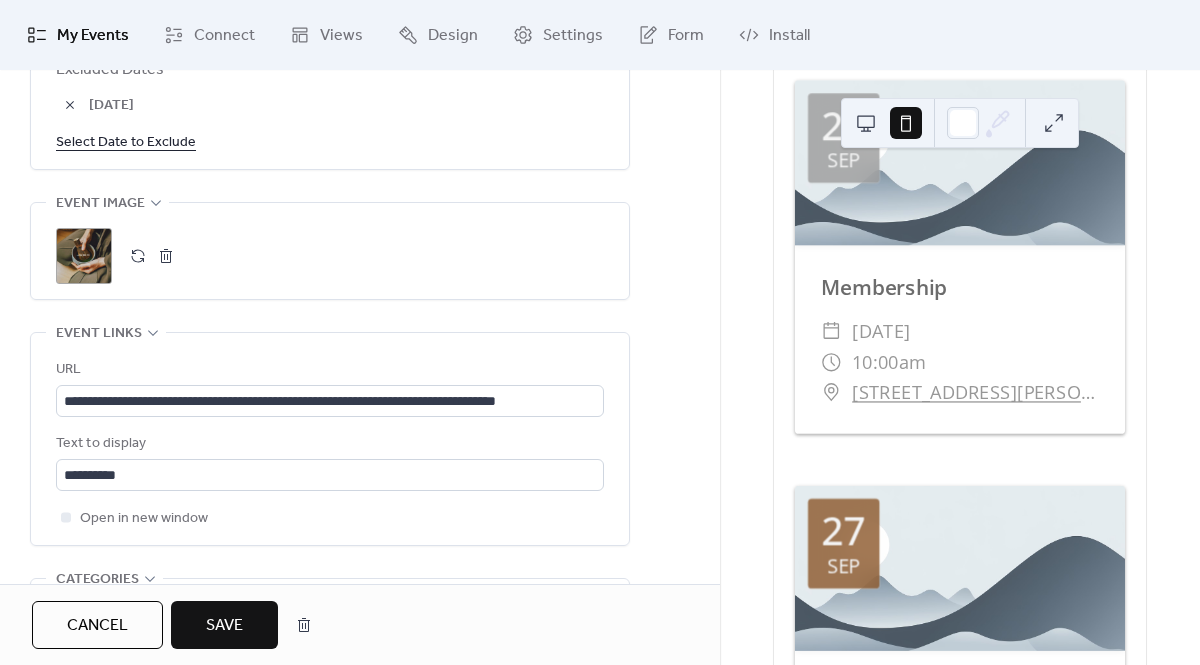 scroll, scrollTop: 4509, scrollLeft: 0, axis: vertical 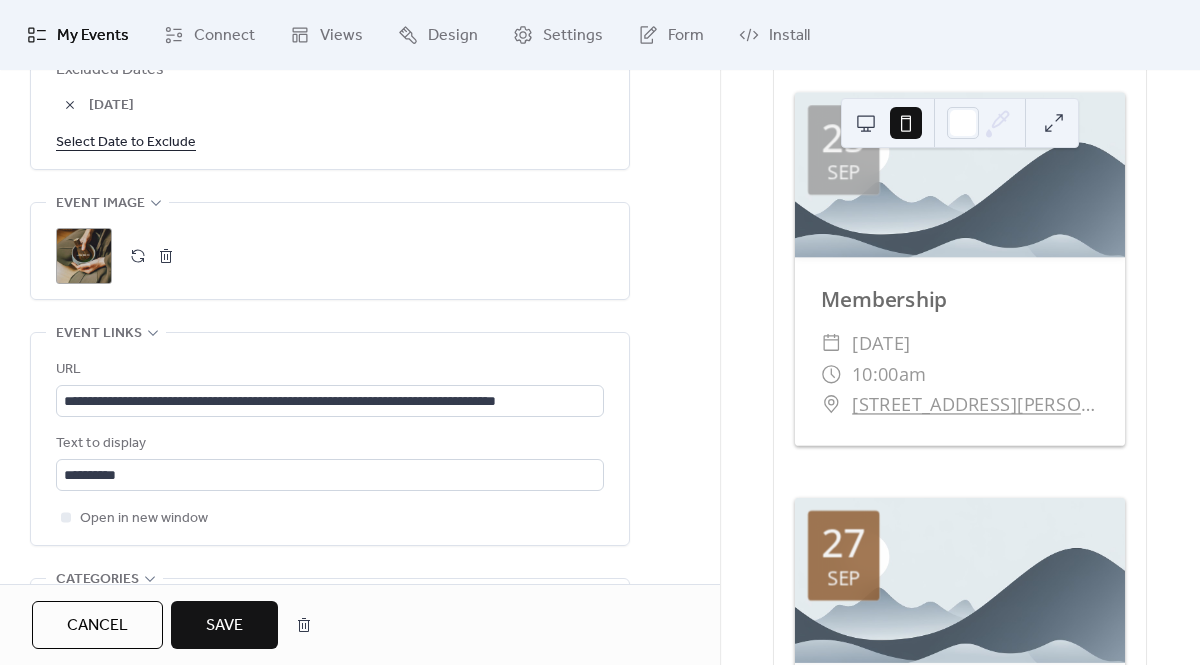 click on "Save" at bounding box center (224, 626) 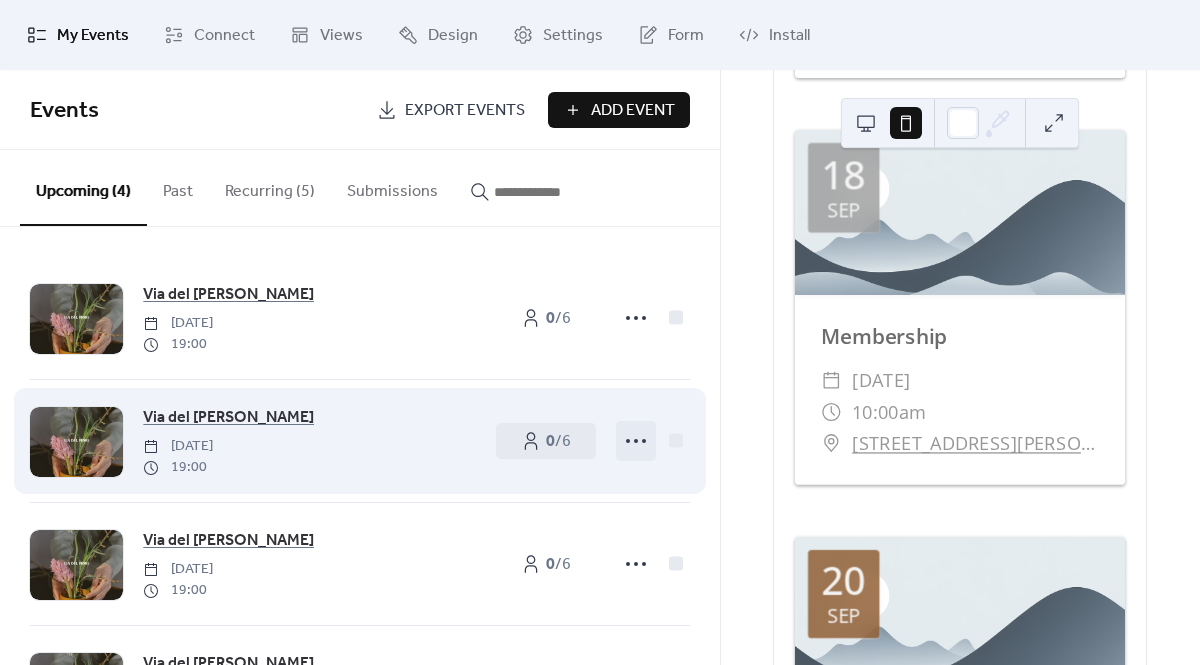 scroll, scrollTop: 1893, scrollLeft: 0, axis: vertical 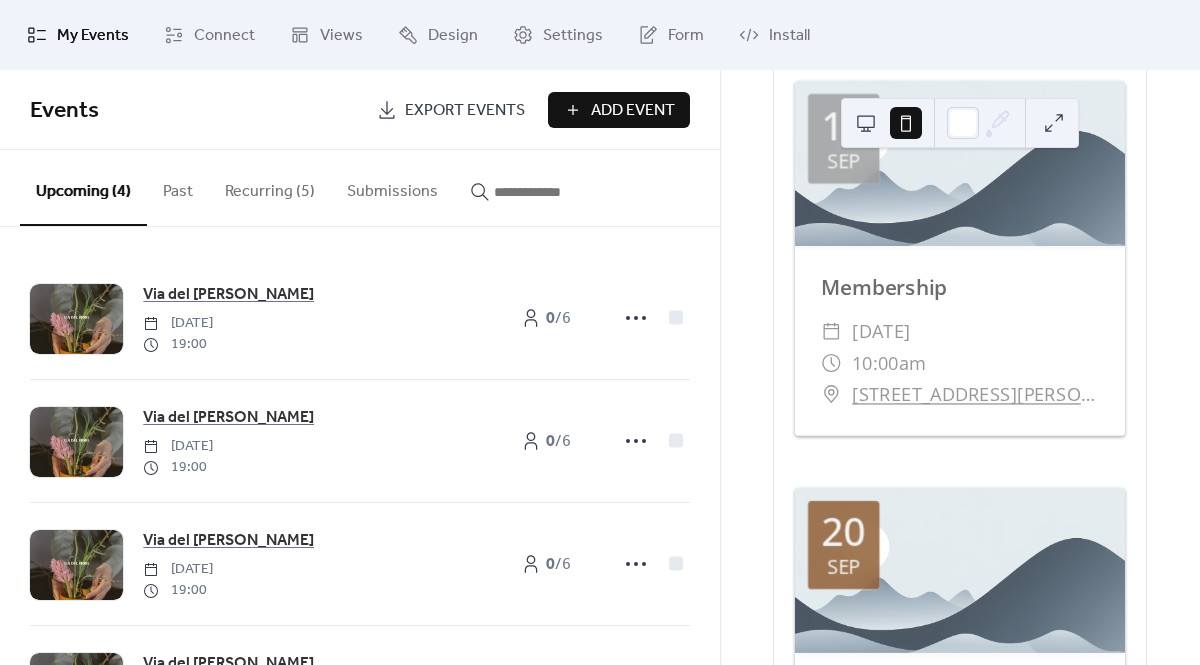 click on "Recurring  (5)" at bounding box center (270, 187) 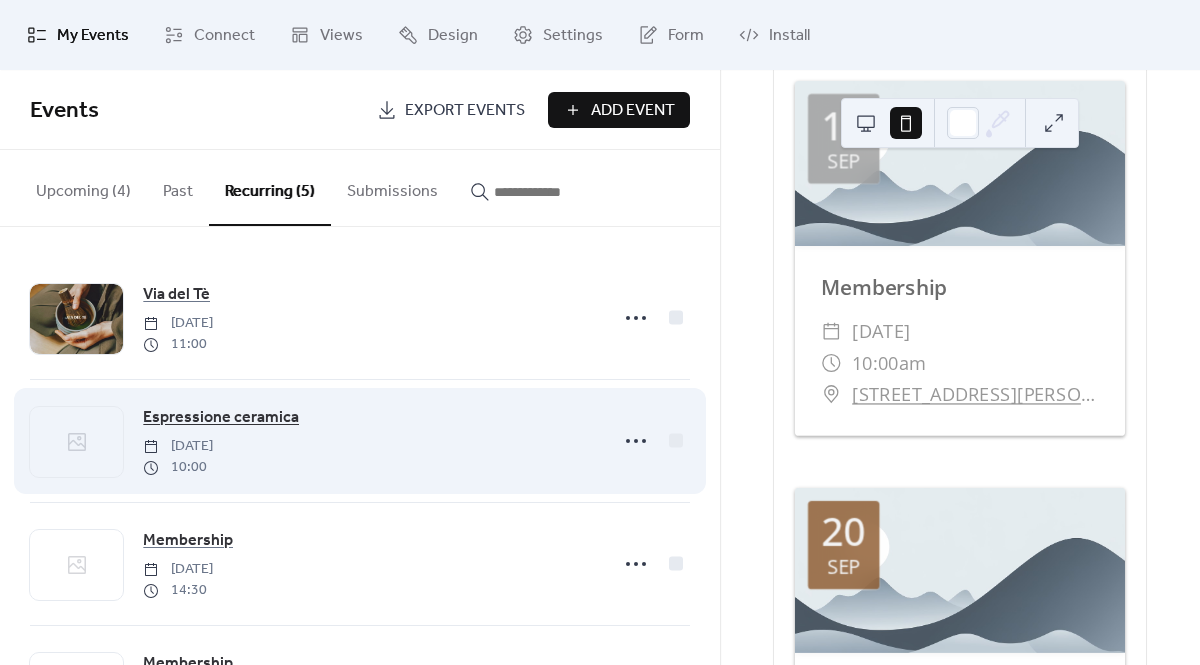 click on "Espressione ceramica" at bounding box center [221, 418] 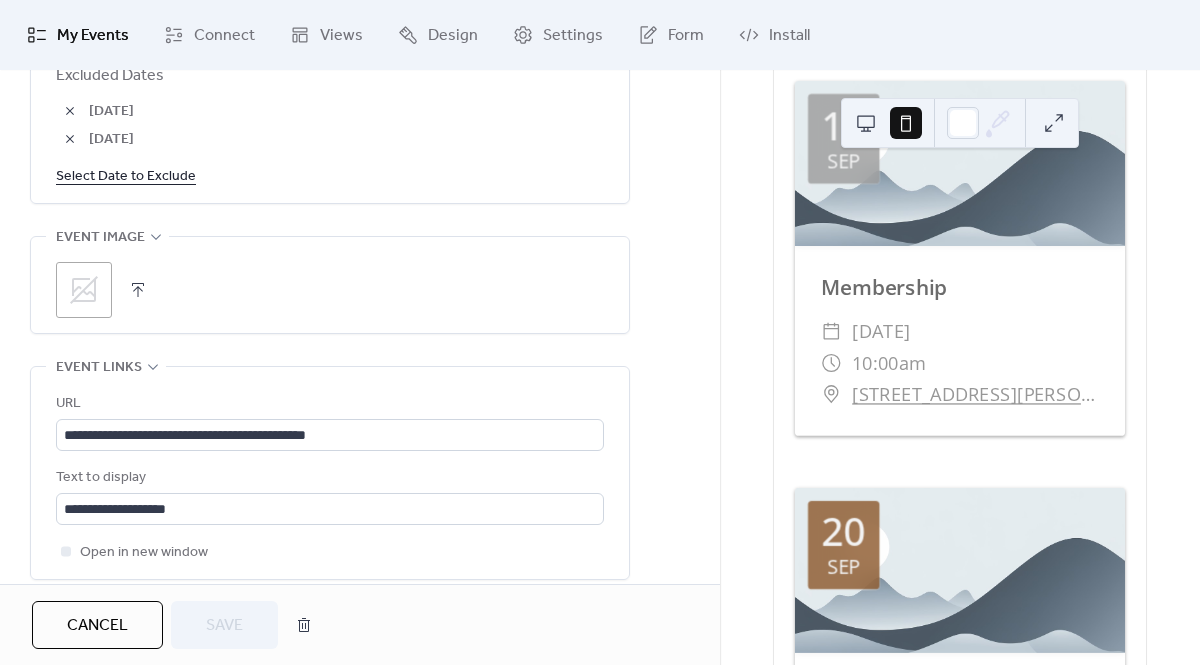 scroll, scrollTop: 1313, scrollLeft: 0, axis: vertical 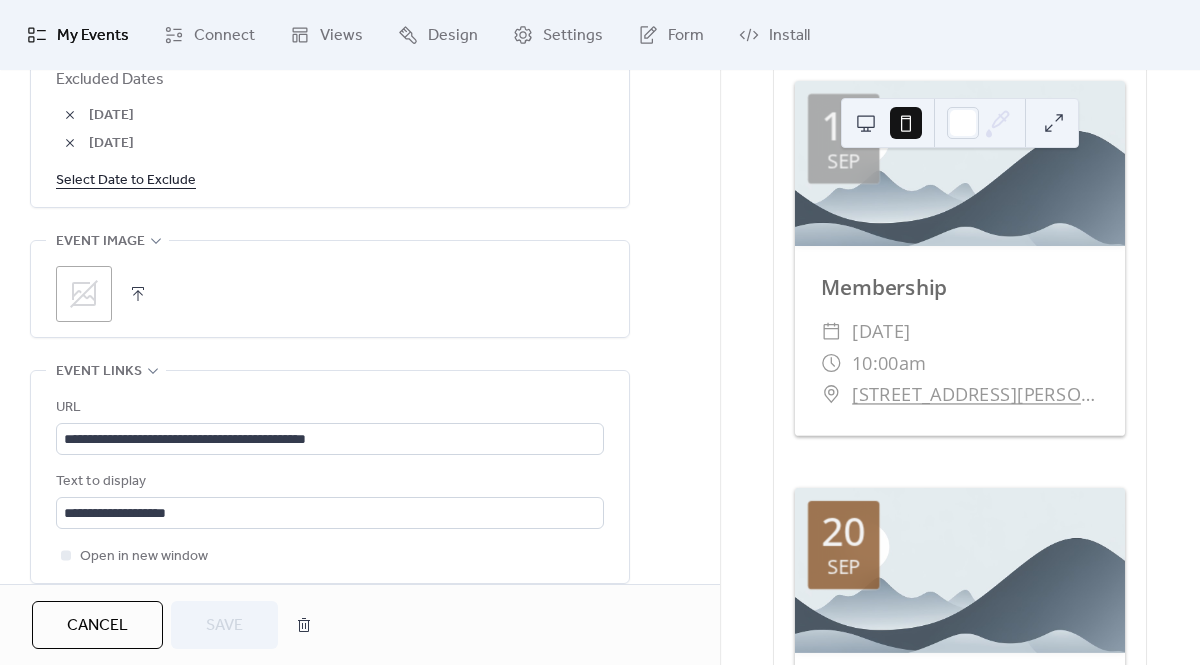 click on ";" at bounding box center (84, 294) 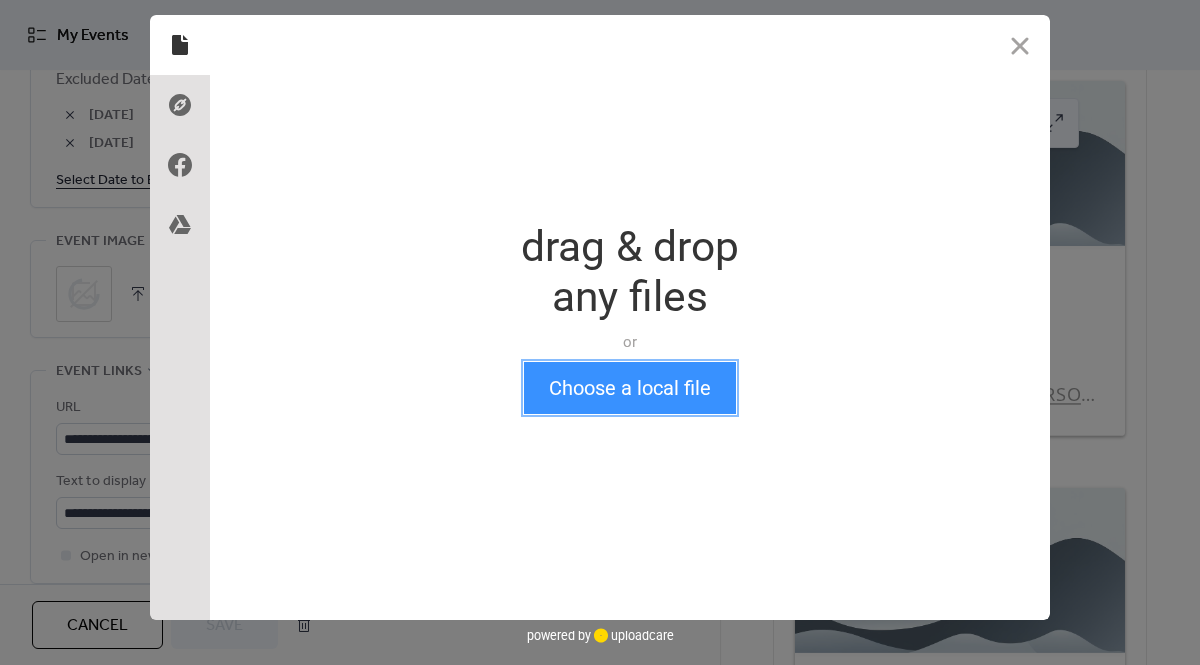 click on "Choose a local file" at bounding box center [630, 388] 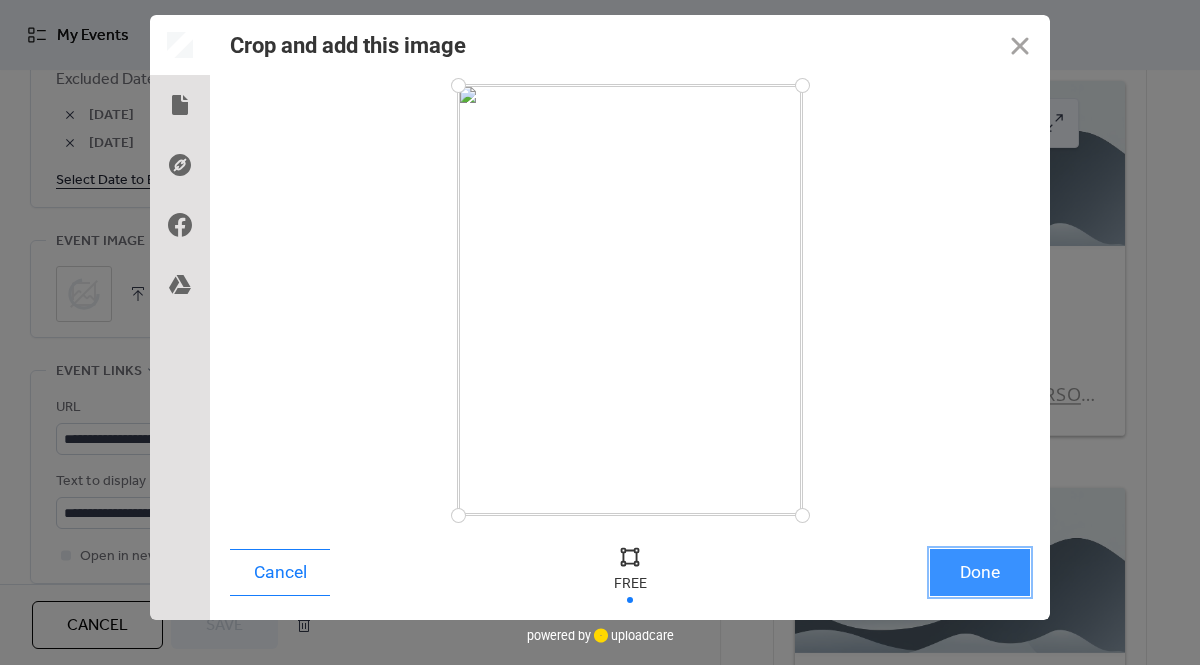 click on "Done" at bounding box center (980, 572) 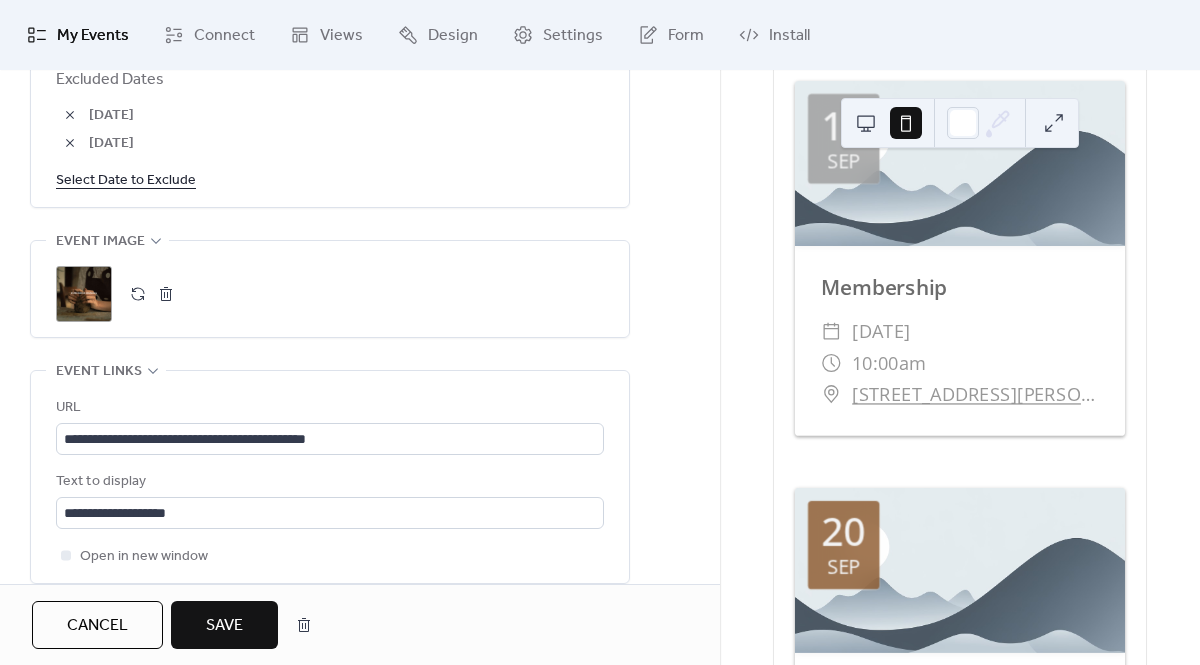 click on "Save" at bounding box center (224, 626) 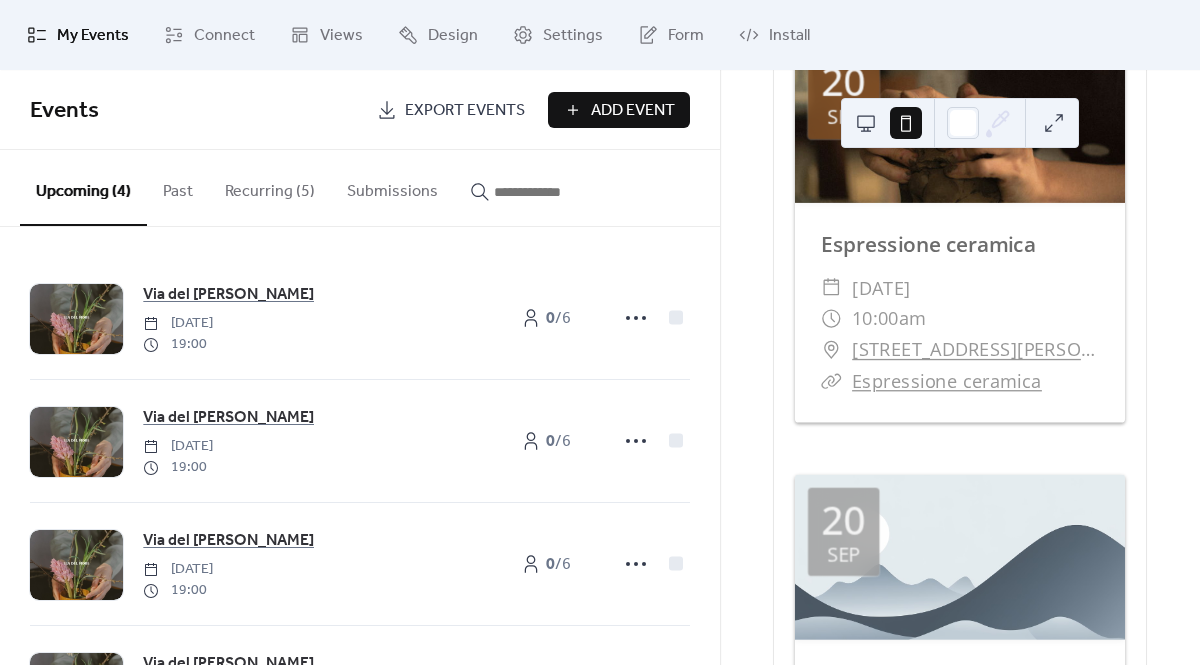scroll, scrollTop: 2376, scrollLeft: 0, axis: vertical 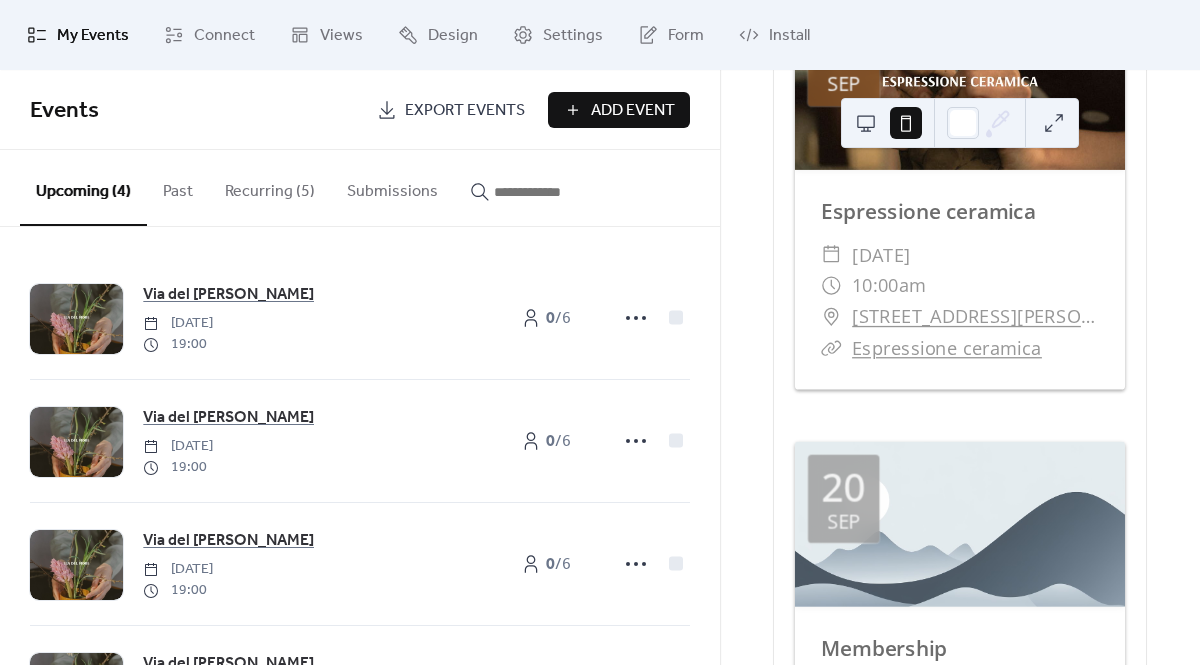 click on "Recurring  (5)" at bounding box center (270, 187) 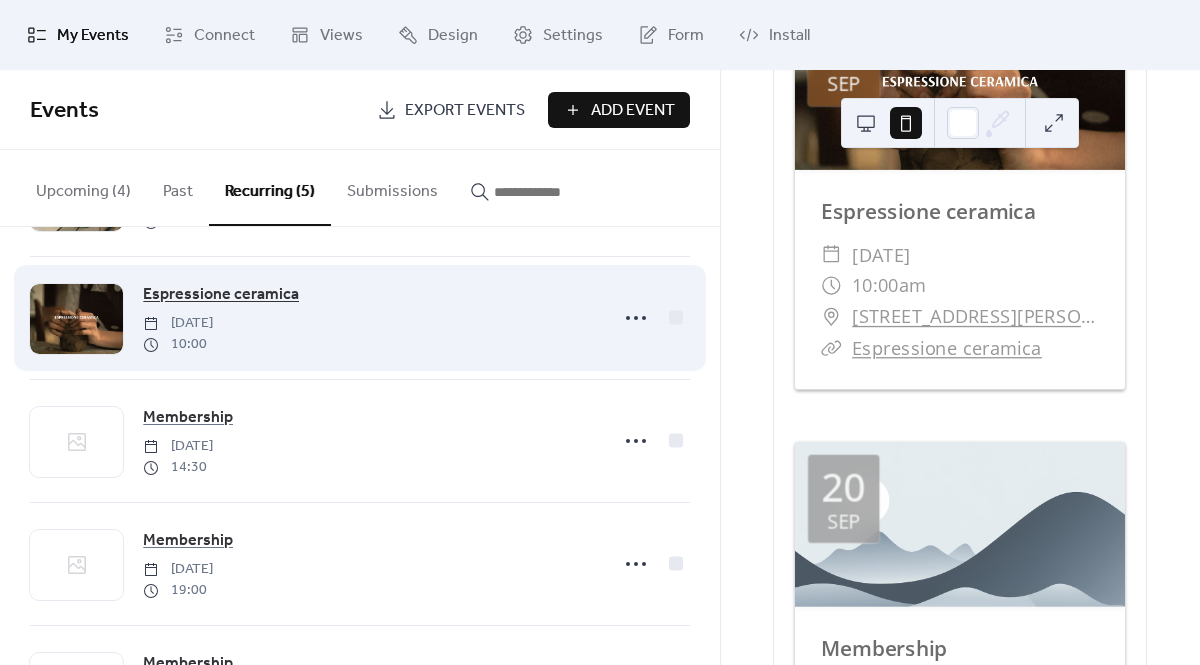 scroll, scrollTop: 131, scrollLeft: 0, axis: vertical 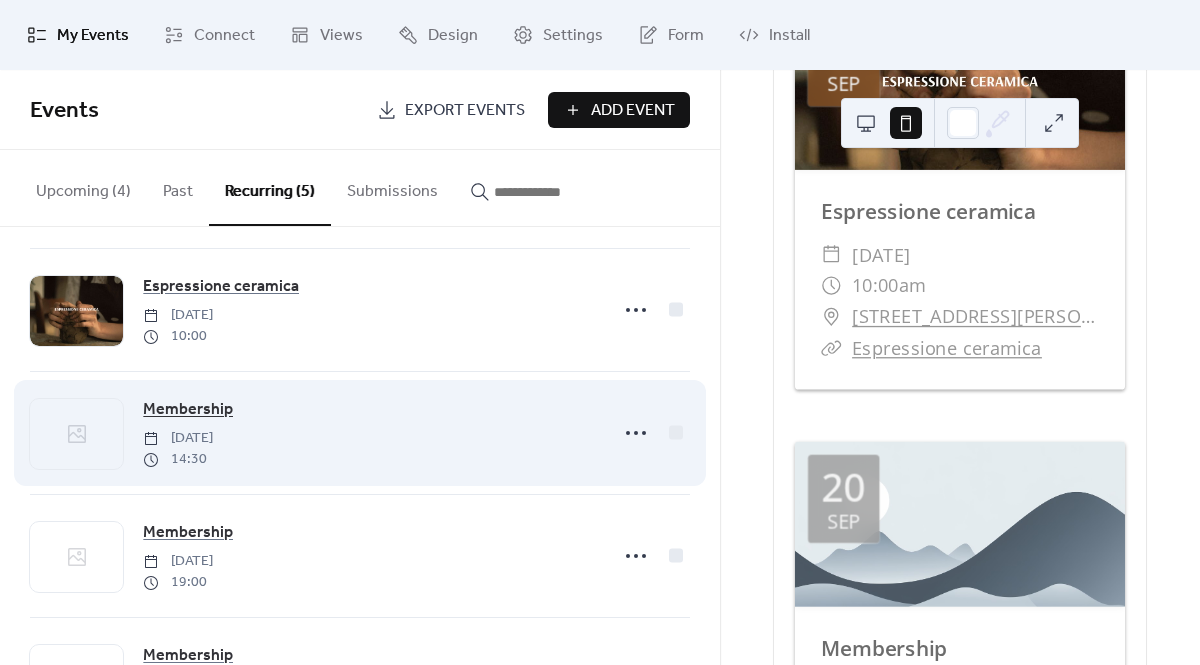click on "Membership" at bounding box center (188, 410) 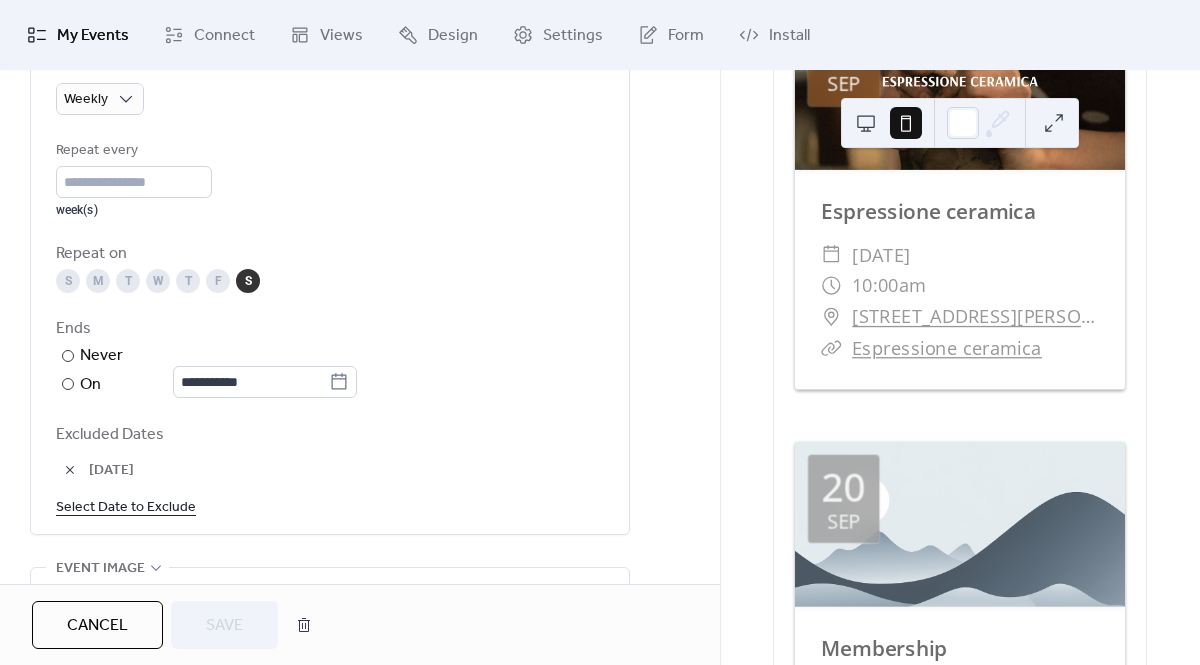 scroll, scrollTop: 1252, scrollLeft: 0, axis: vertical 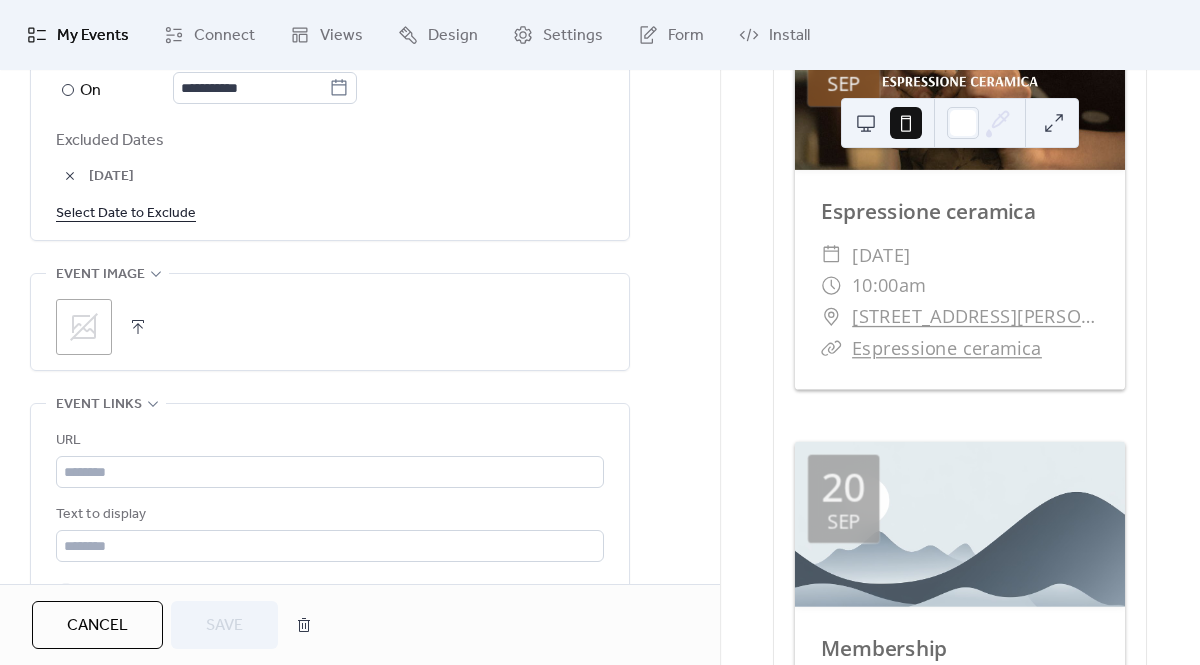 click 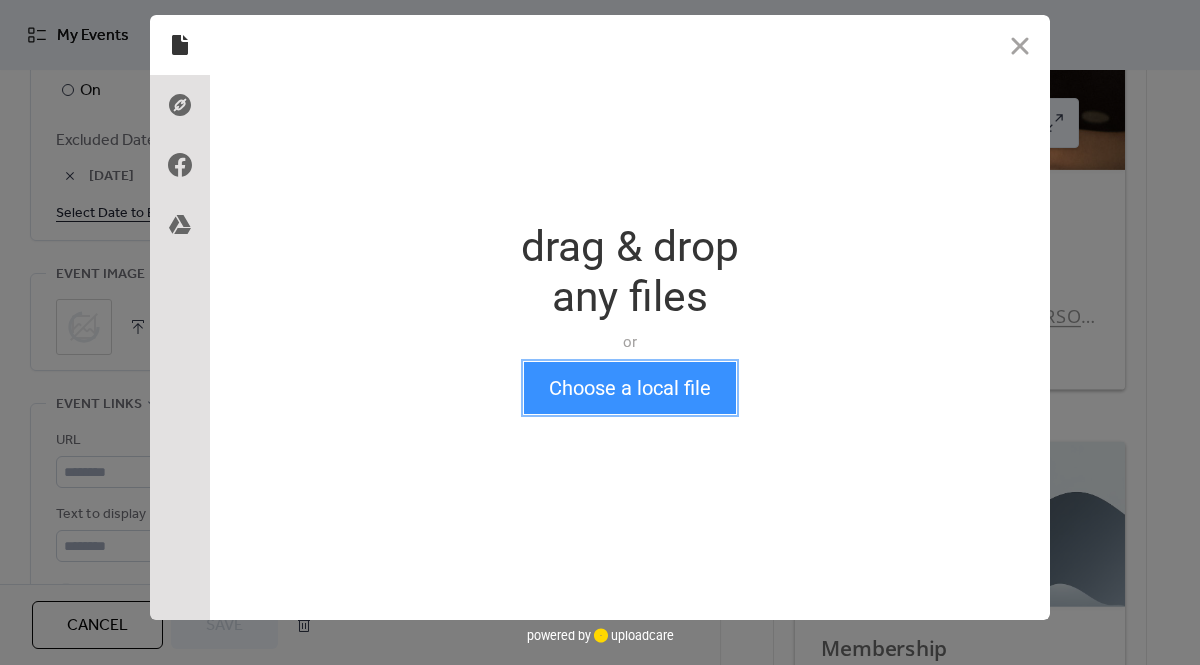 click on "Choose a local file" at bounding box center (630, 388) 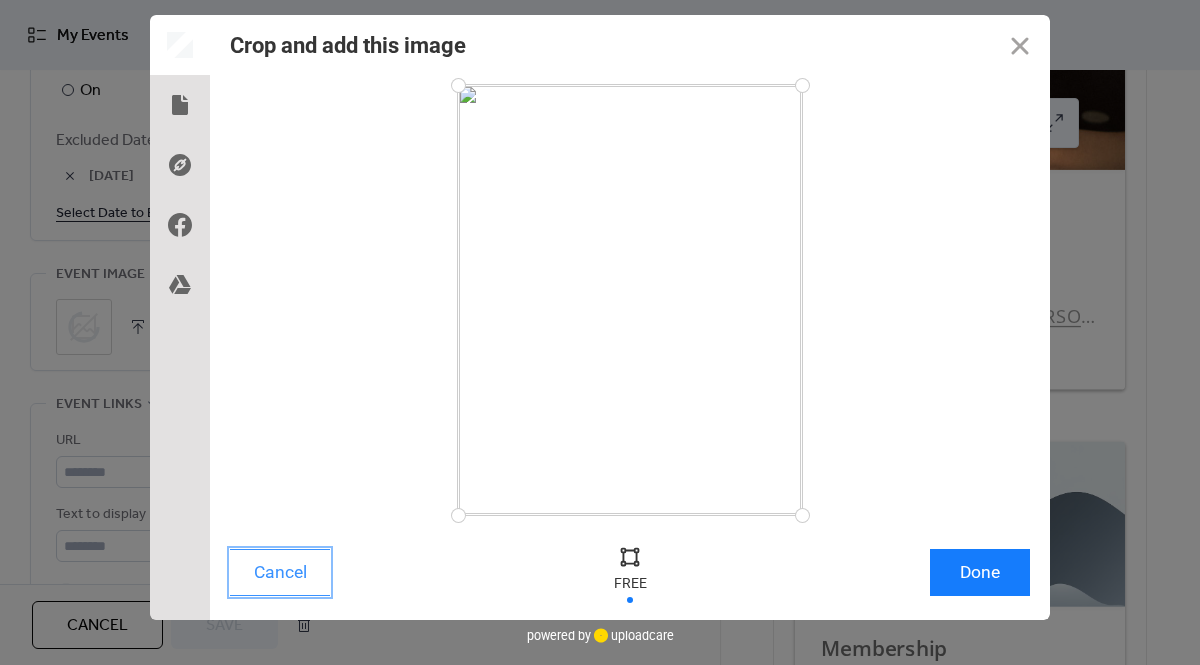 click on "Cancel" at bounding box center [280, 572] 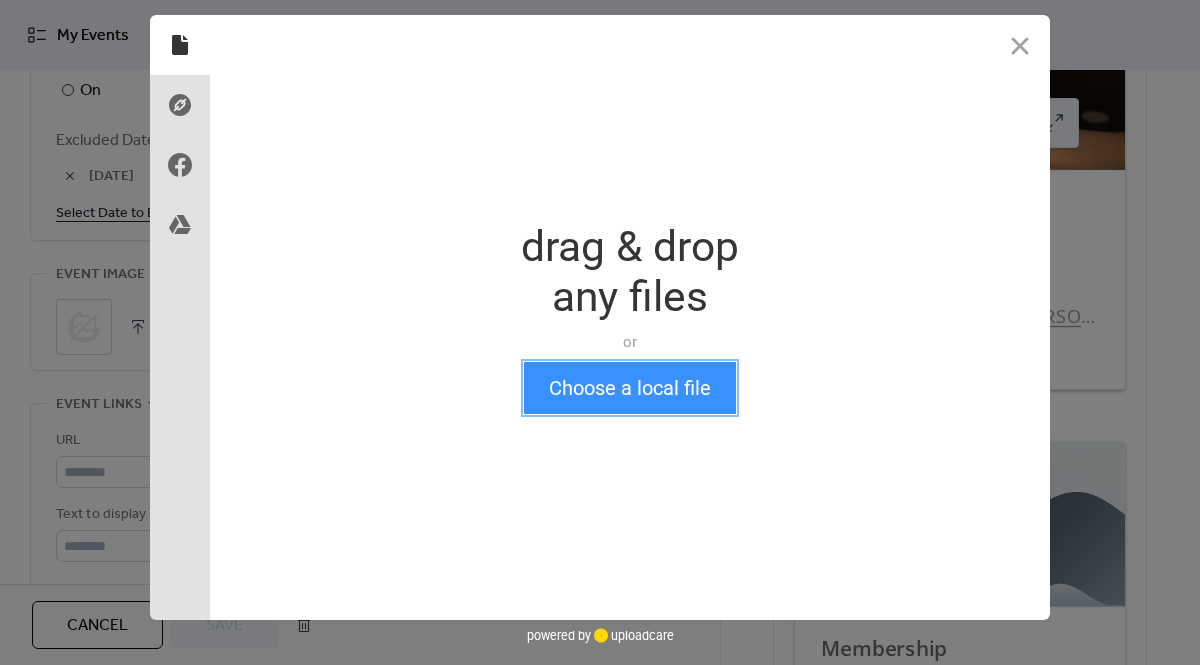 click on "Choose a local file" at bounding box center (630, 388) 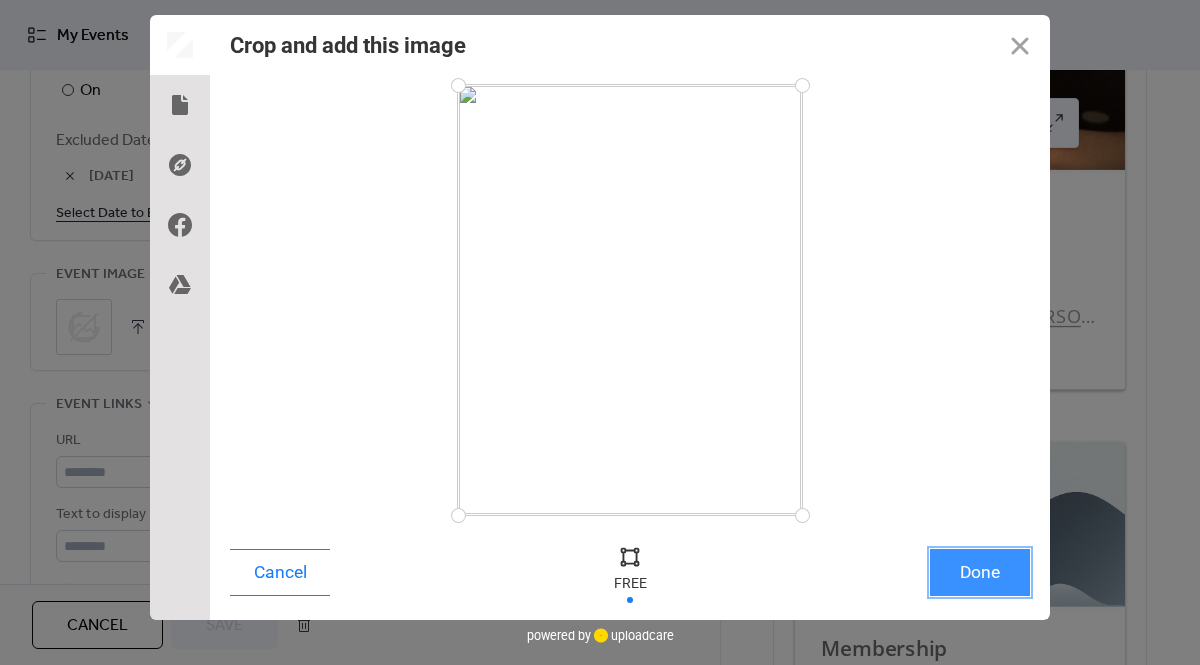 click on "Done" at bounding box center [980, 572] 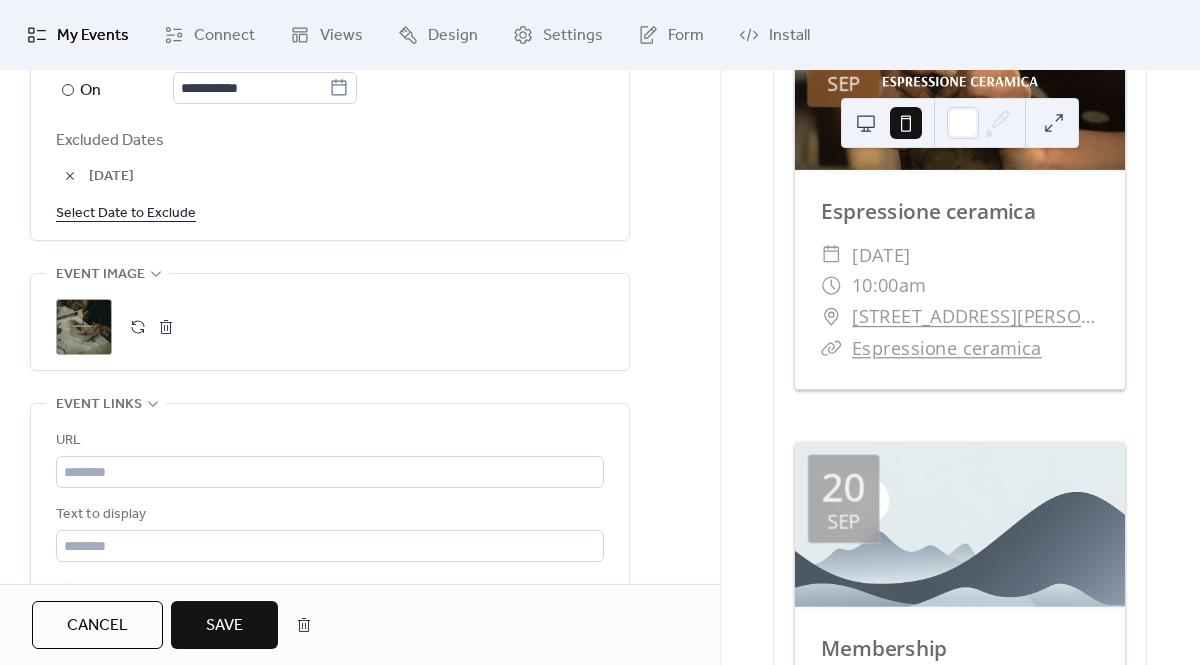 click on "Save" at bounding box center [224, 626] 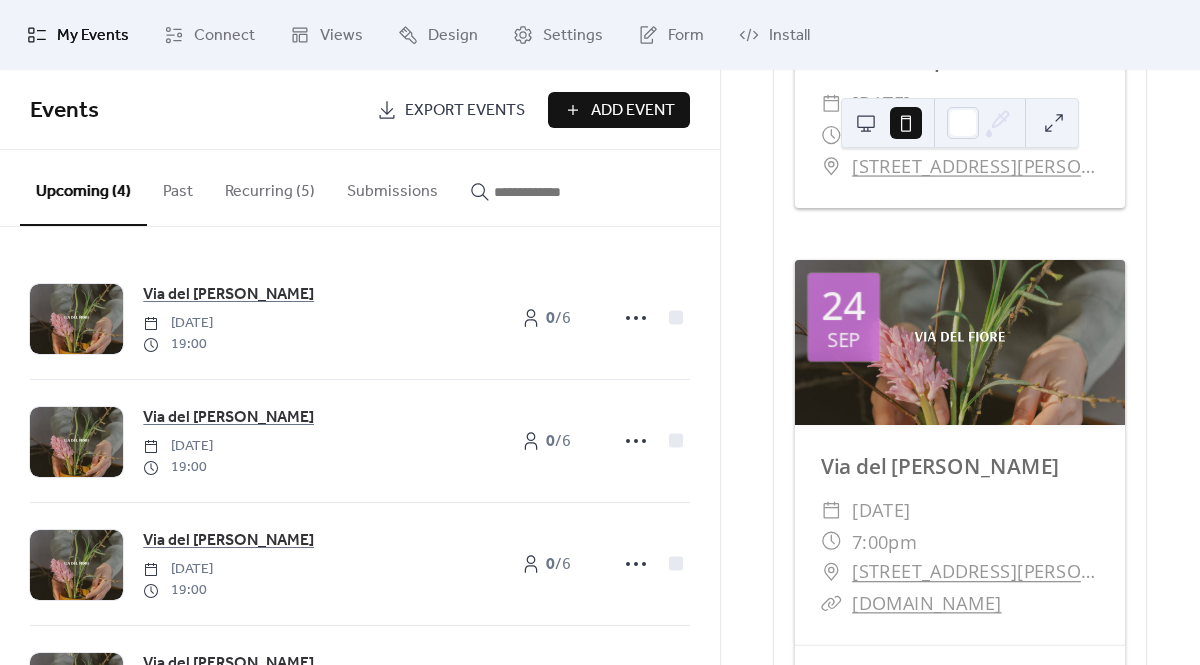 scroll, scrollTop: 3809, scrollLeft: 0, axis: vertical 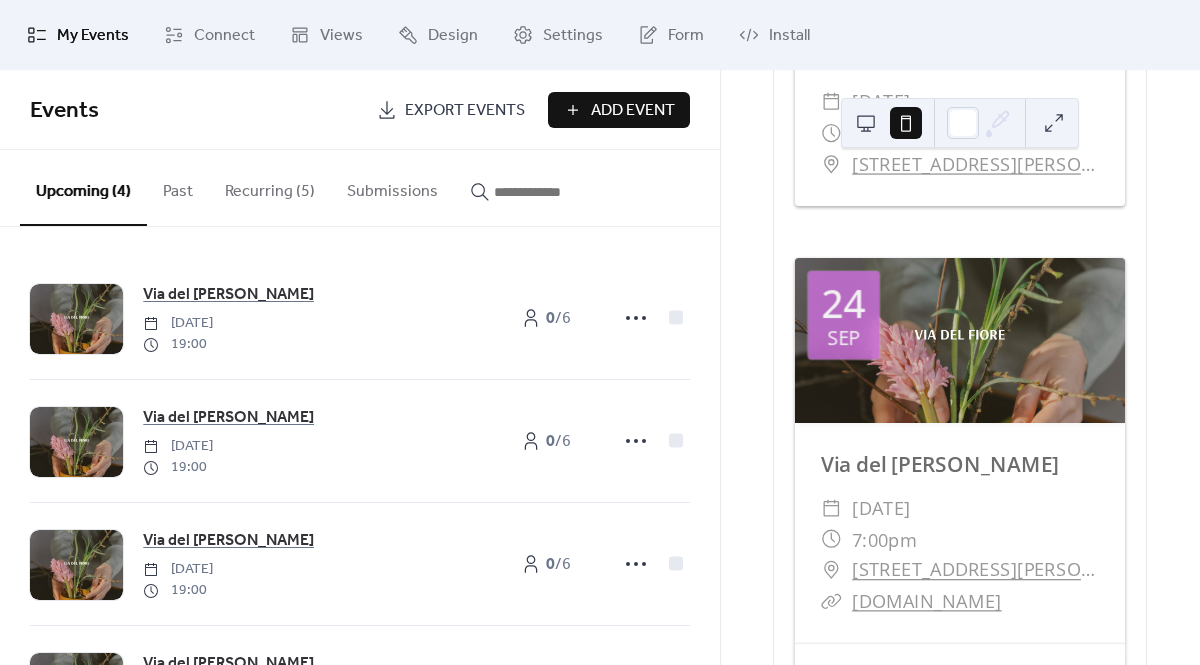 click on "Recurring  (5)" at bounding box center [270, 187] 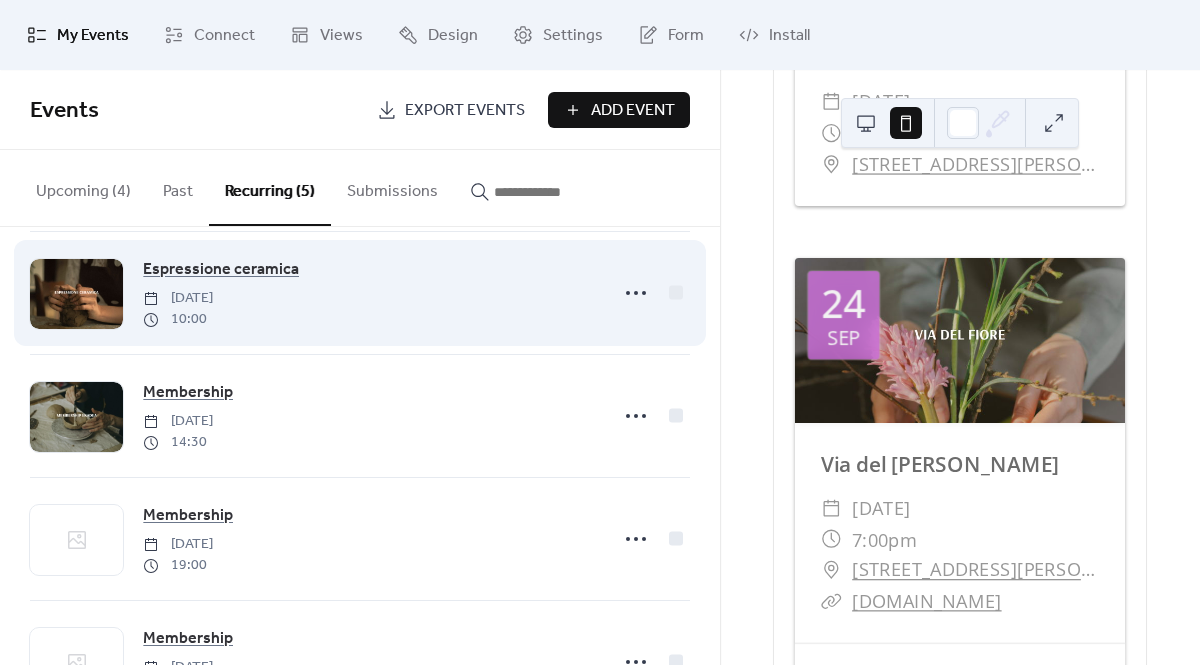 scroll, scrollTop: 205, scrollLeft: 0, axis: vertical 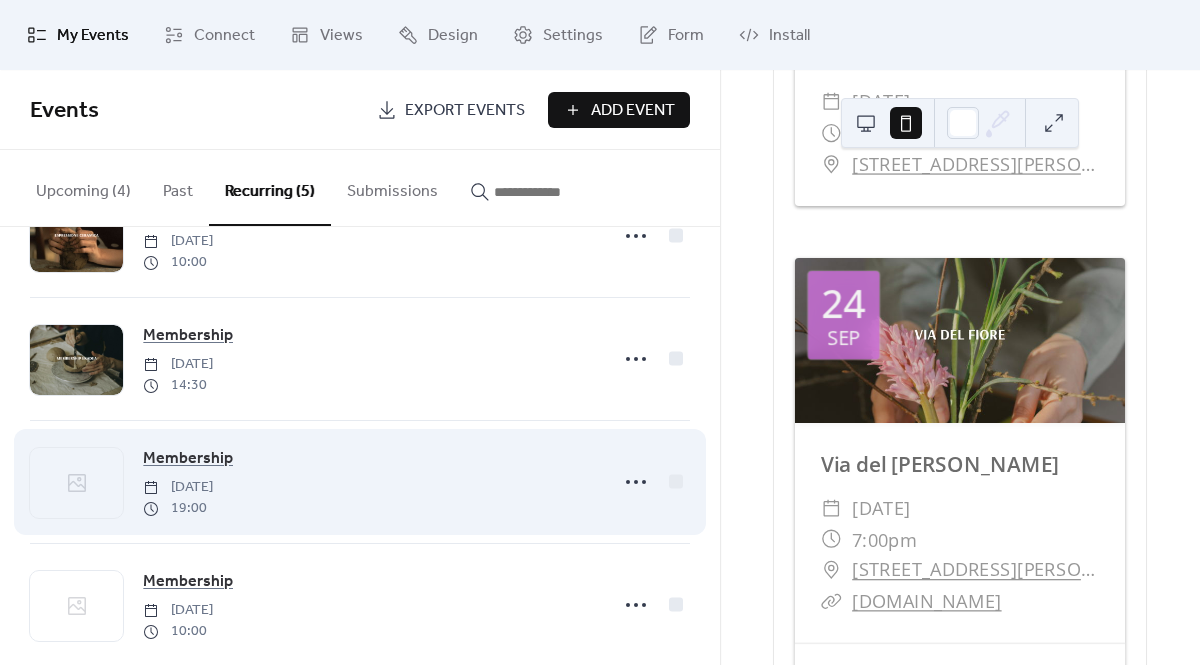 click on "Membership [DATE] 19:00" at bounding box center [369, 482] 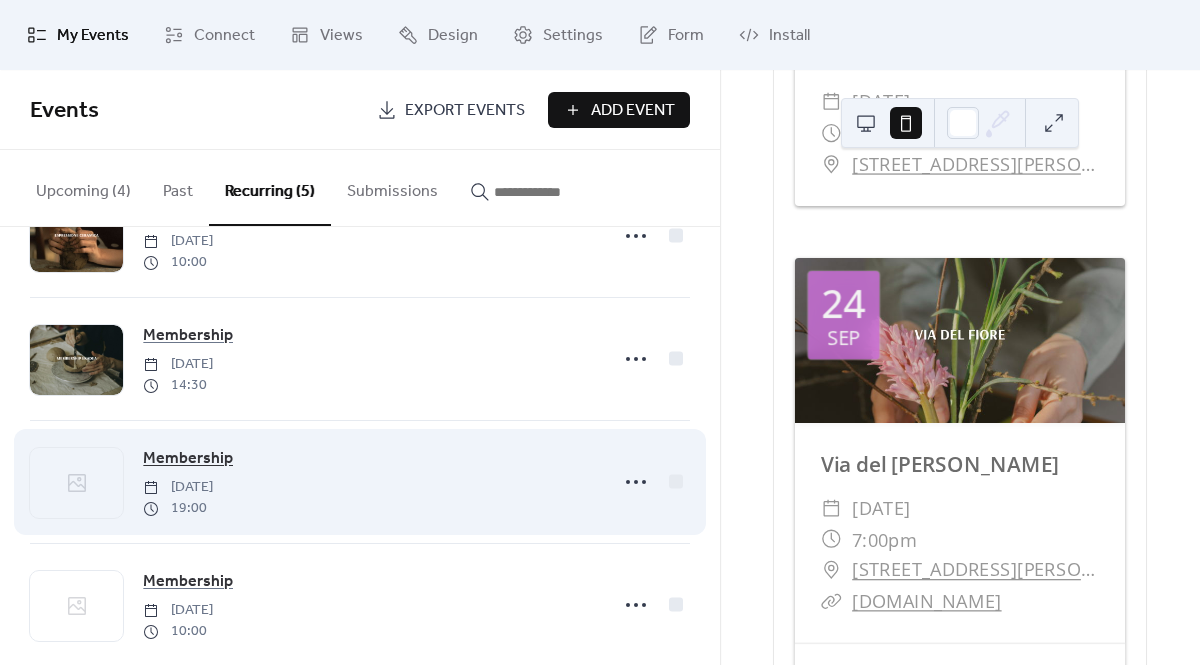 click on "Membership" at bounding box center (188, 459) 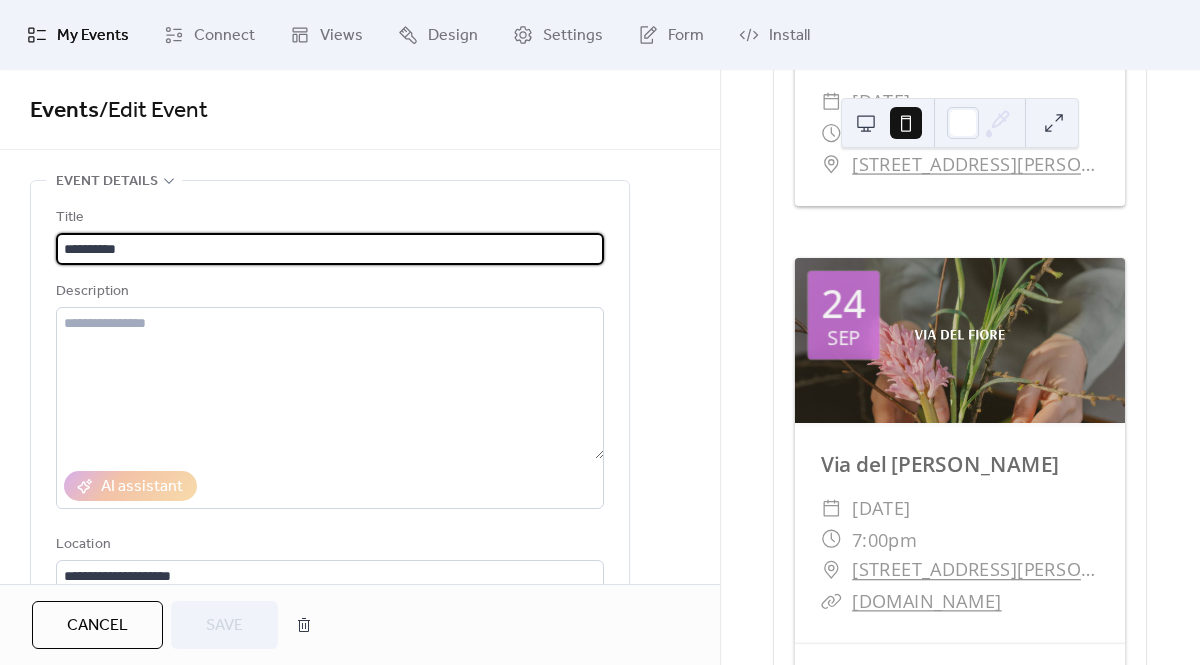 type on "**********" 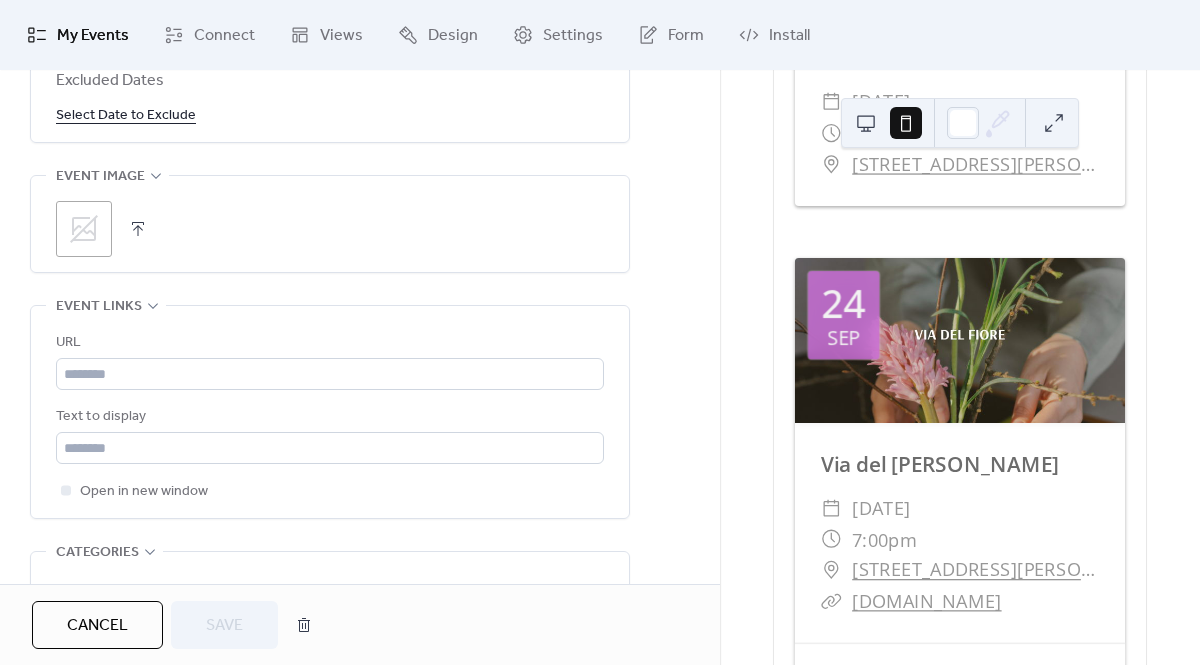 scroll, scrollTop: 1414, scrollLeft: 0, axis: vertical 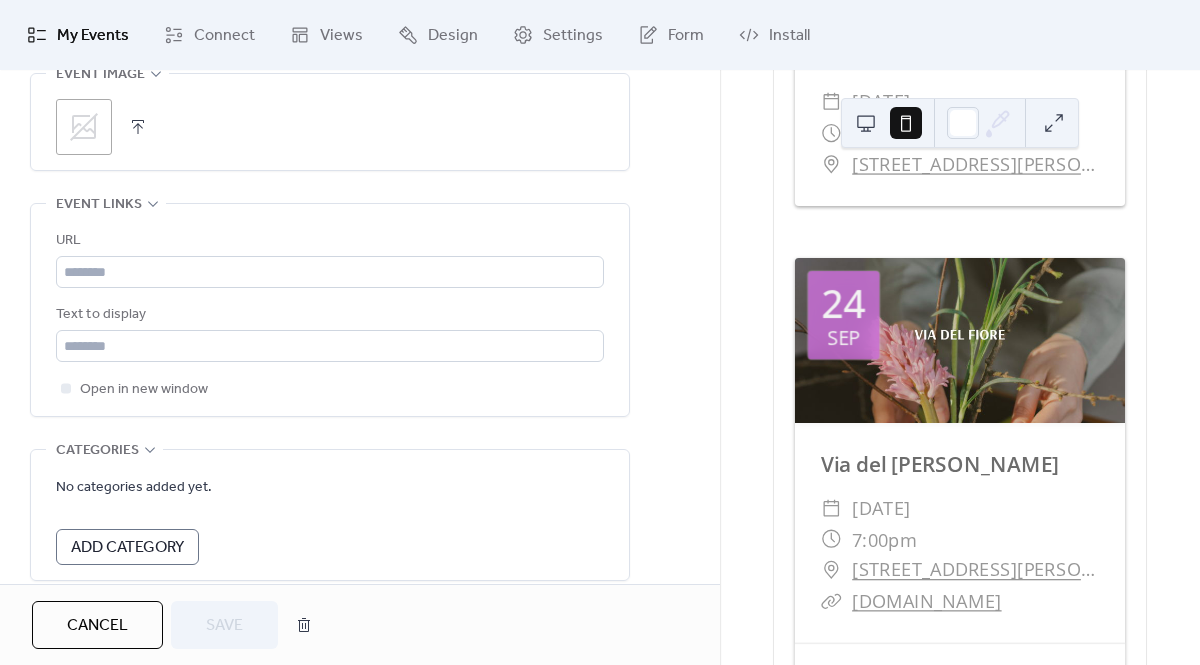 click 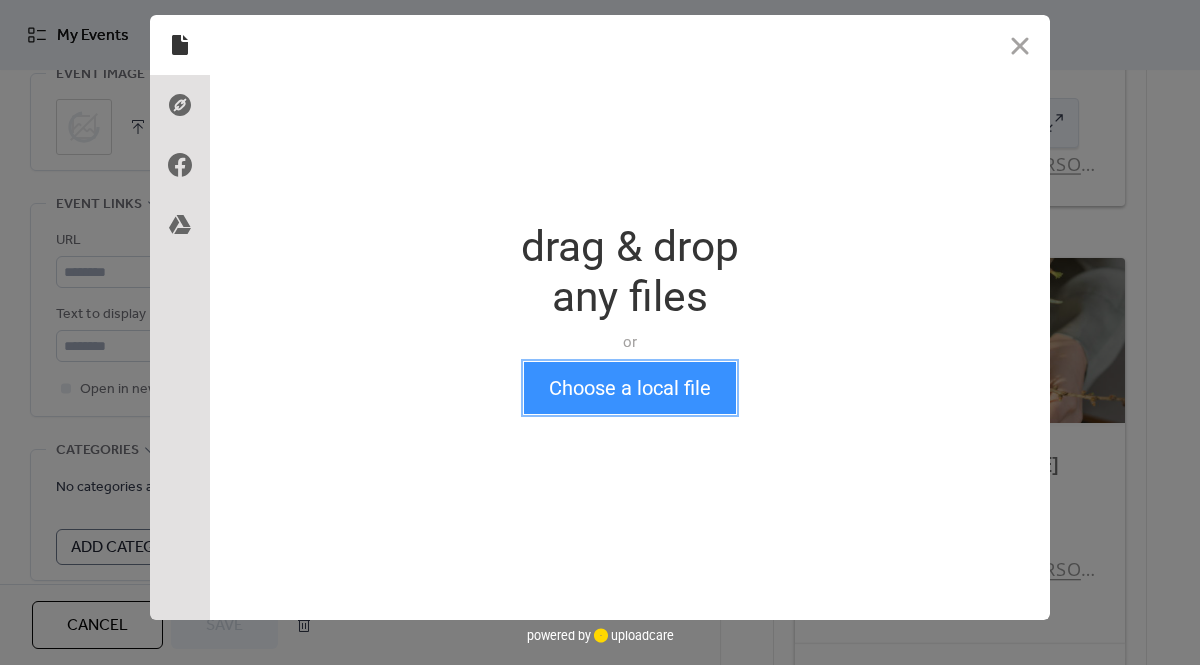 click on "Choose a local file" at bounding box center [630, 388] 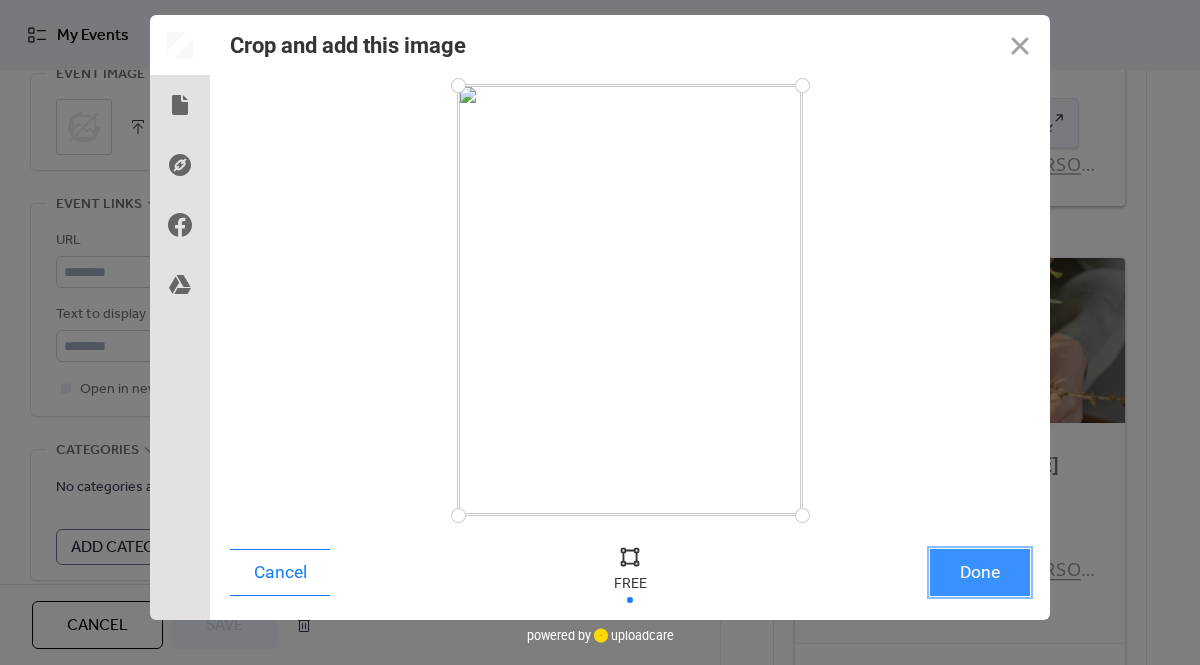 click on "Done" at bounding box center [980, 572] 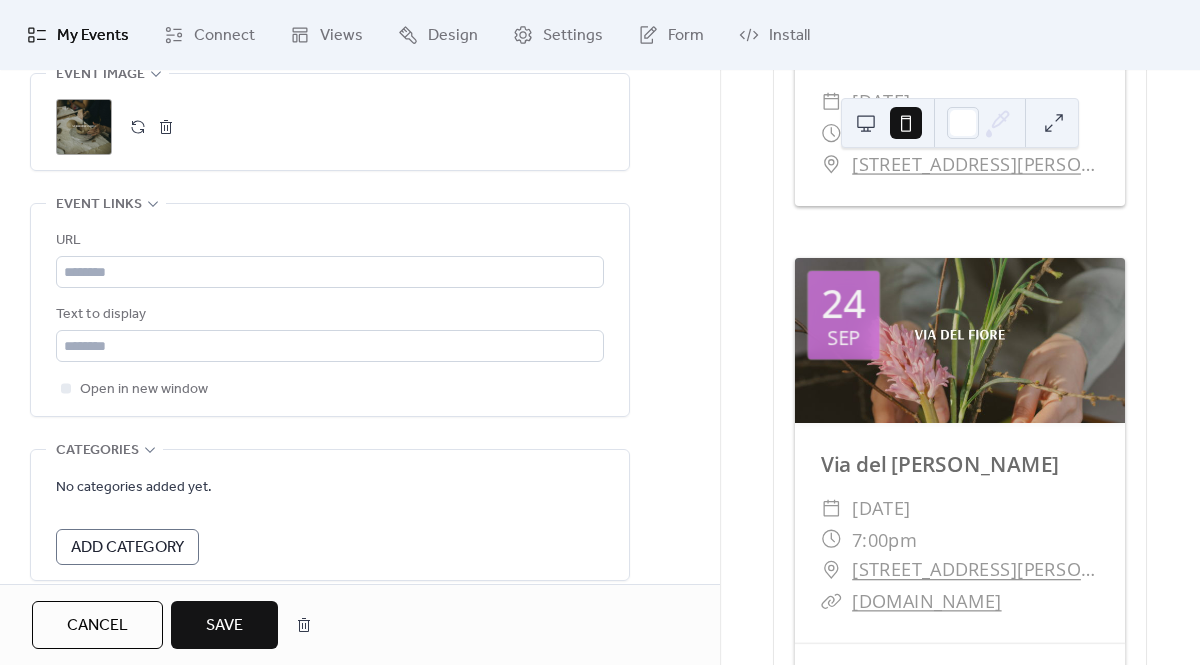 click on "Save" at bounding box center [224, 626] 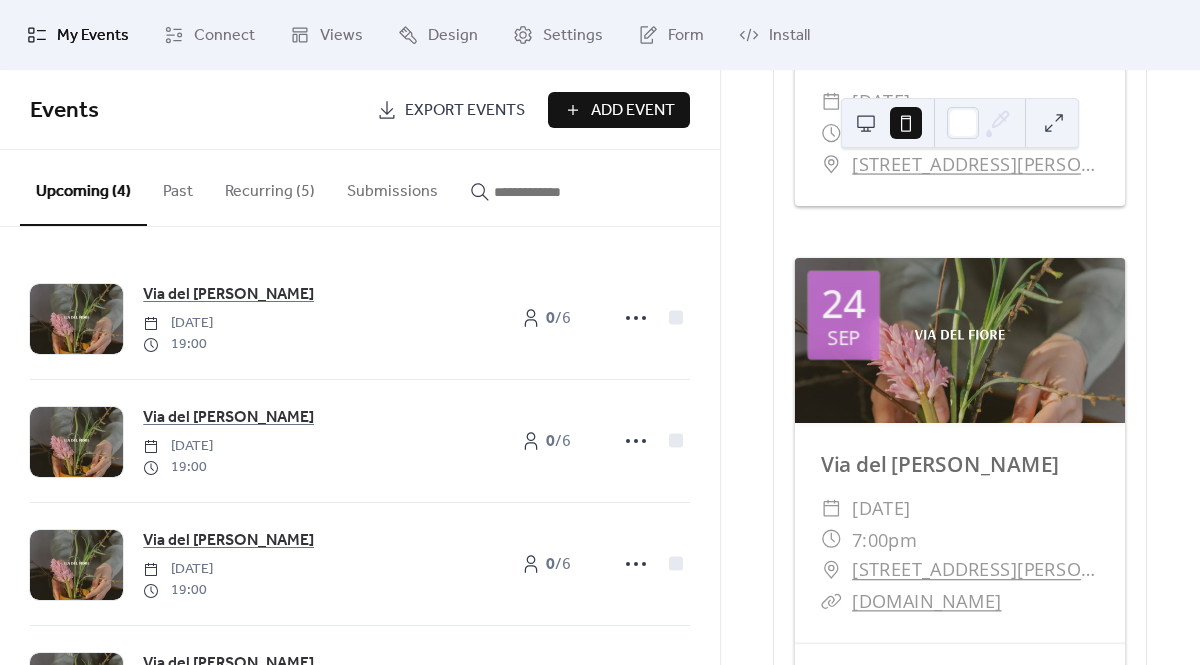 click on "Recurring  (5)" at bounding box center [270, 187] 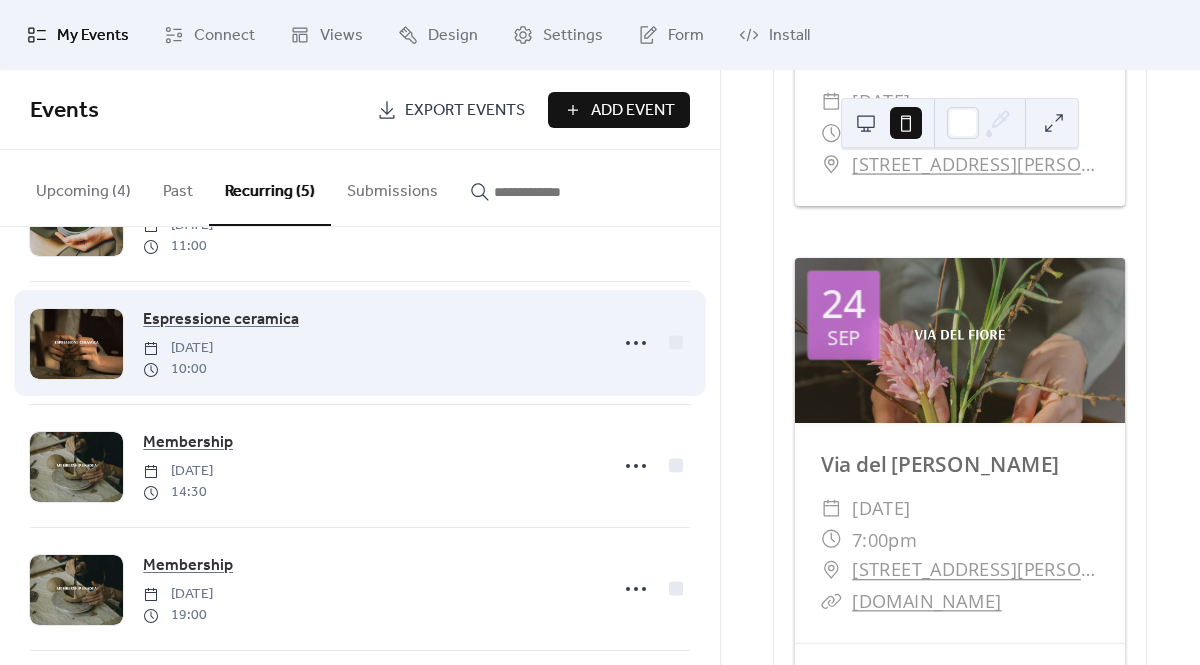 scroll, scrollTop: 238, scrollLeft: 0, axis: vertical 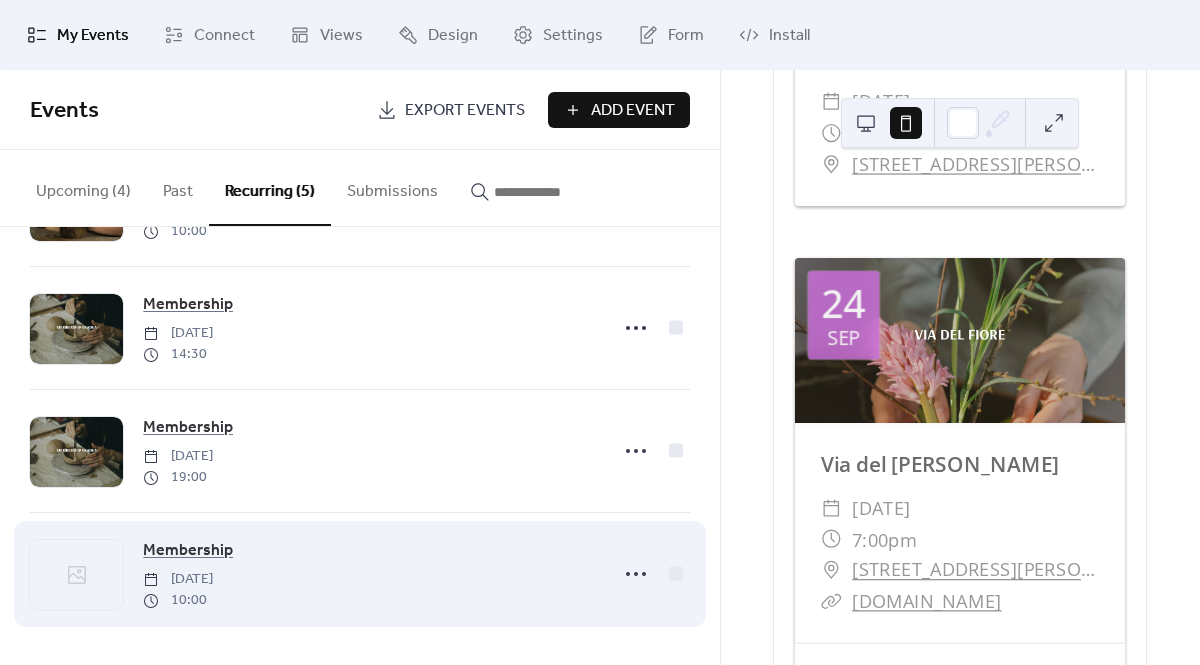 click on "Membership [DATE] 10:00" at bounding box center (369, 574) 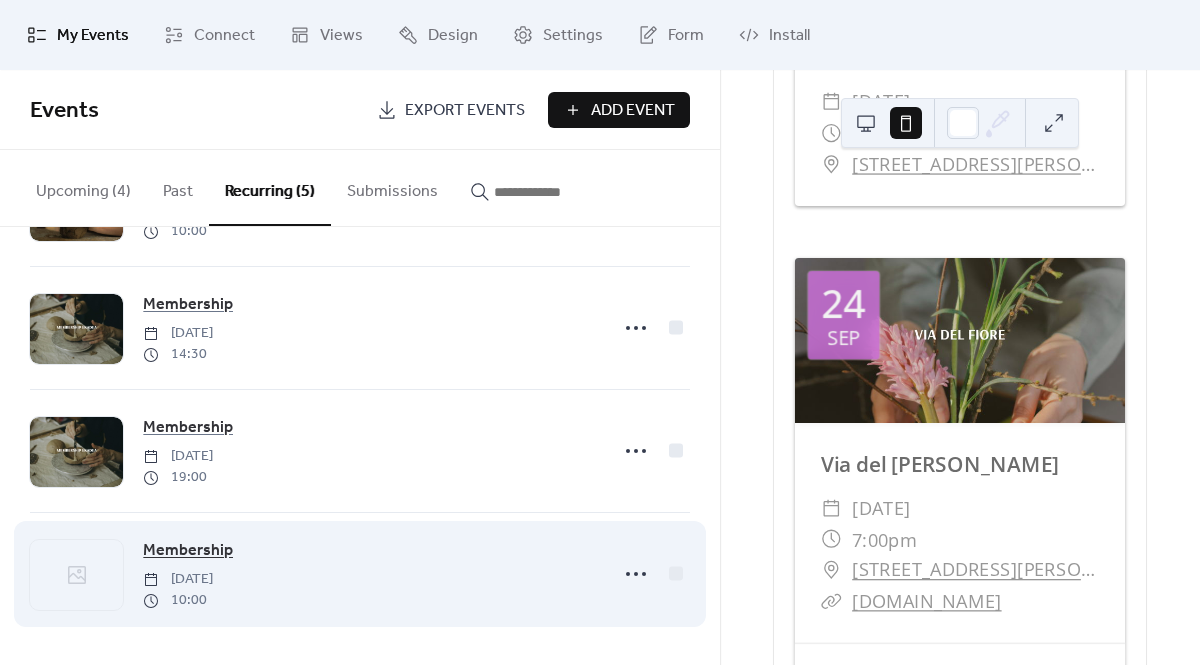 click on "Membership" at bounding box center (188, 551) 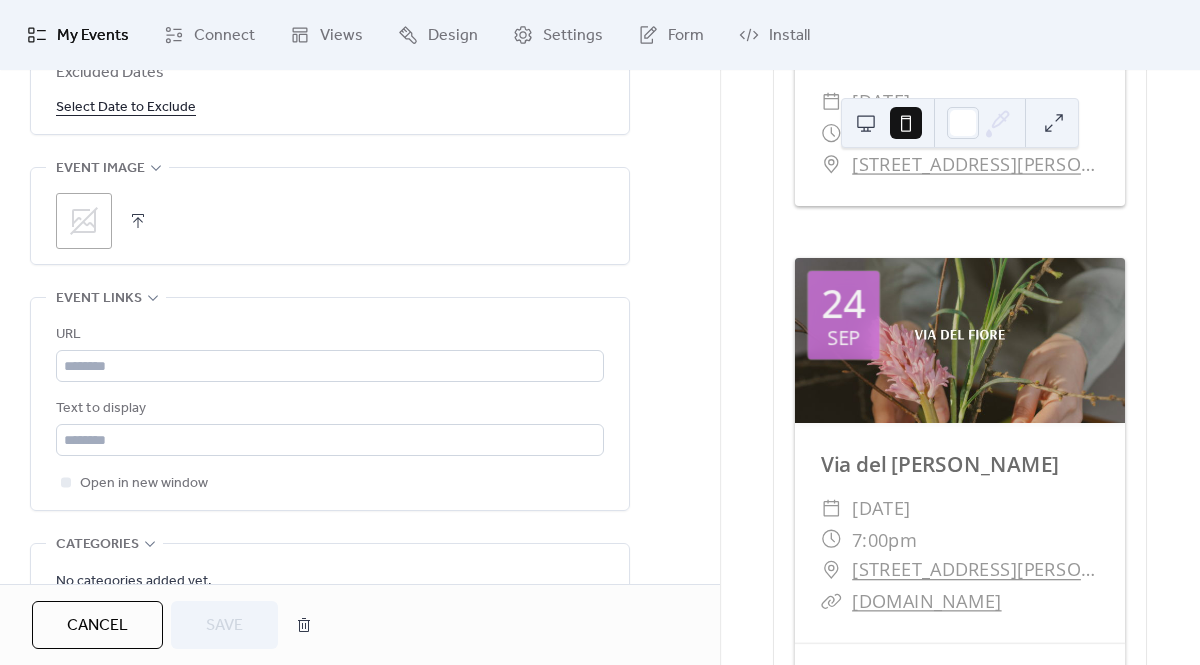 scroll, scrollTop: 1323, scrollLeft: 0, axis: vertical 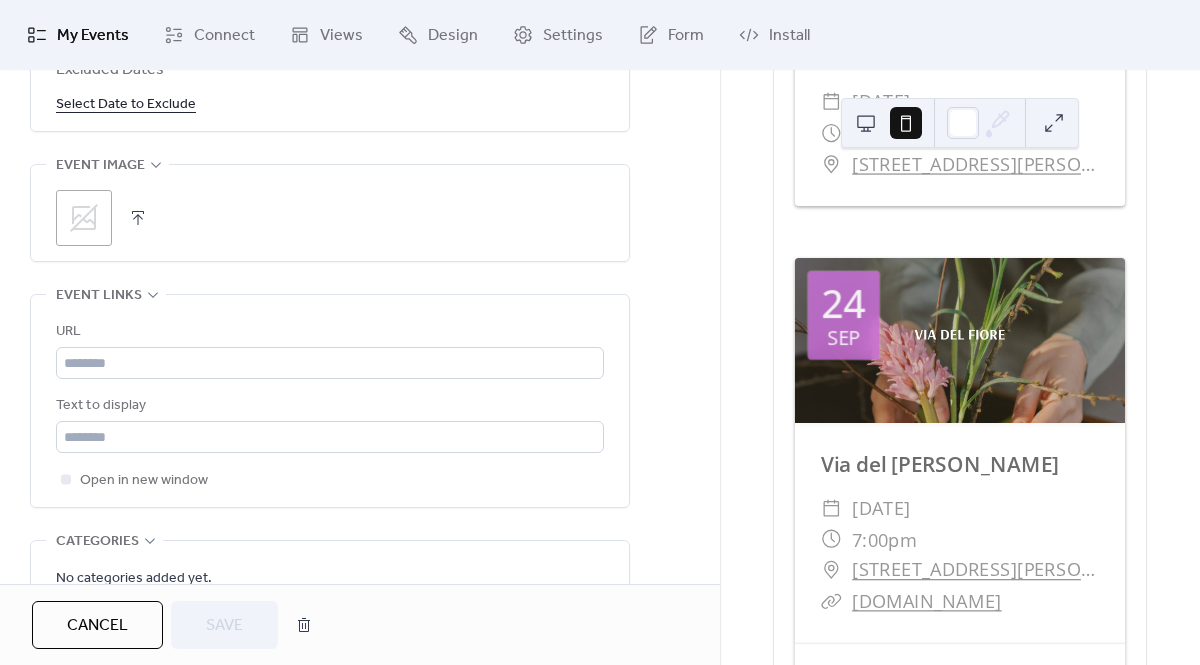 click 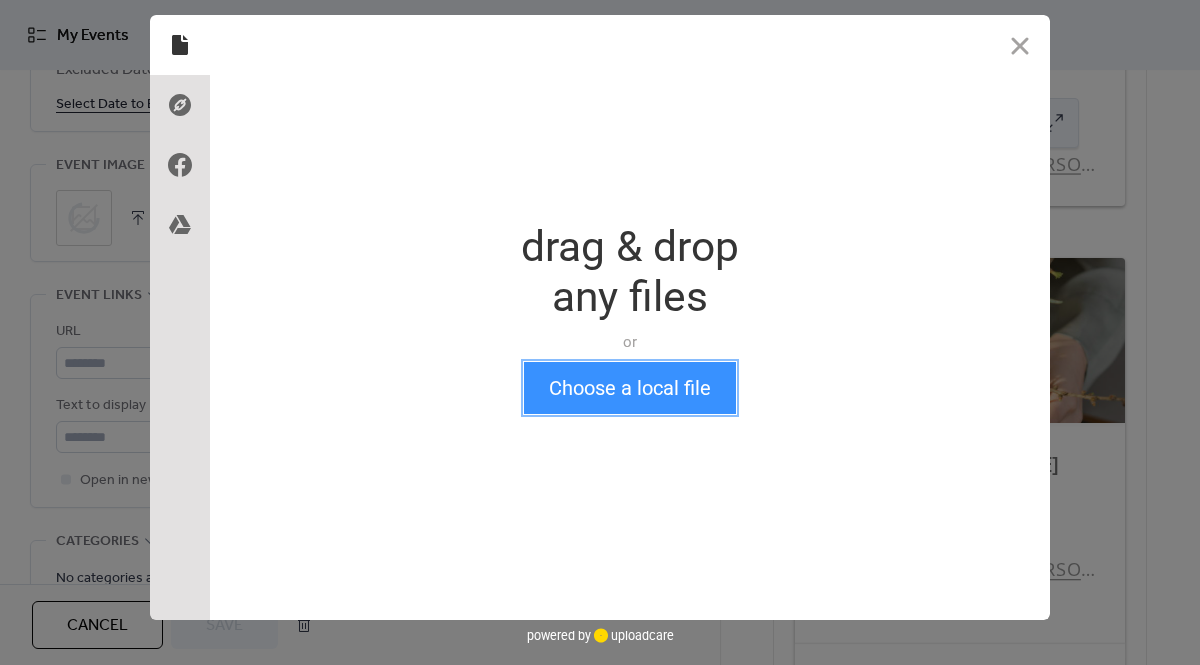 click on "Choose a local file" at bounding box center (630, 388) 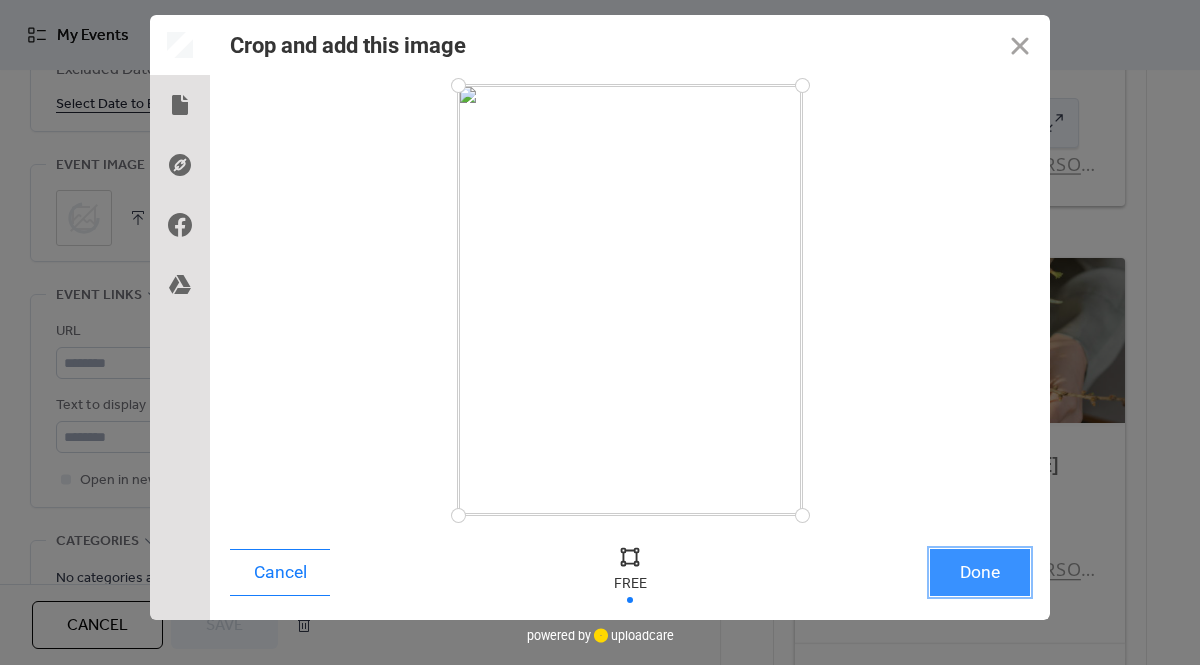 click on "Done" at bounding box center [980, 572] 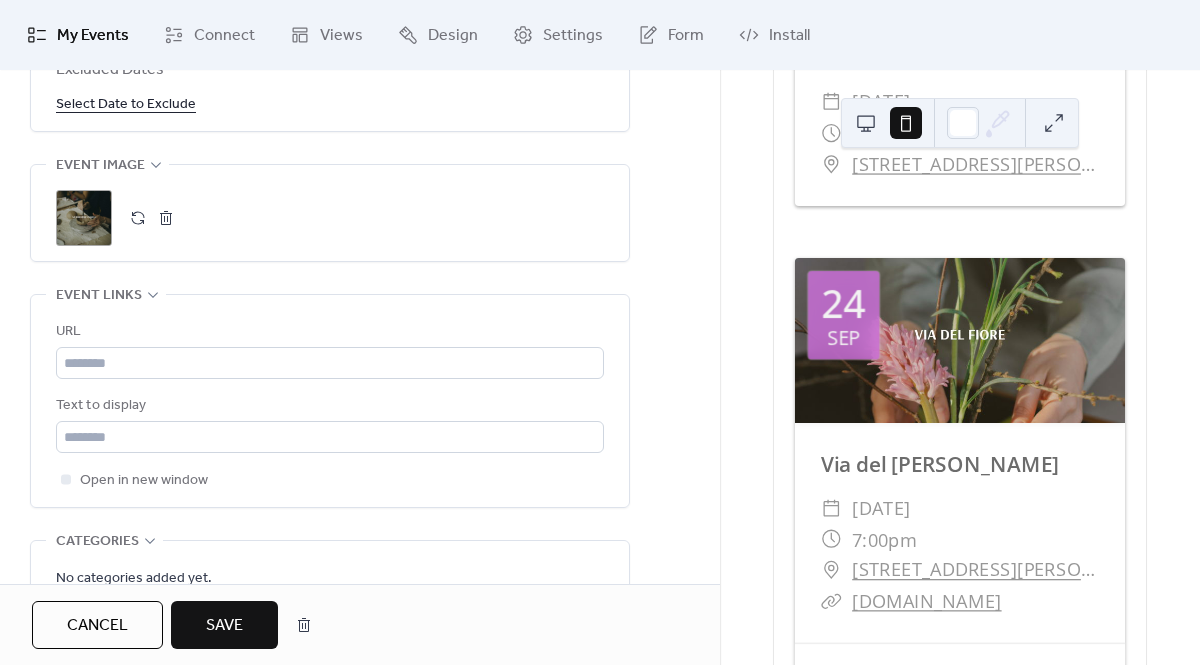 click on "Save" at bounding box center [224, 626] 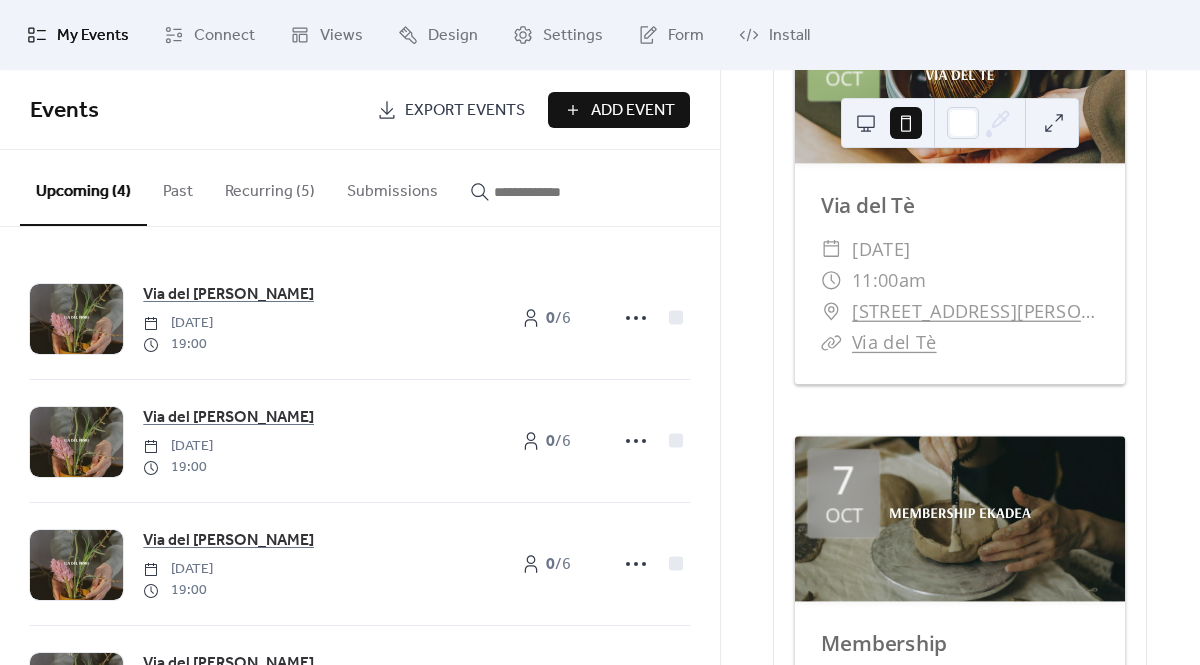 scroll, scrollTop: 7980, scrollLeft: 0, axis: vertical 